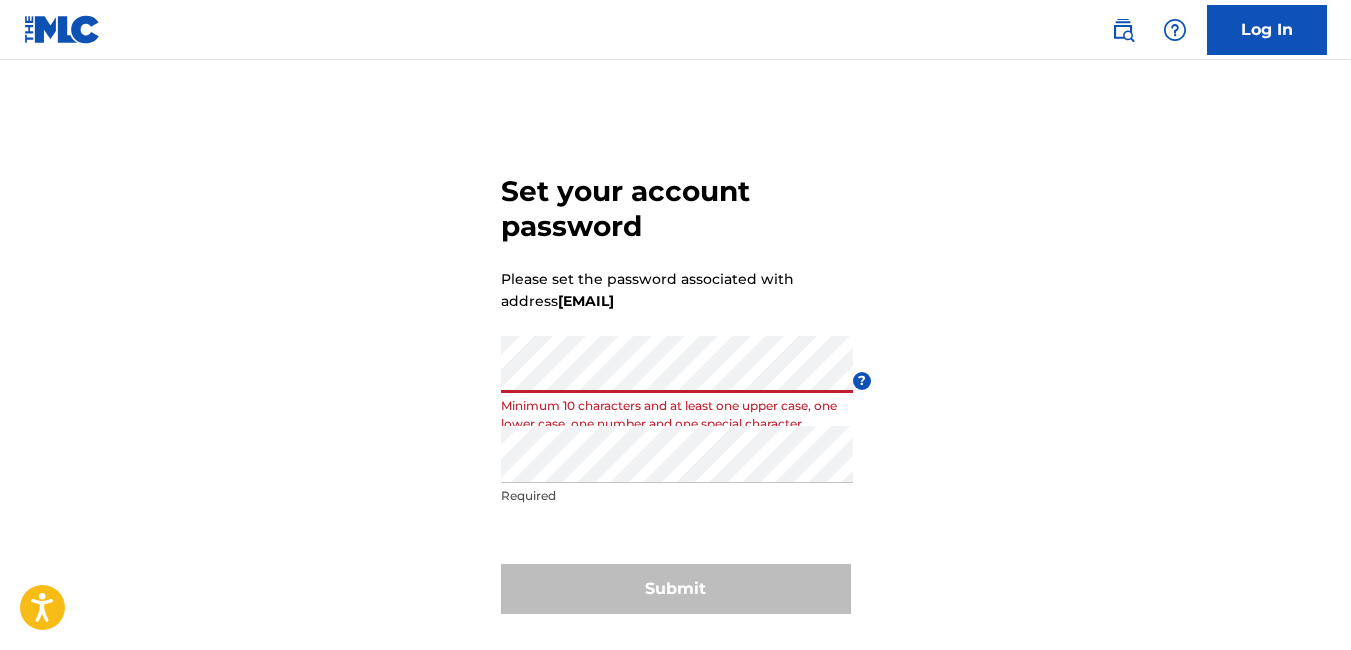 scroll, scrollTop: 0, scrollLeft: 0, axis: both 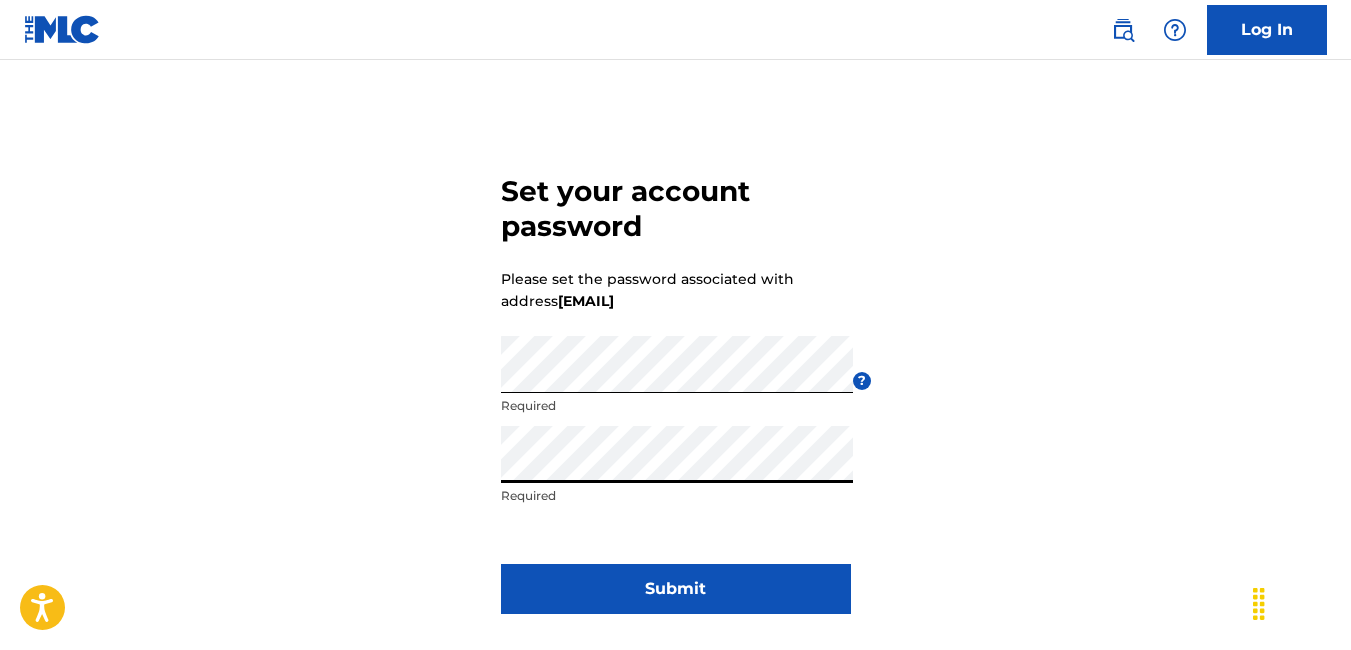 click on "Submit" at bounding box center [676, 589] 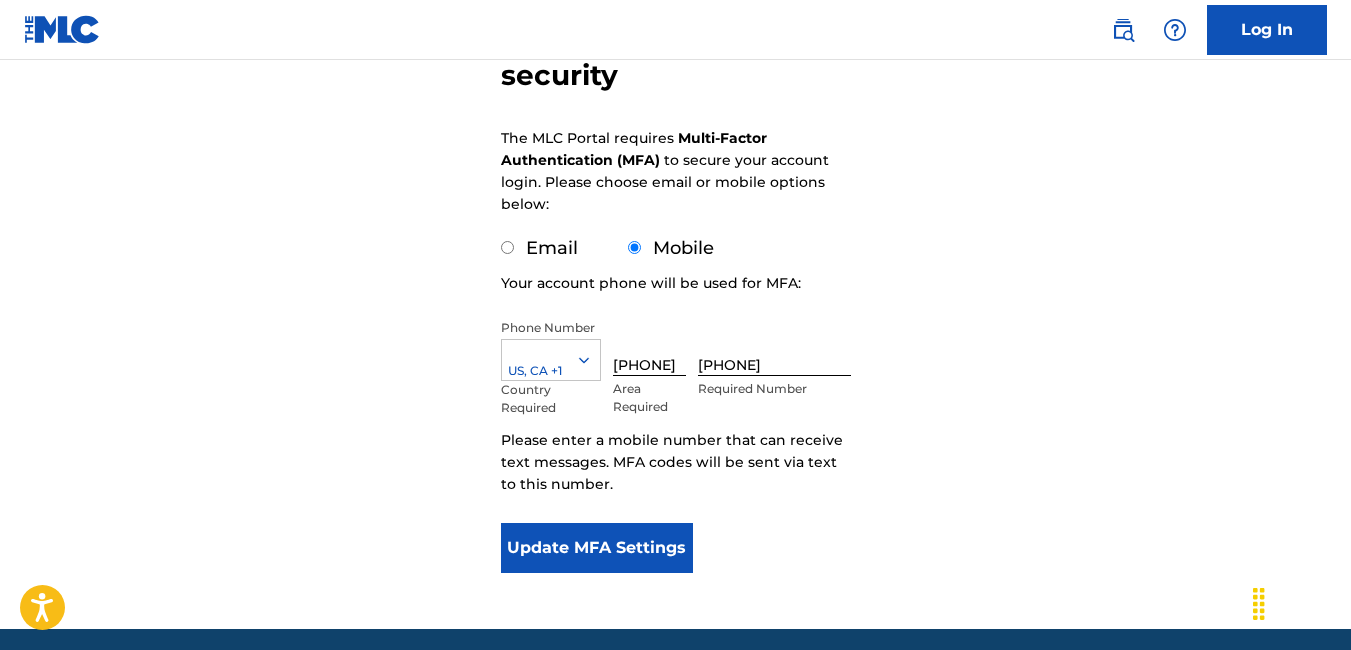 scroll, scrollTop: 300, scrollLeft: 0, axis: vertical 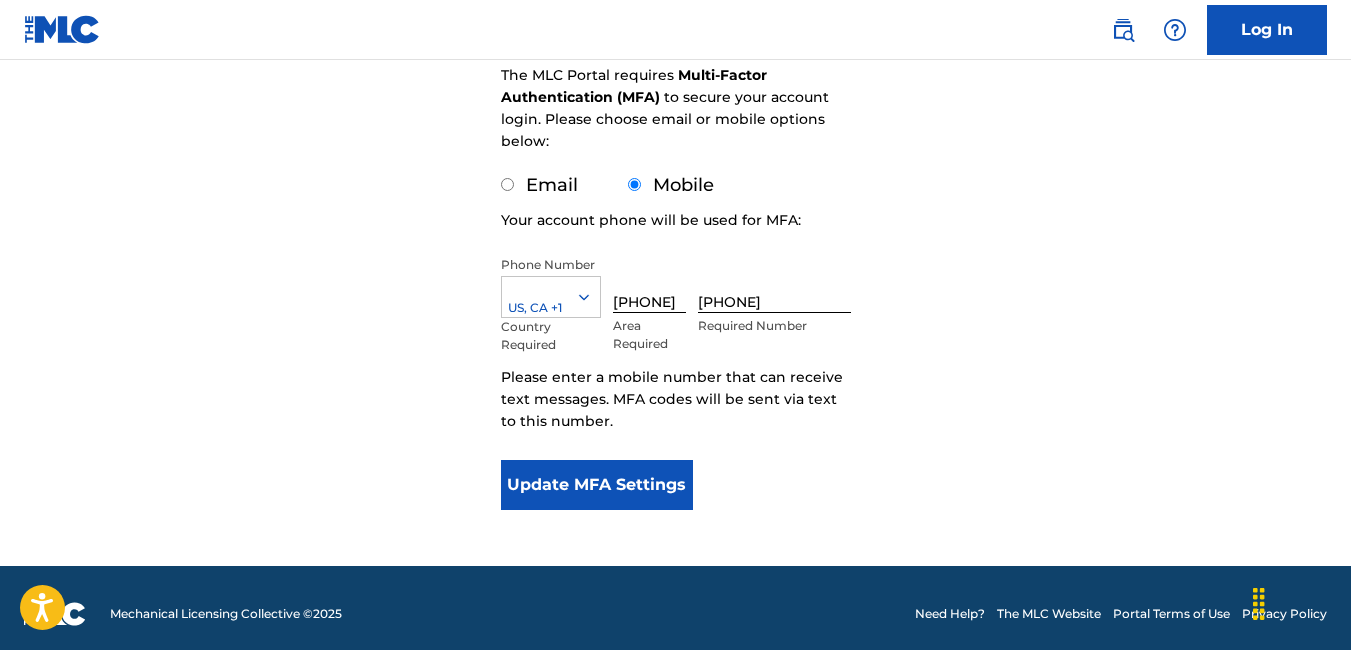 click on "Update MFA Settings" at bounding box center [597, 485] 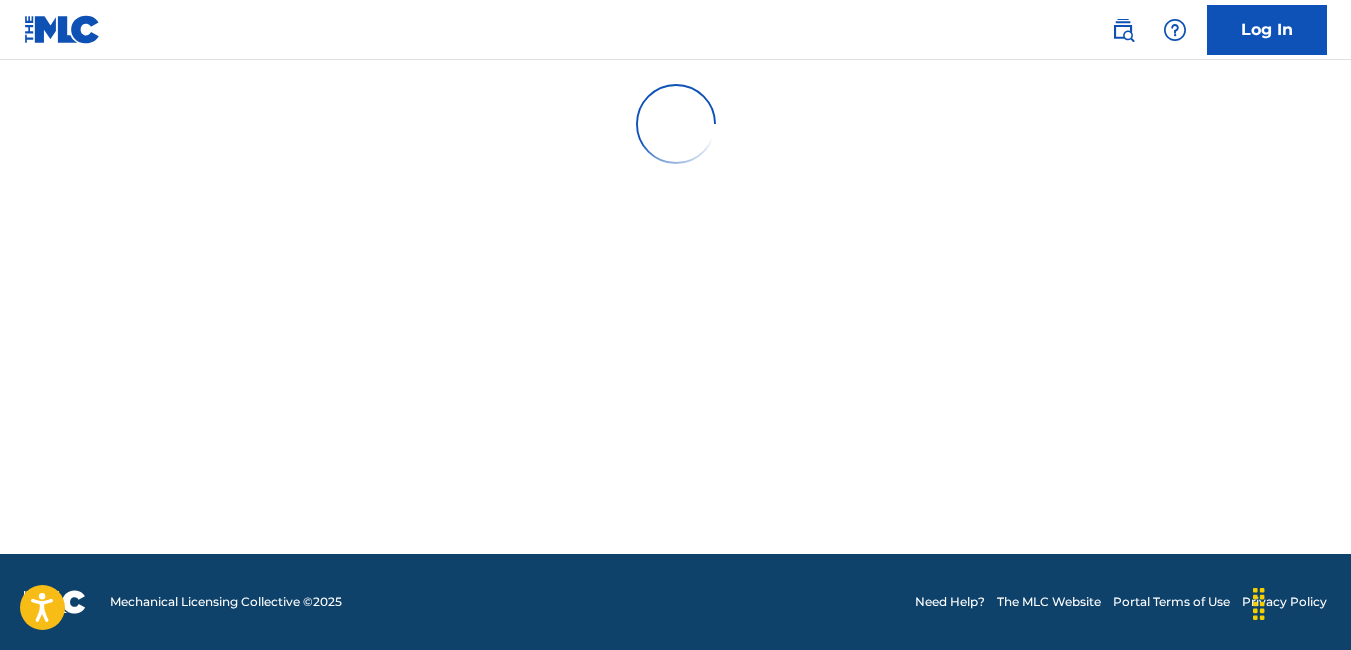 scroll, scrollTop: 0, scrollLeft: 0, axis: both 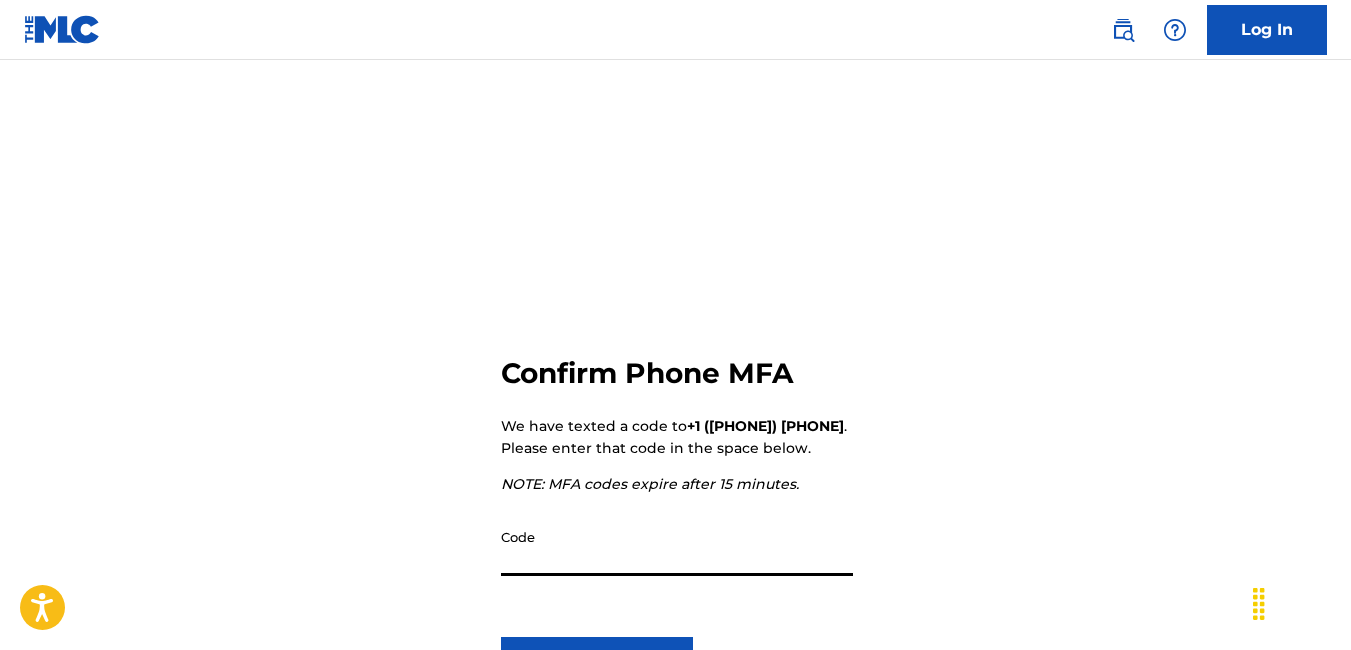 click on "Code" at bounding box center [677, 547] 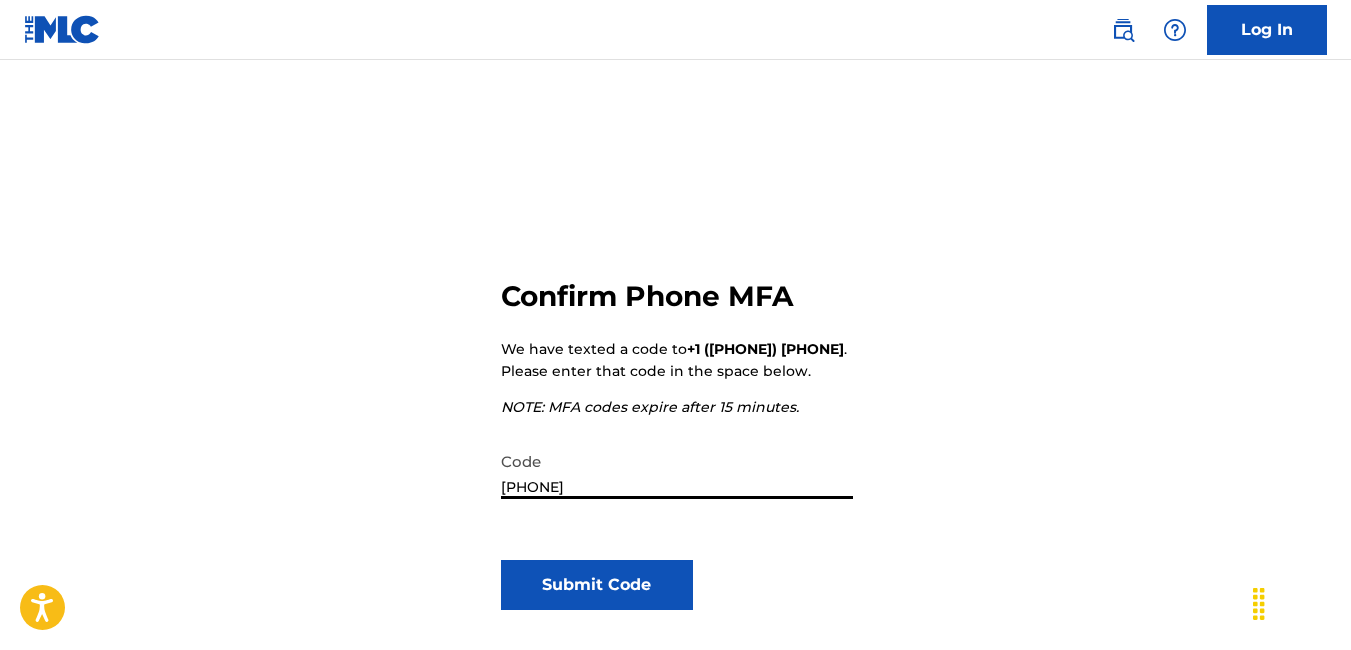 scroll, scrollTop: 100, scrollLeft: 0, axis: vertical 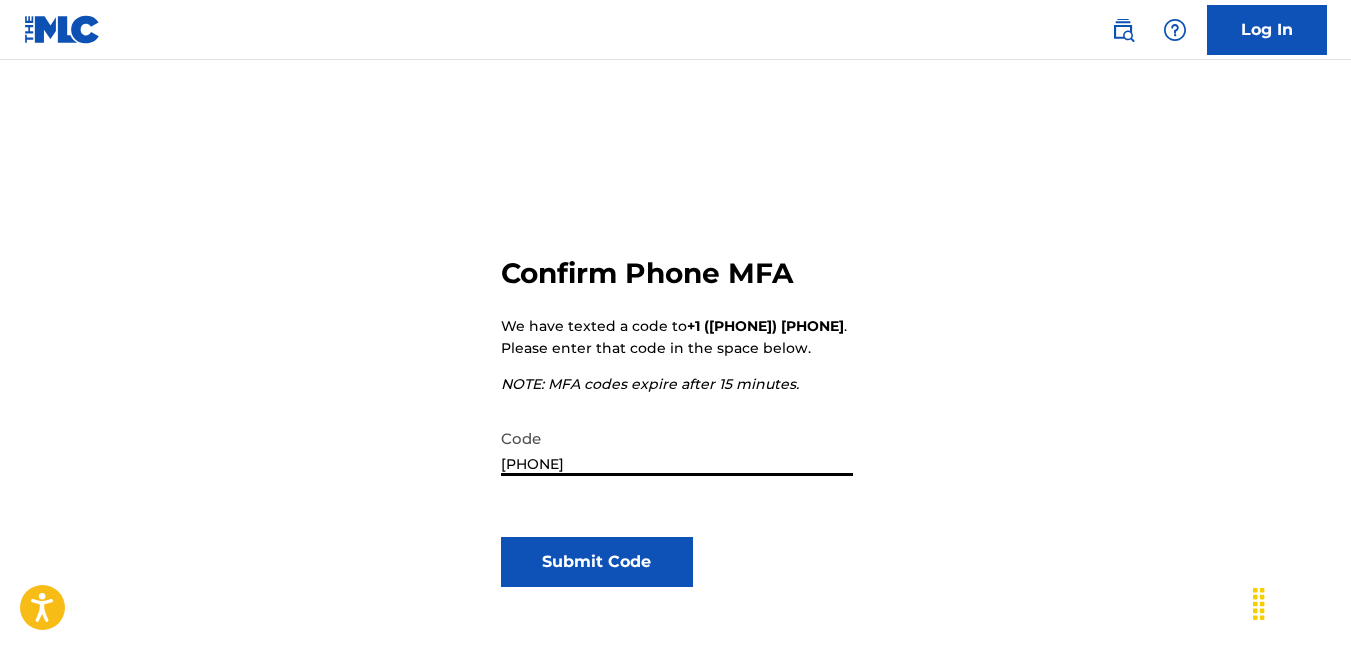 type on "[PHONE]" 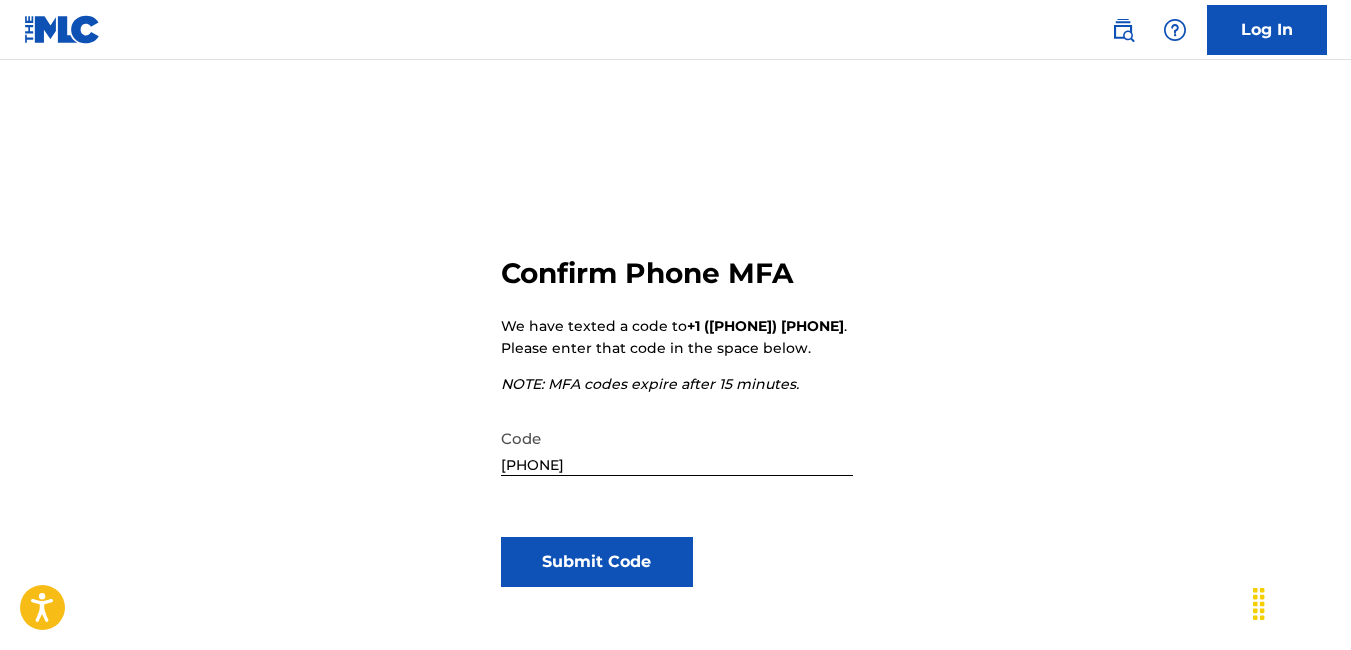 click on "Submit Code" at bounding box center [597, 562] 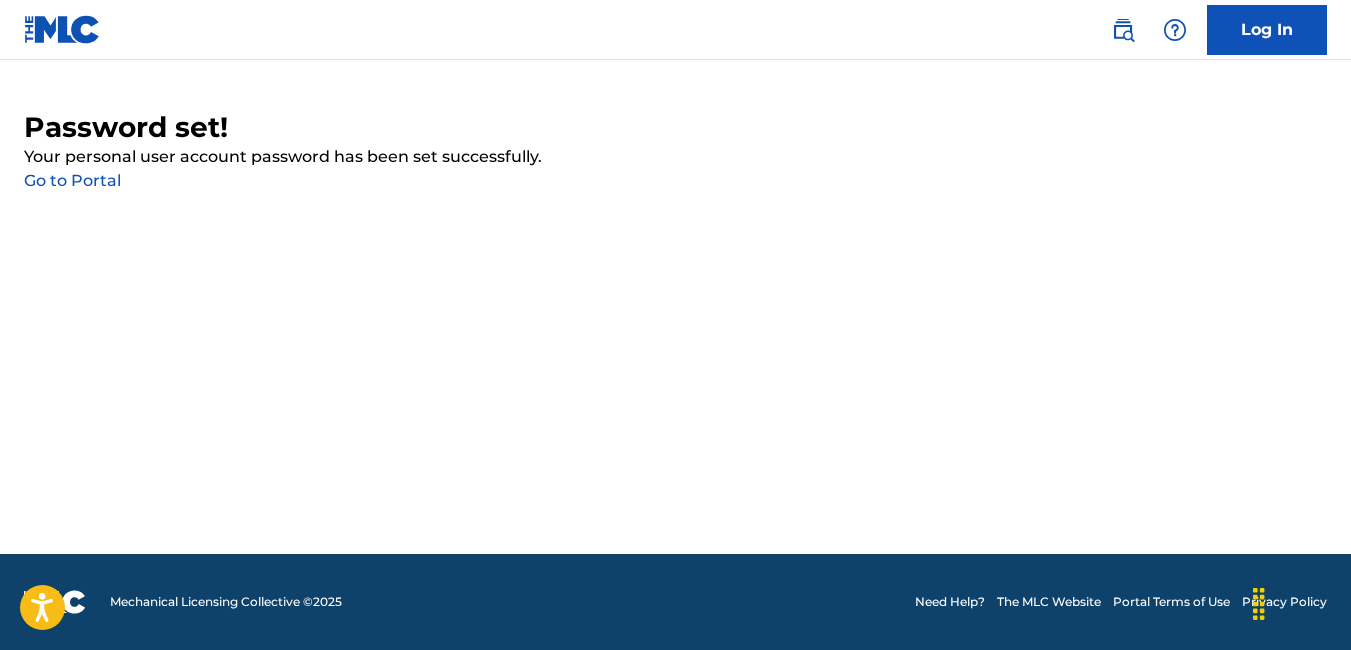 click on "Go to Portal" at bounding box center (72, 180) 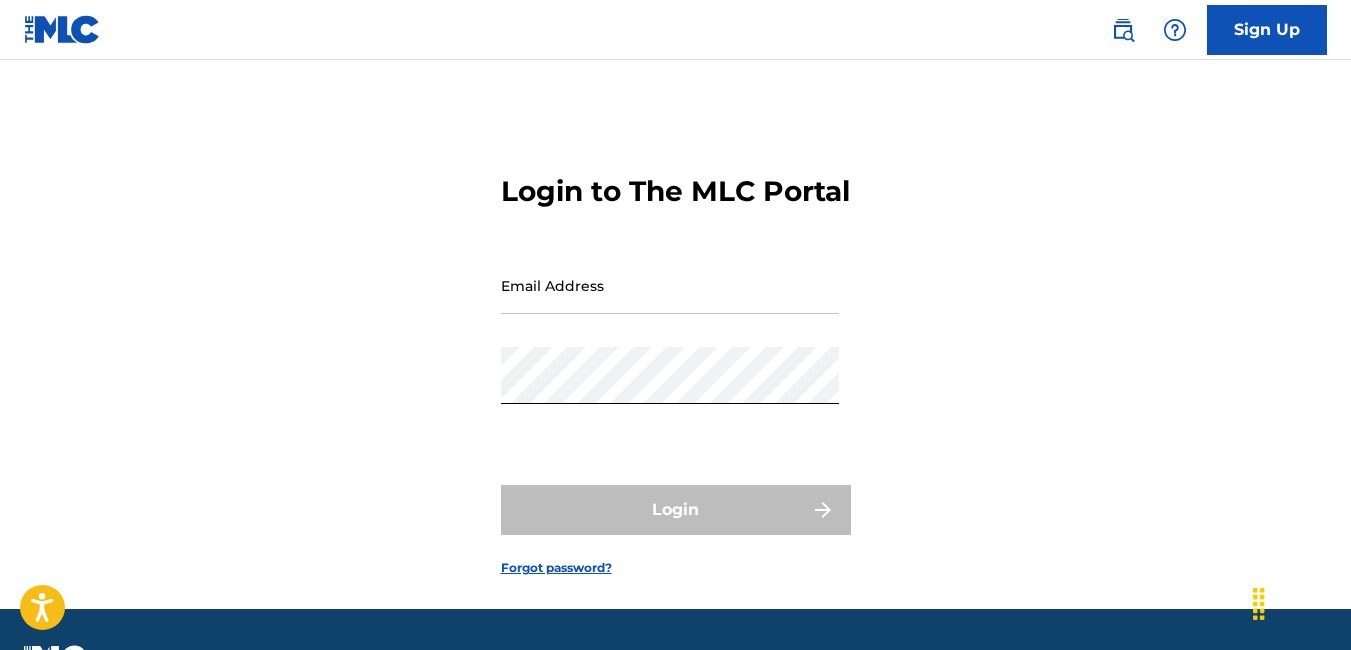 click on "Email Address" at bounding box center (670, 285) 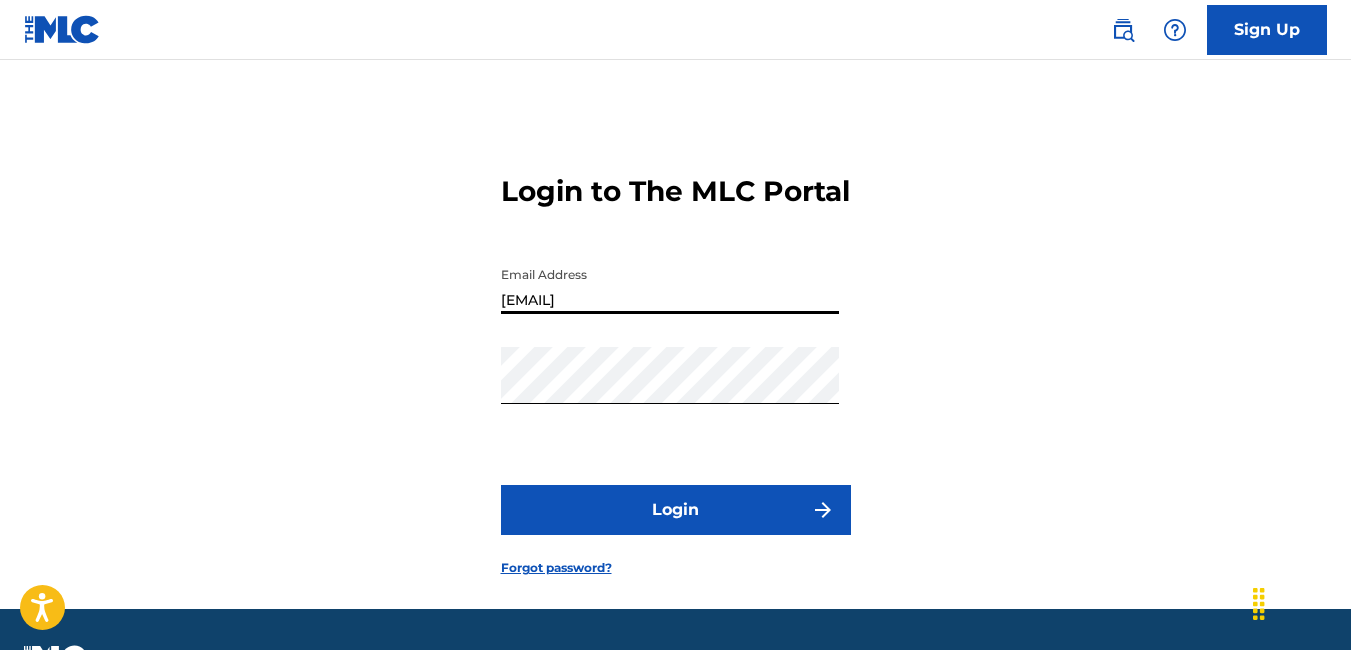 type on "[EMAIL]" 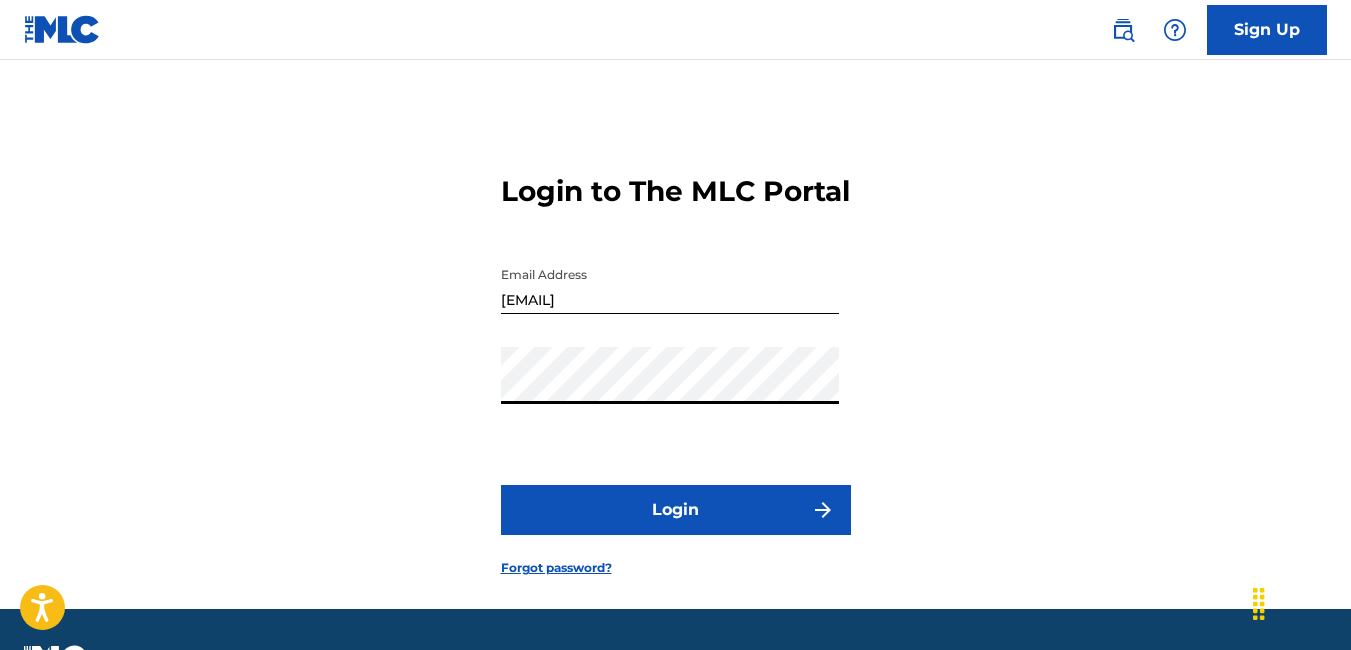 click on "Login" at bounding box center [676, 510] 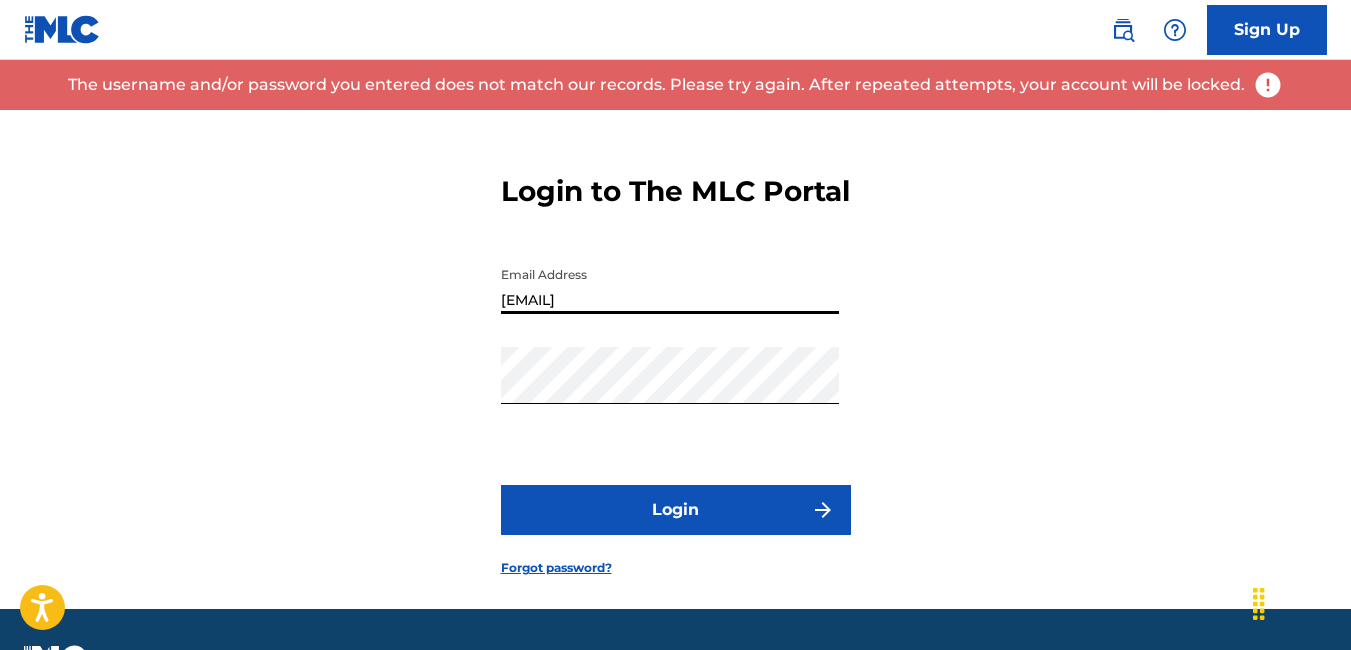 click on "[EMAIL]" at bounding box center (670, 285) 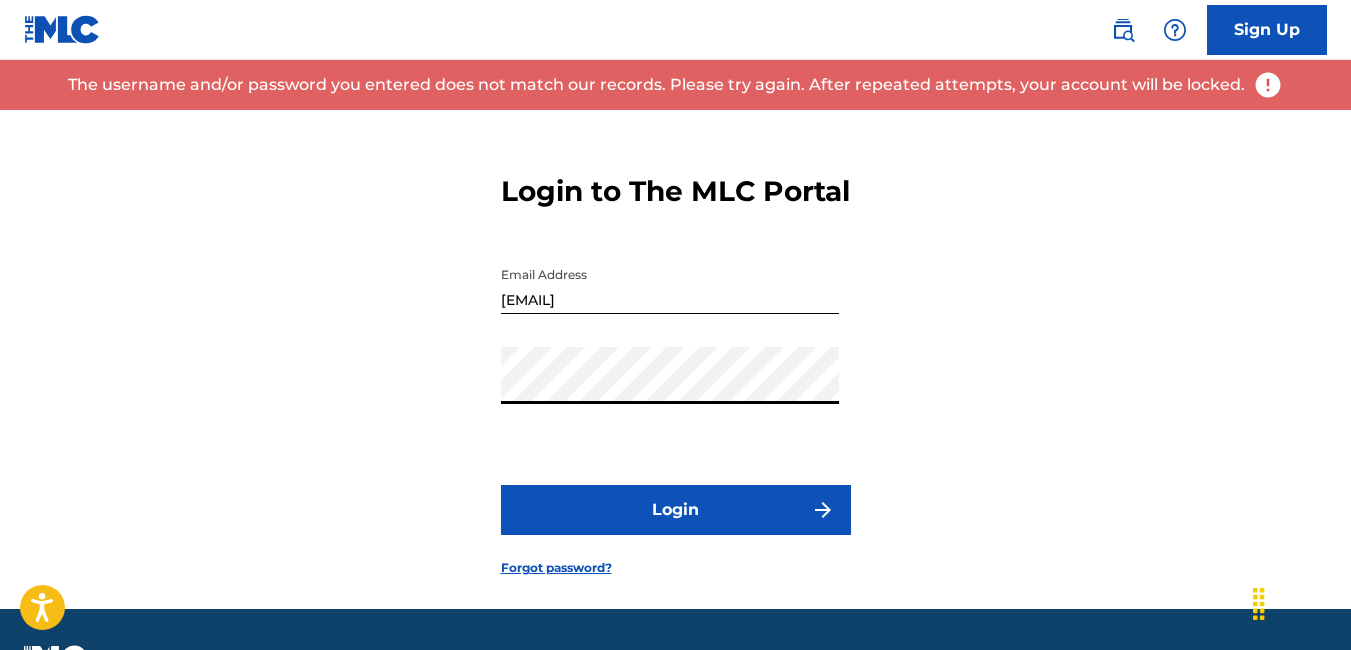 click on "Login" at bounding box center (676, 510) 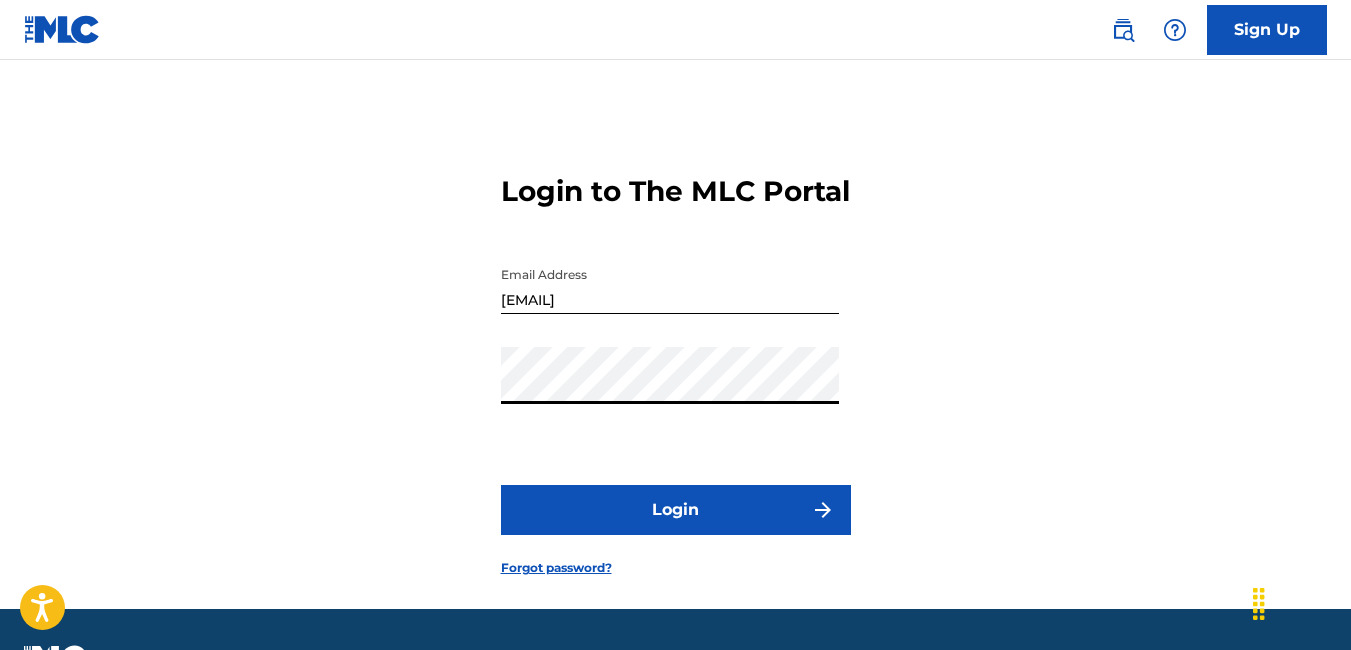click on "Login" at bounding box center [676, 510] 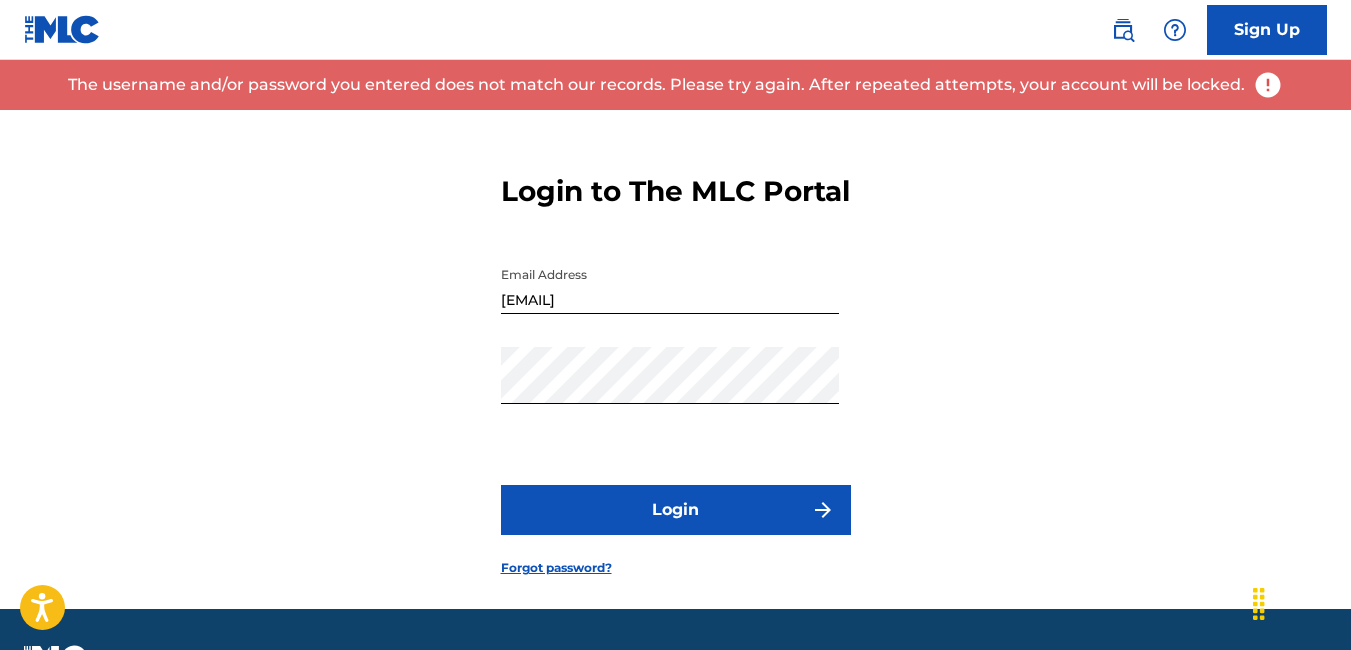 scroll, scrollTop: 90, scrollLeft: 0, axis: vertical 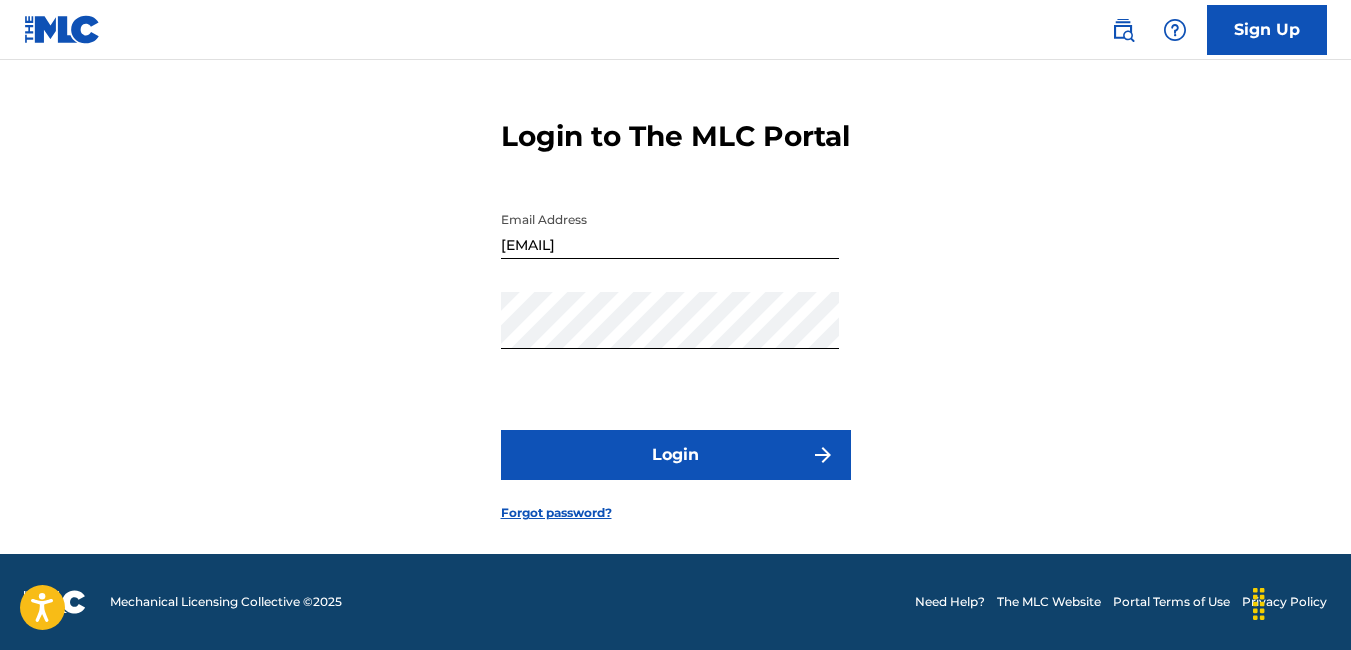 click on "Forgot password?" at bounding box center (556, 513) 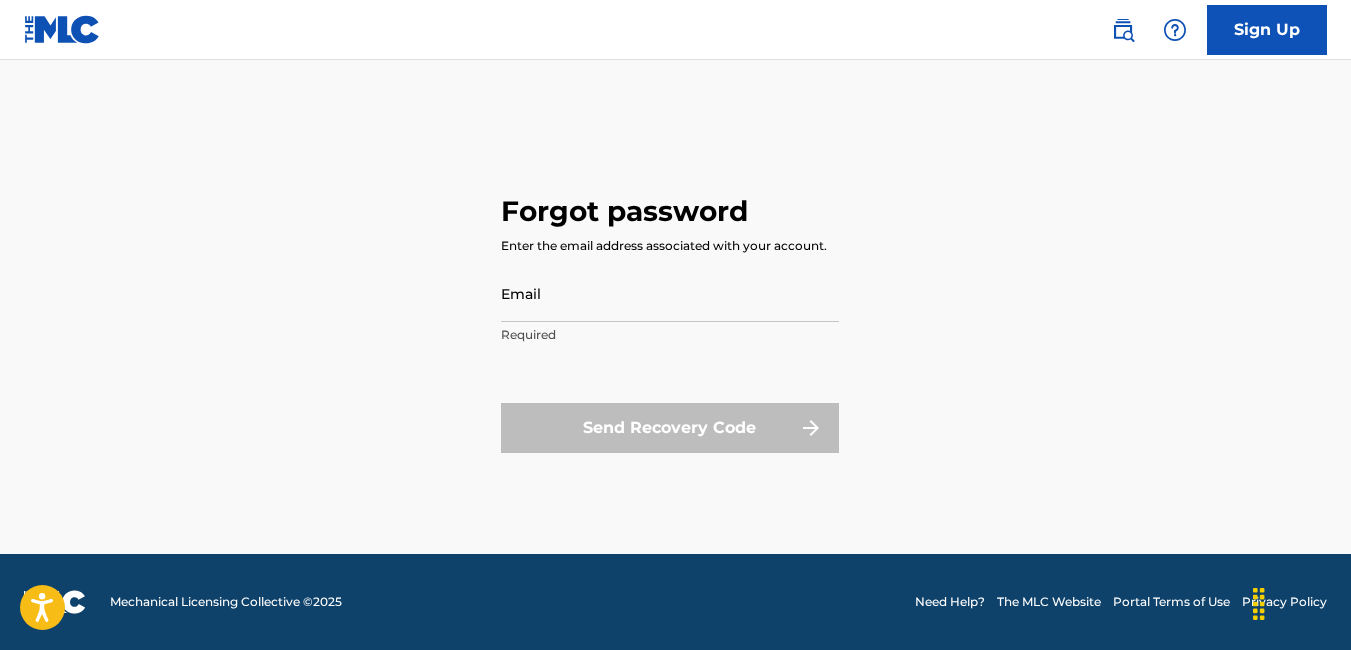scroll, scrollTop: 0, scrollLeft: 0, axis: both 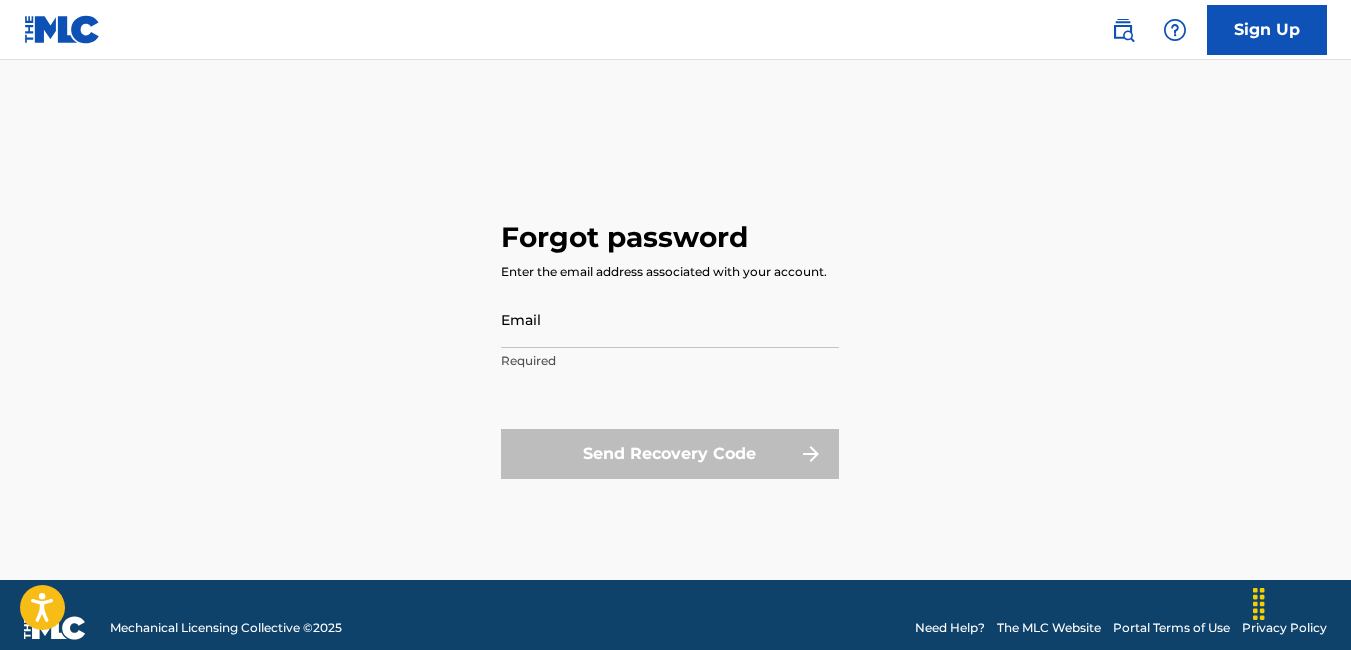 click on "Email Required" at bounding box center [670, 336] 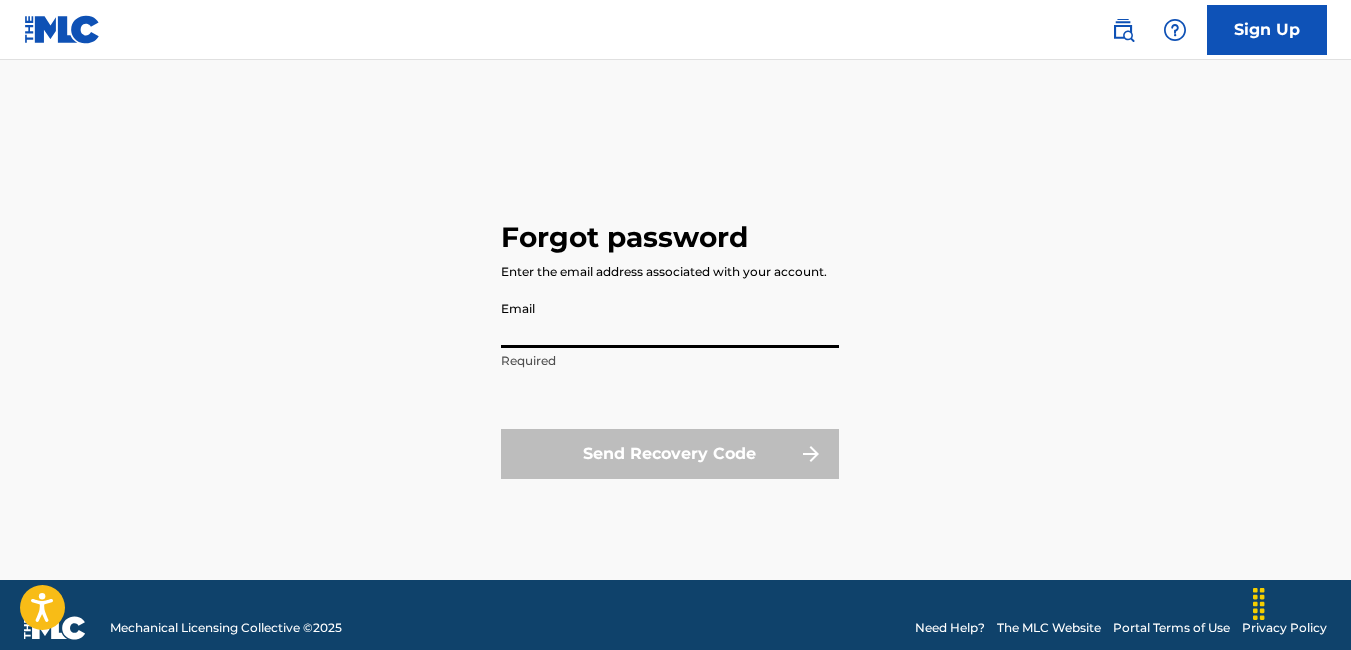 type on "[EMAIL]" 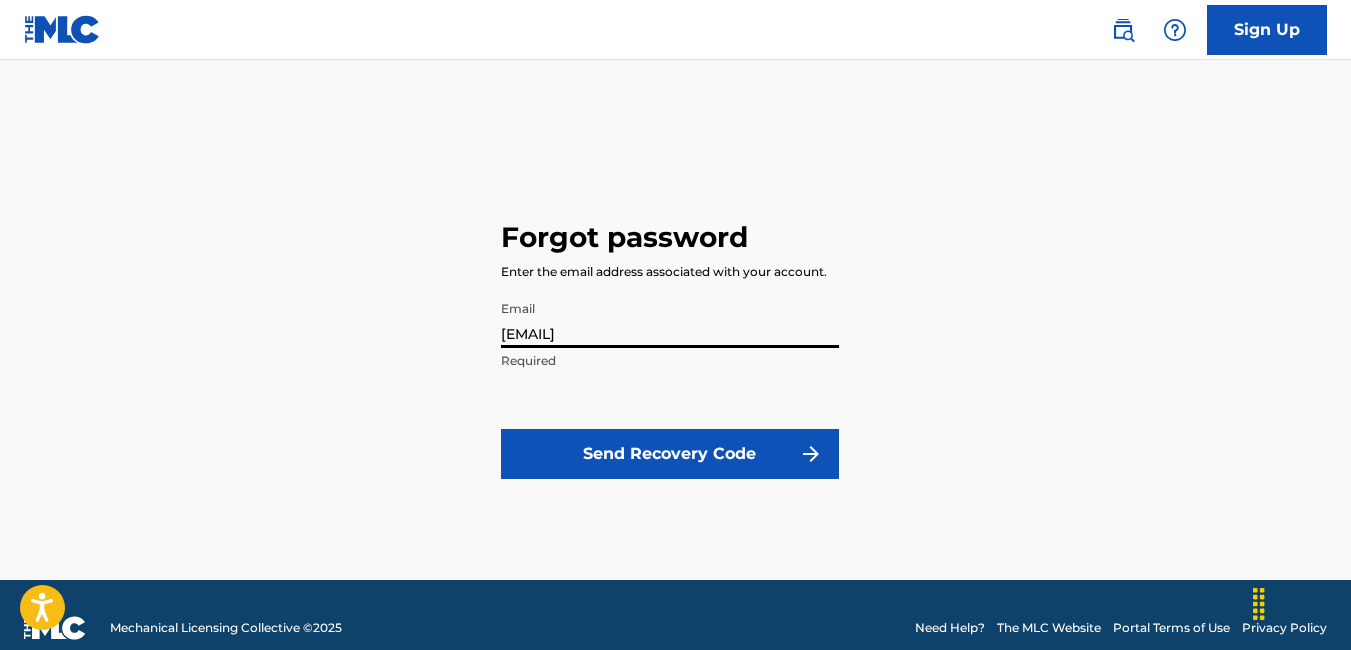 click on "Send Recovery Code" at bounding box center [670, 454] 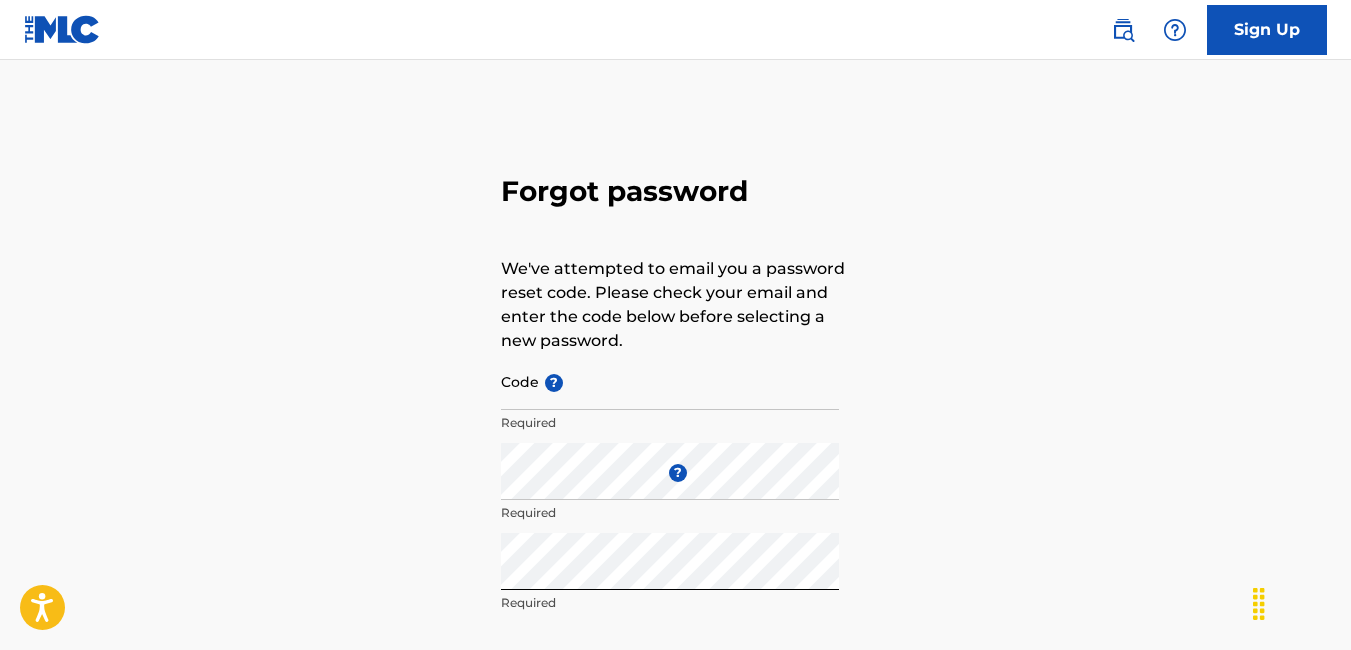 click on "Code ?" at bounding box center (670, 381) 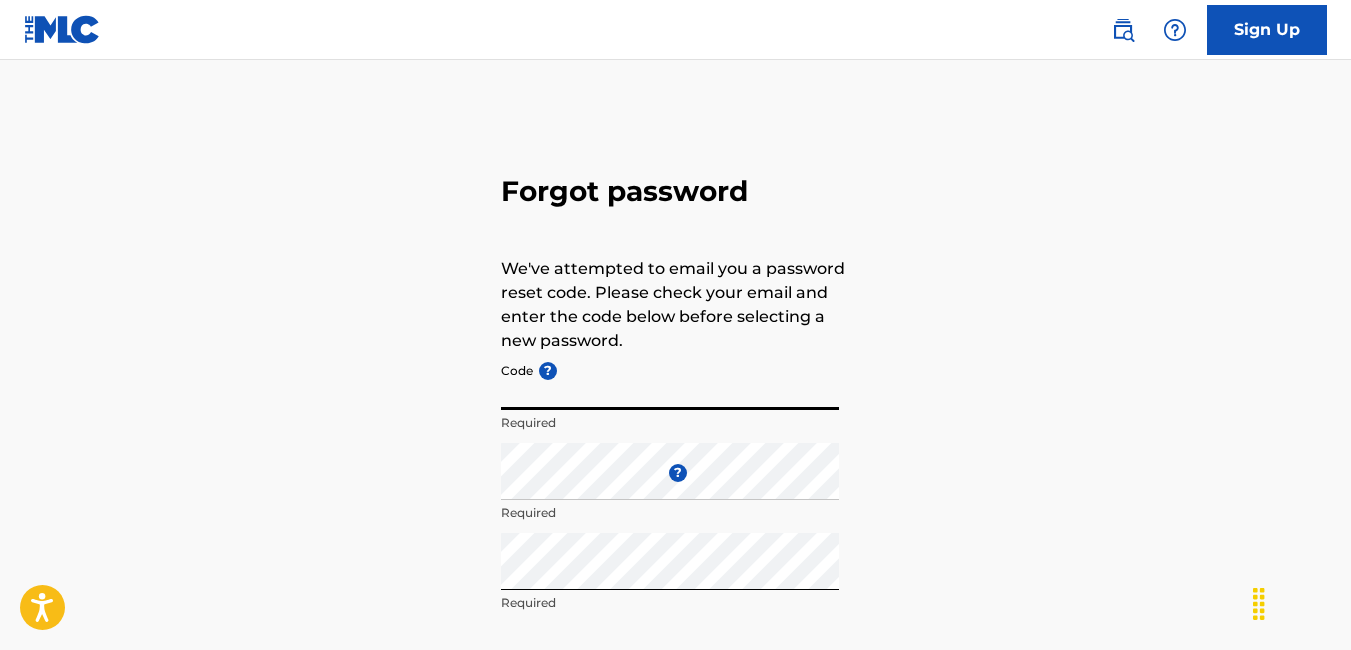 scroll, scrollTop: 100, scrollLeft: 0, axis: vertical 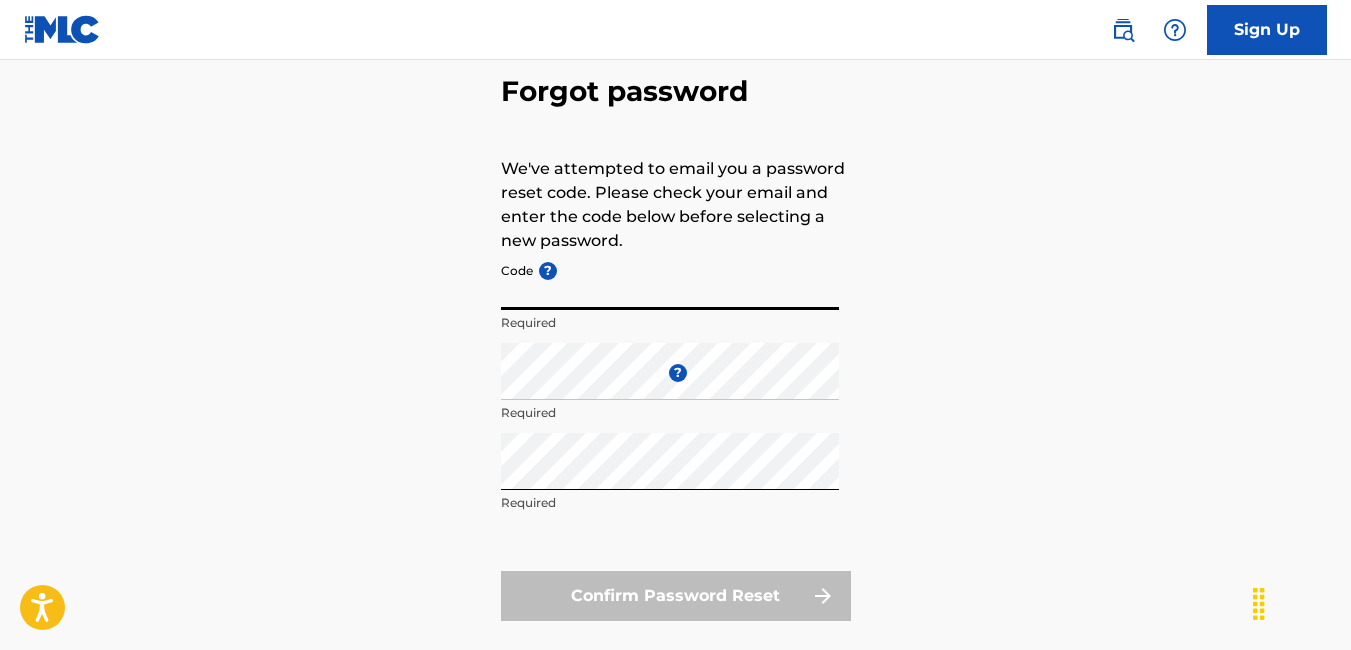 click on "Forgot password We've attempted to email you a password reset code. Please check your email and enter the code below before selecting a new password. Code ? Required Enter a new password ? Required Repeat the password Required Confirm Password Reset" at bounding box center (675, 343) 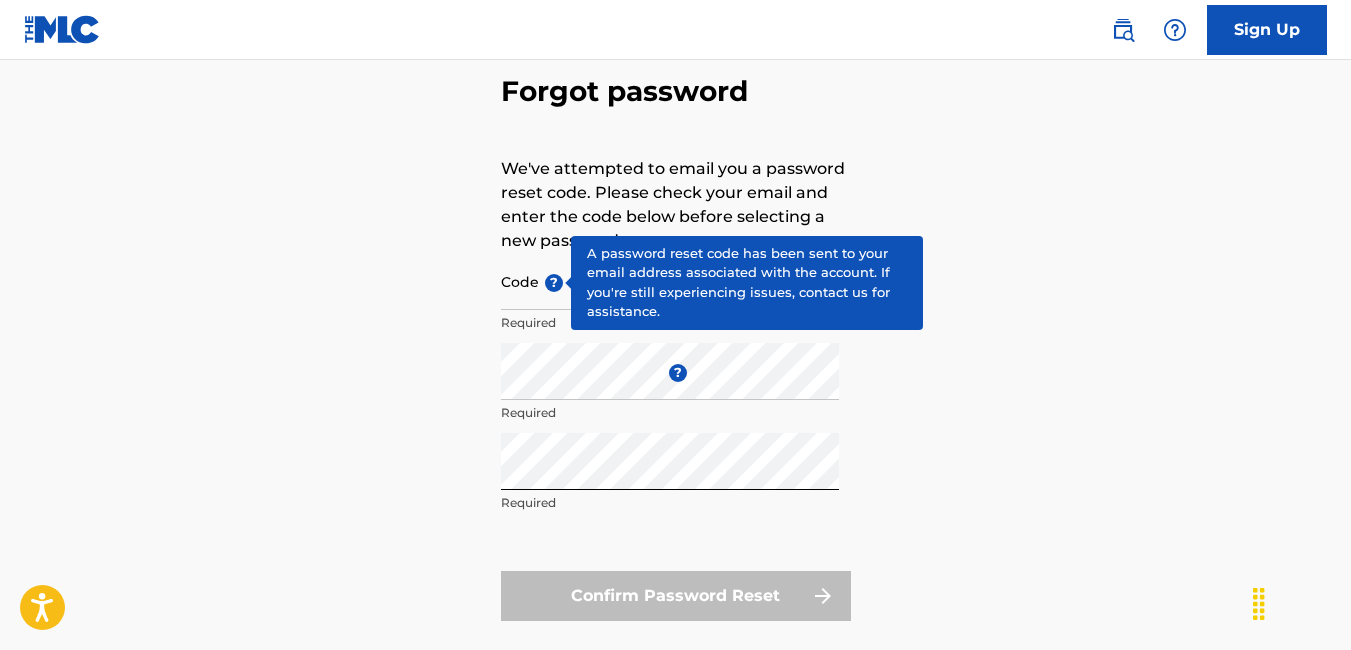 click on "Code ?" at bounding box center [670, 281] 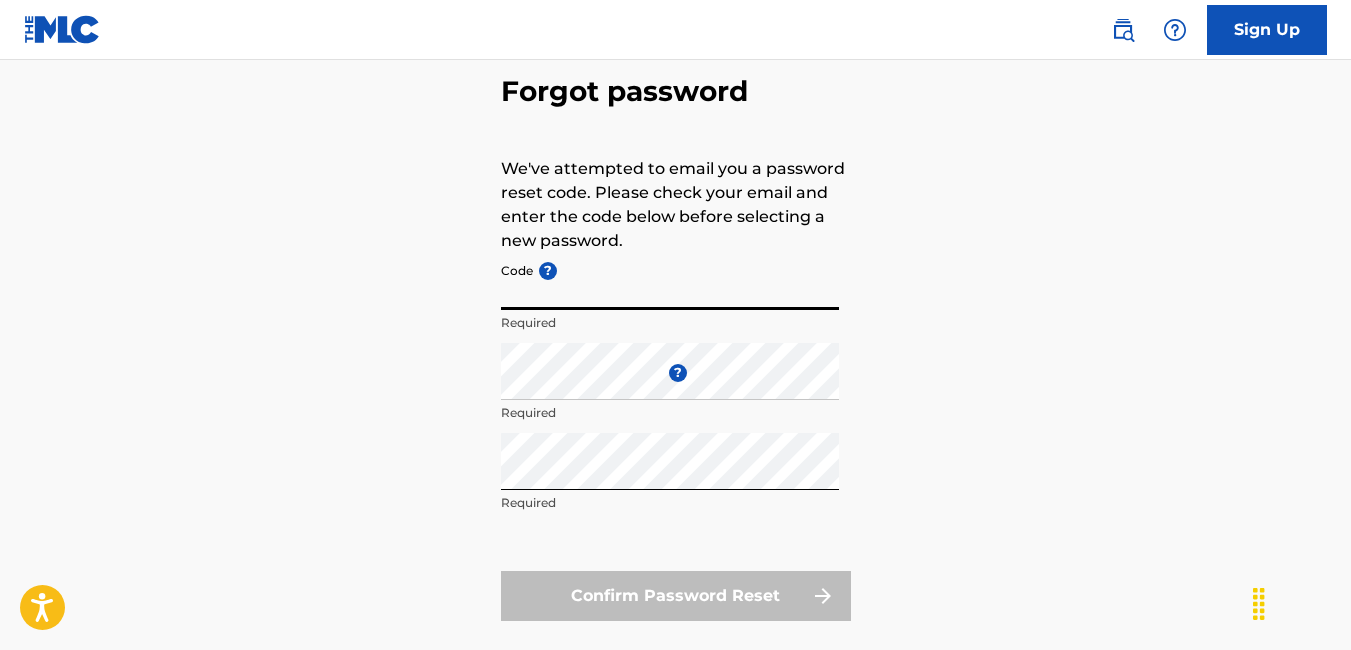 paste on "[LICENSE]" 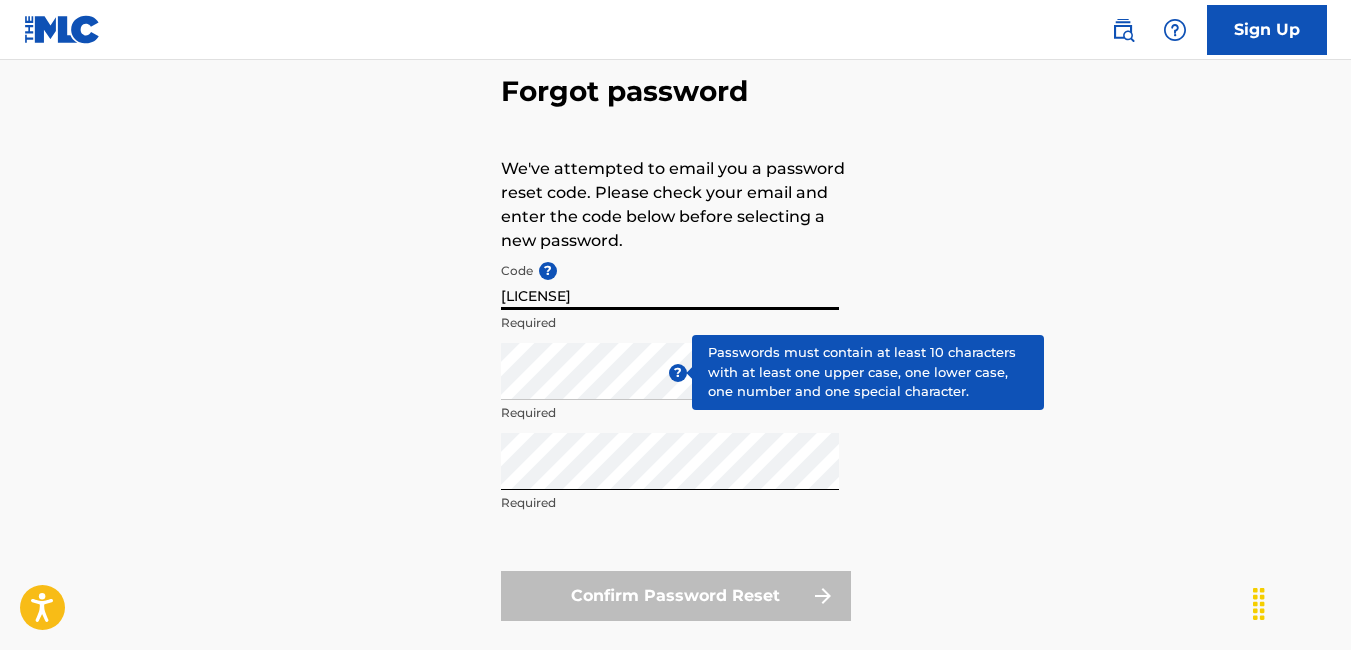 type on "[LICENSE]" 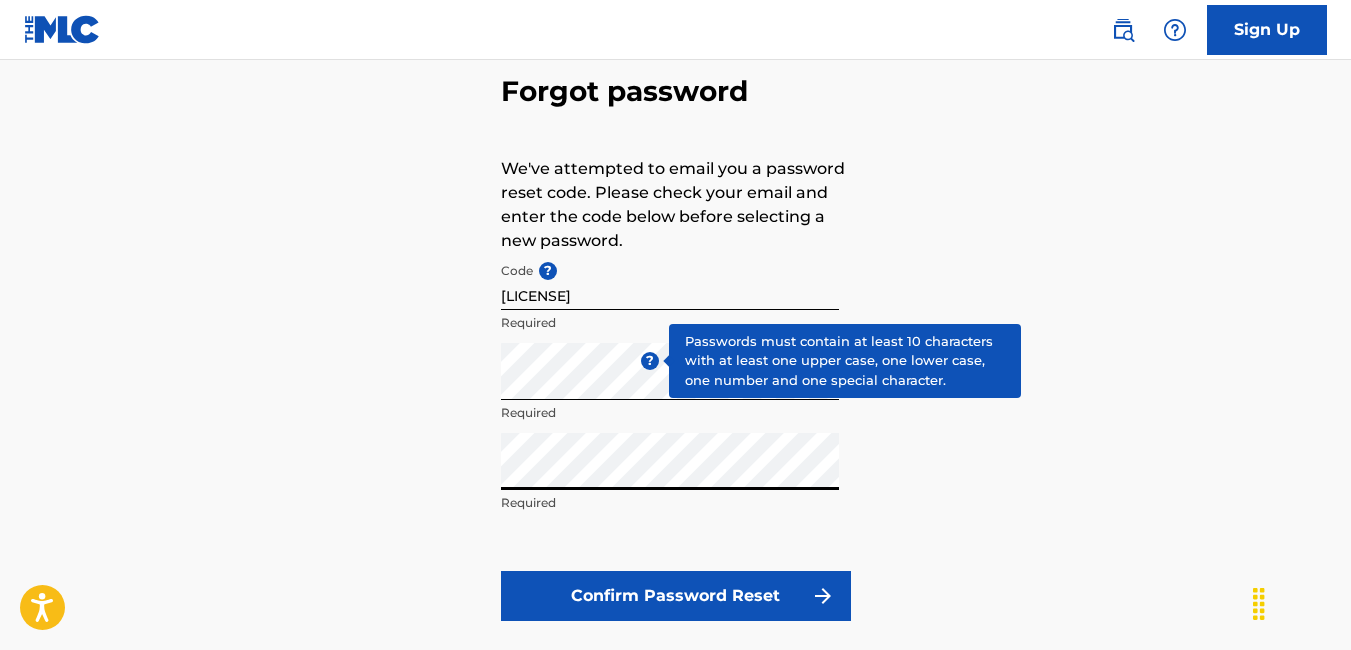 click on "Confirm Password Reset" at bounding box center [676, 596] 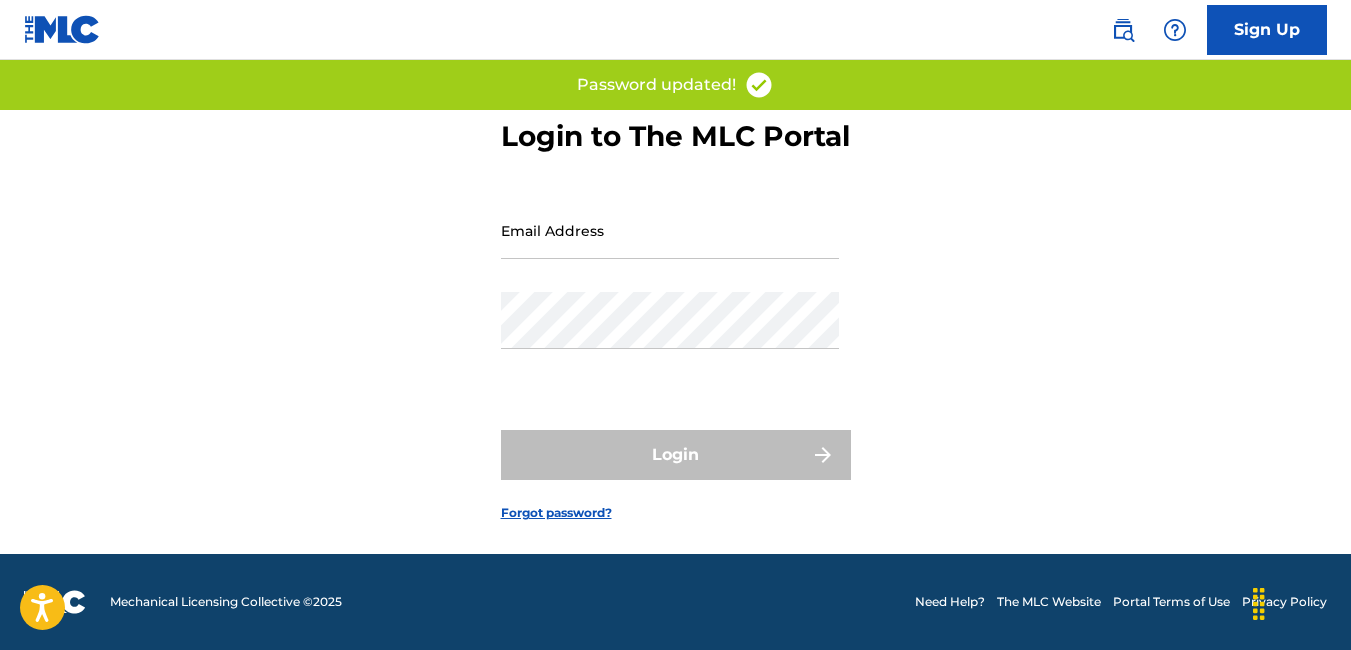 scroll, scrollTop: 0, scrollLeft: 0, axis: both 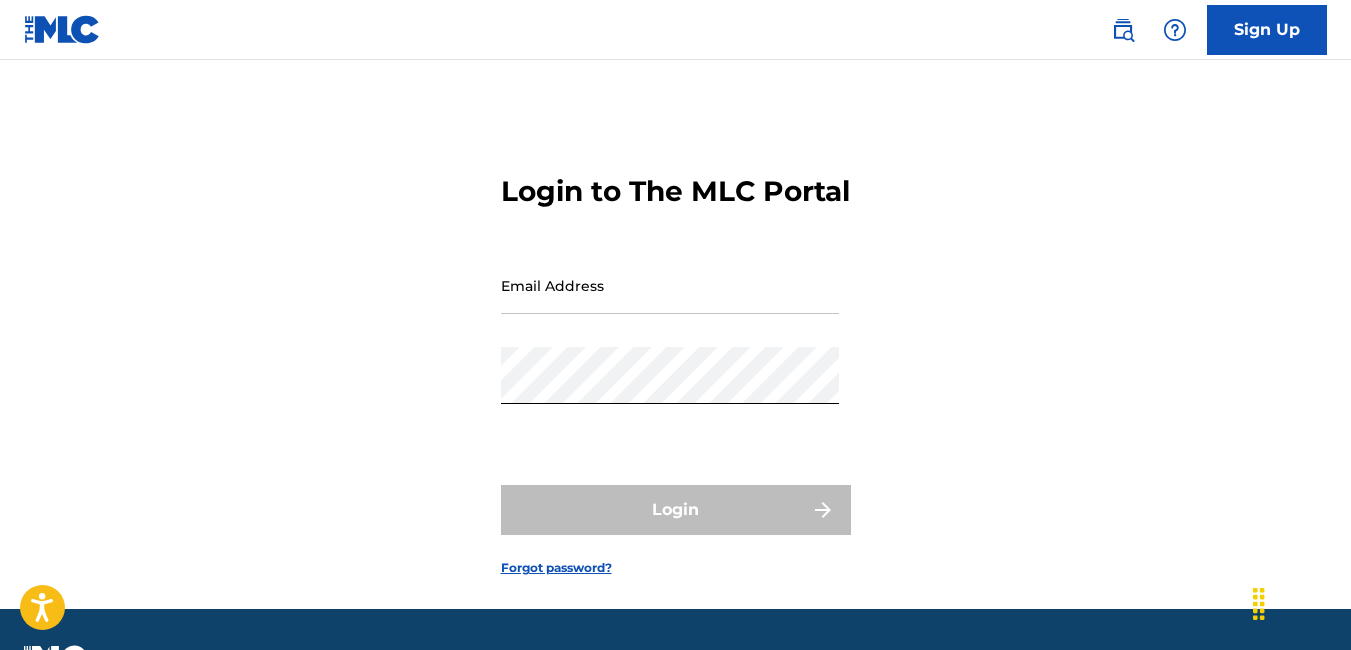 click on "Email Address" at bounding box center (670, 285) 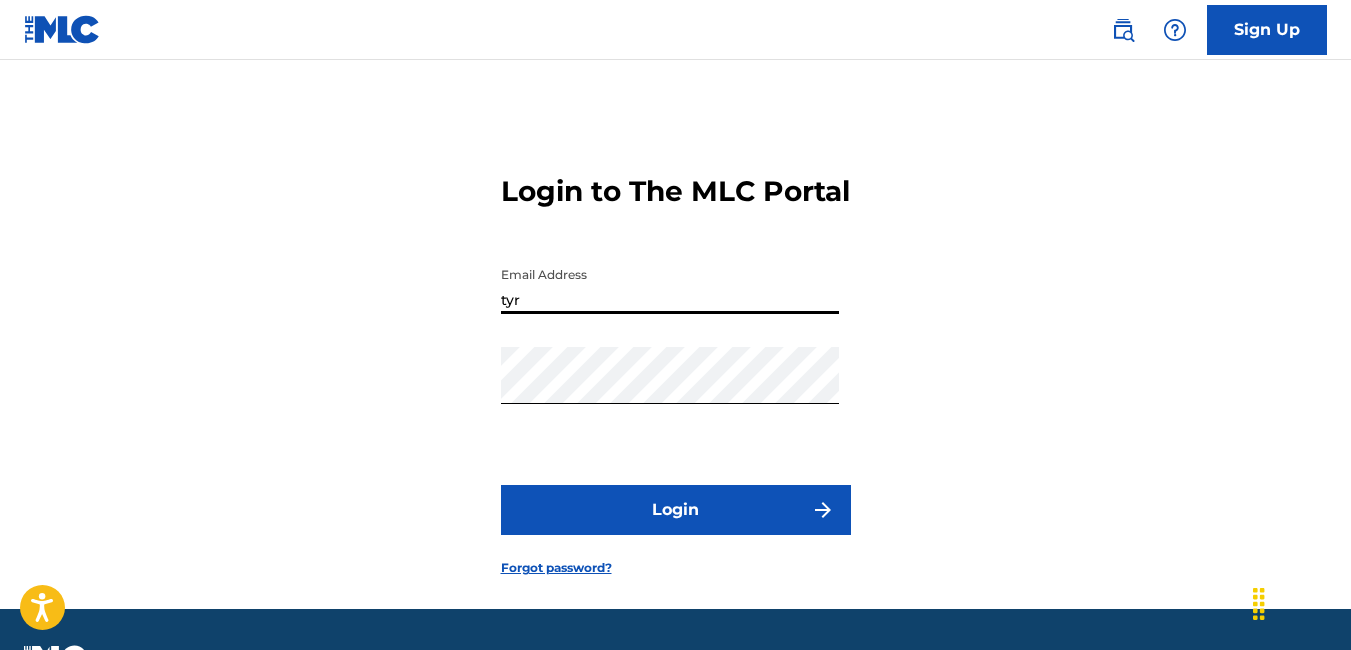 type on "[EMAIL]" 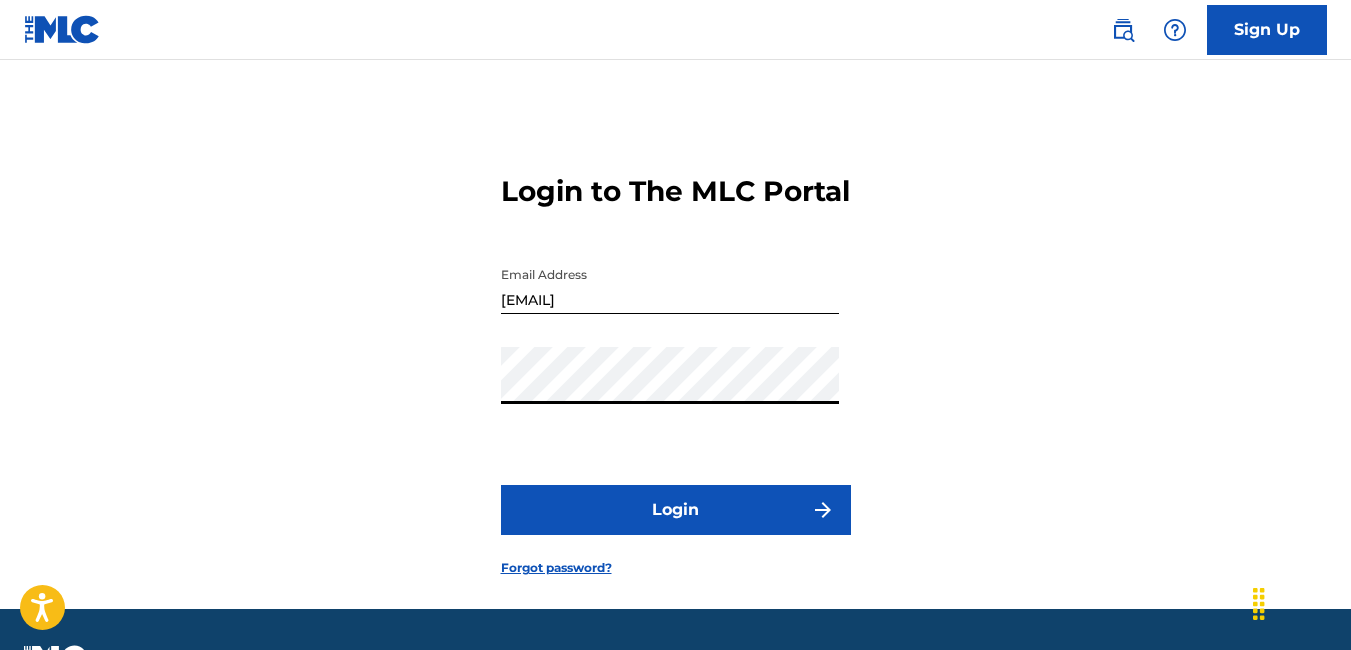 click on "Login" at bounding box center [676, 510] 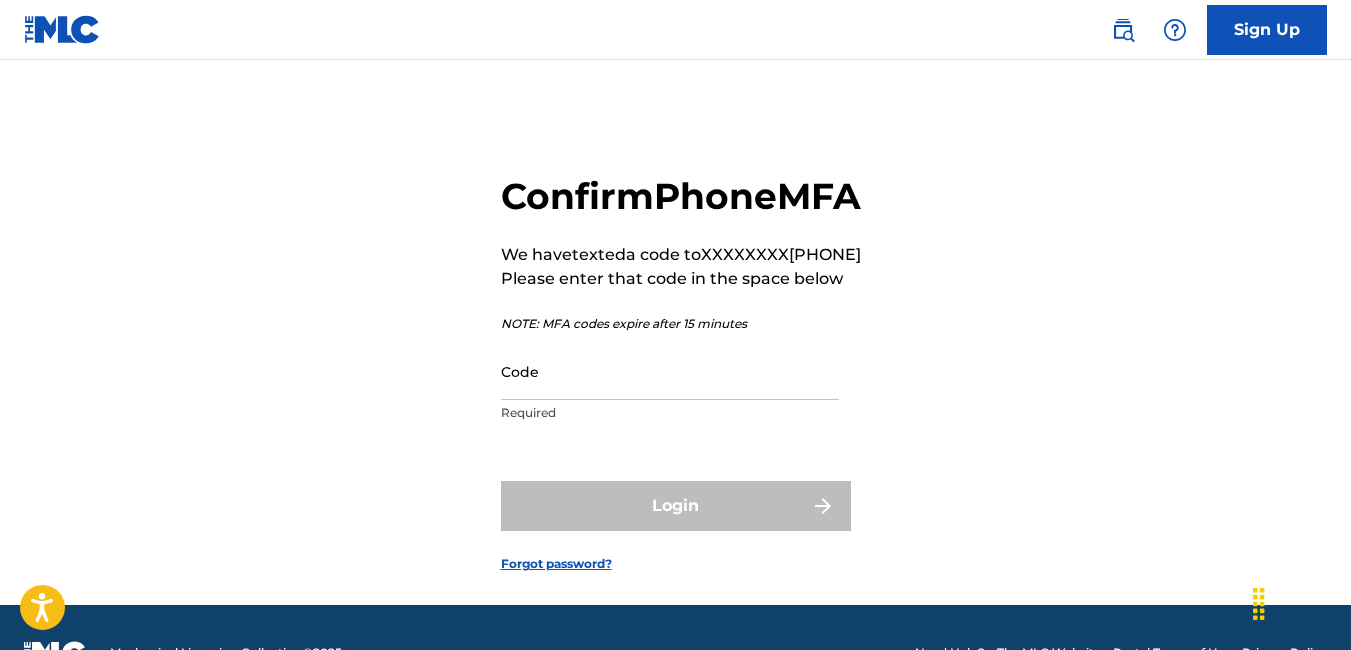 click on "Code" at bounding box center [670, 371] 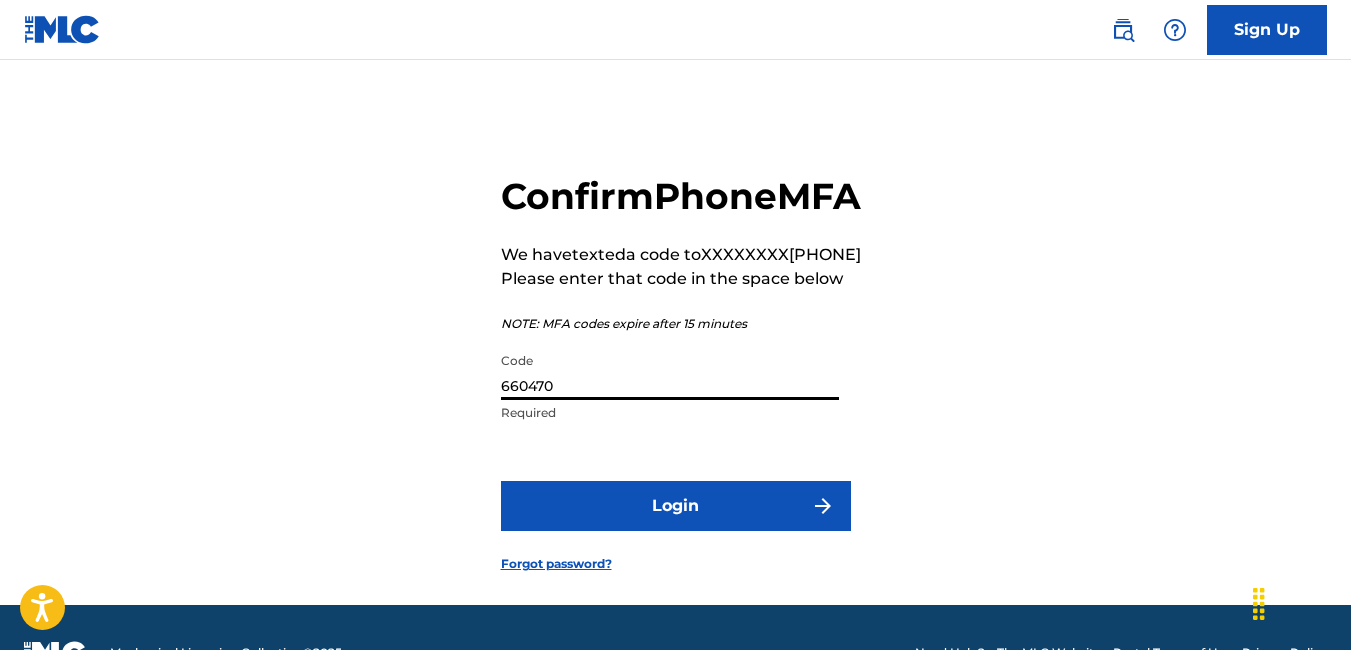 type on "660470" 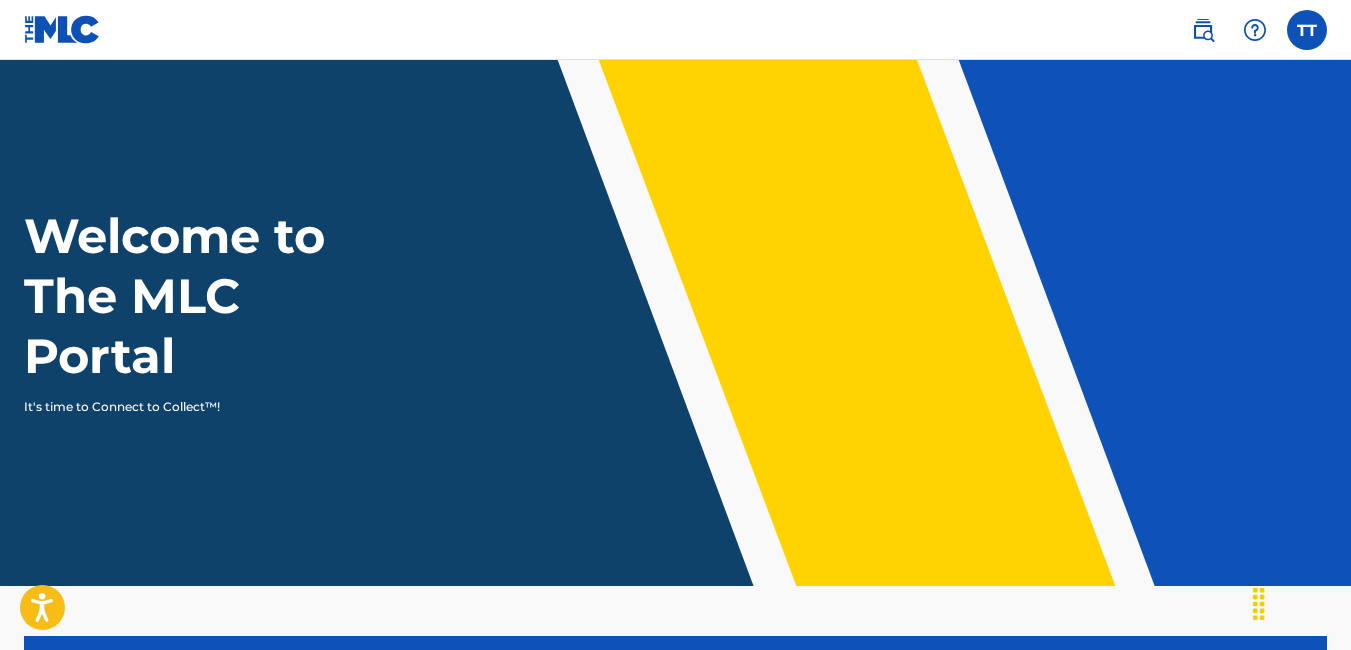scroll, scrollTop: 0, scrollLeft: 0, axis: both 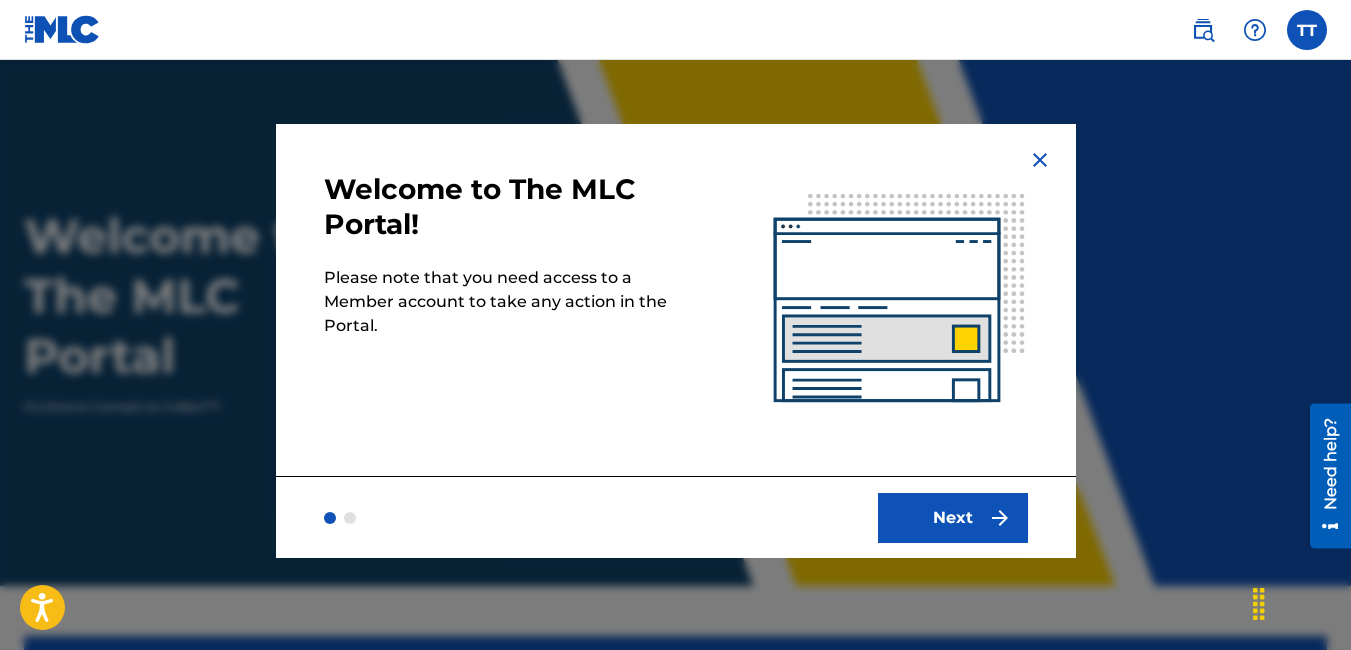 click on "Next" at bounding box center [953, 518] 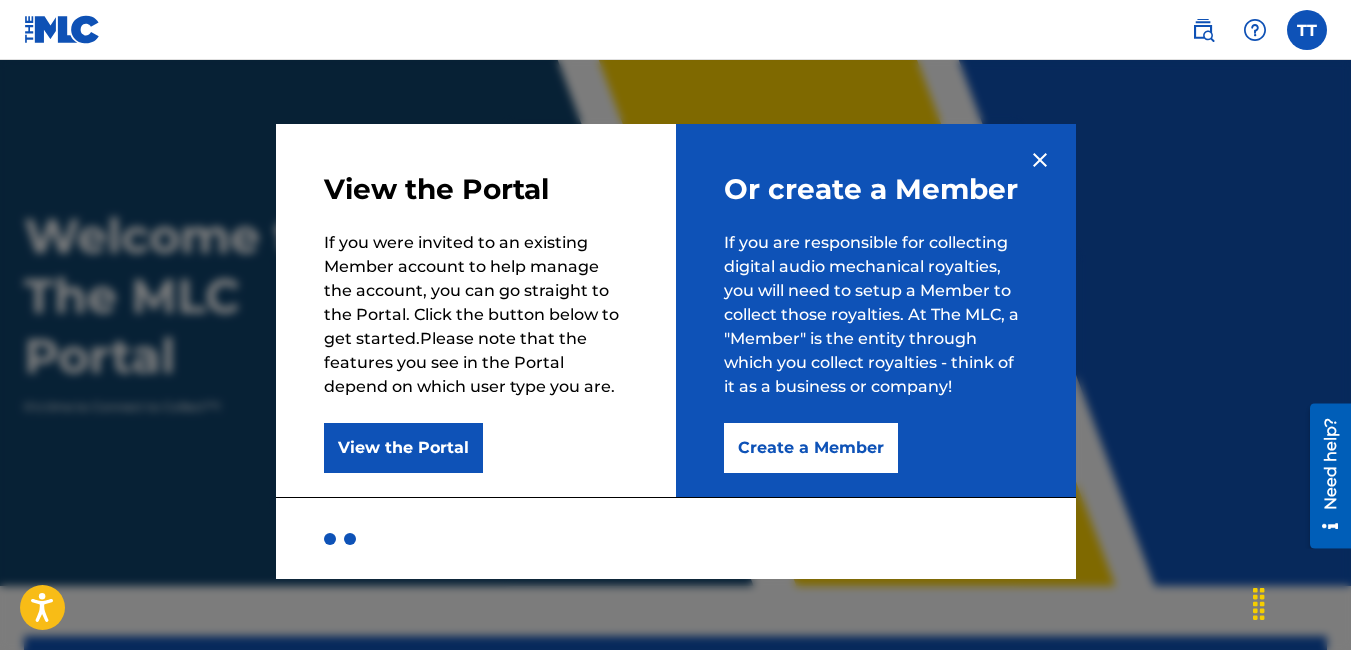 click on "View the Portal" at bounding box center (403, 448) 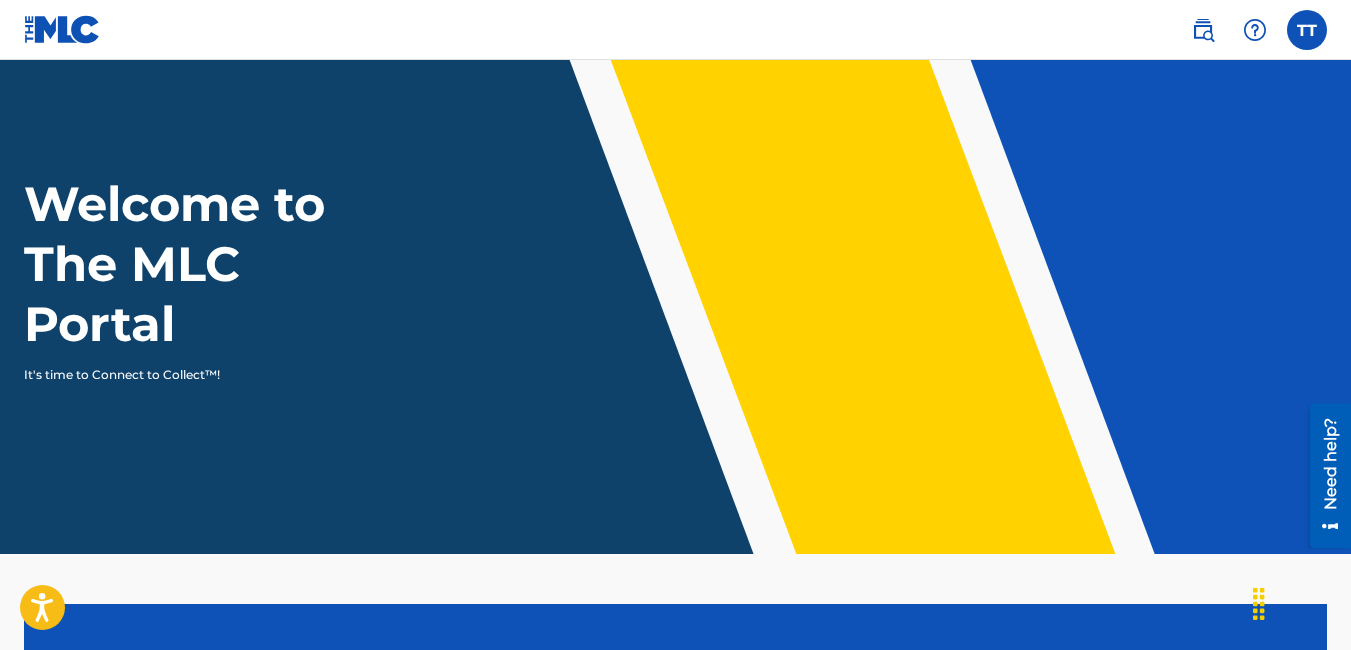 scroll, scrollTop: 0, scrollLeft: 0, axis: both 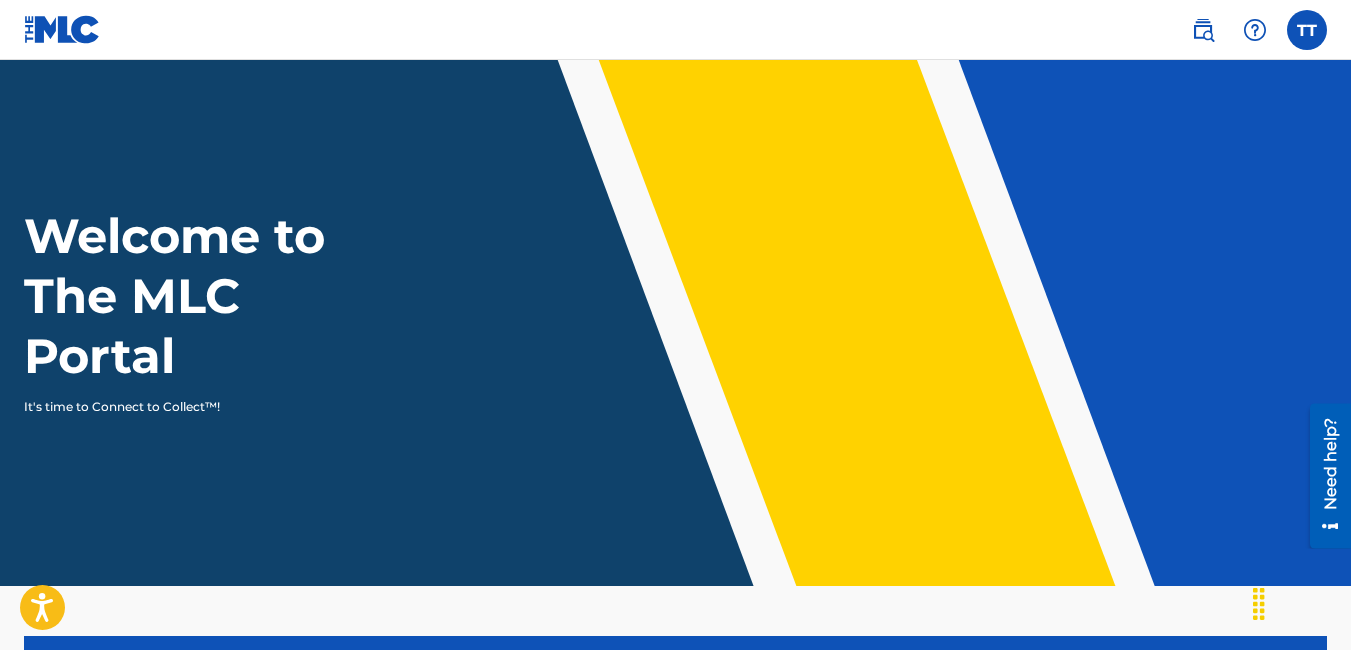 click at bounding box center [1307, 30] 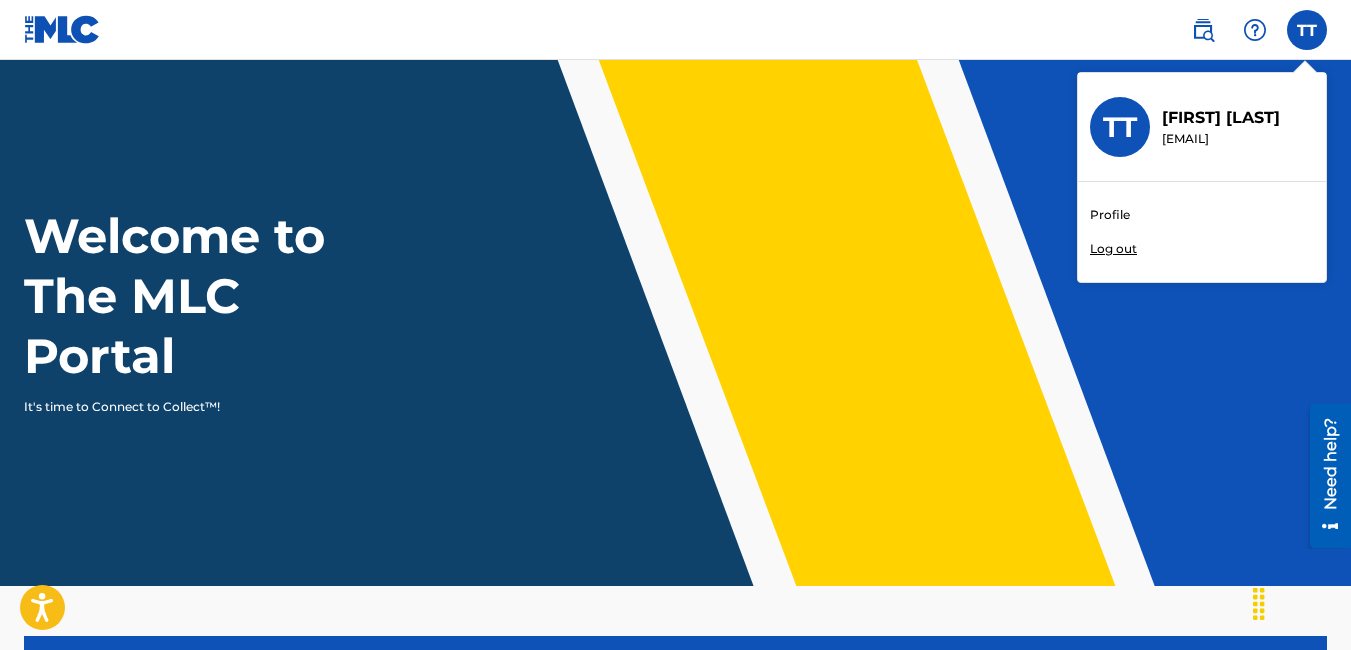 click at bounding box center [1203, 30] 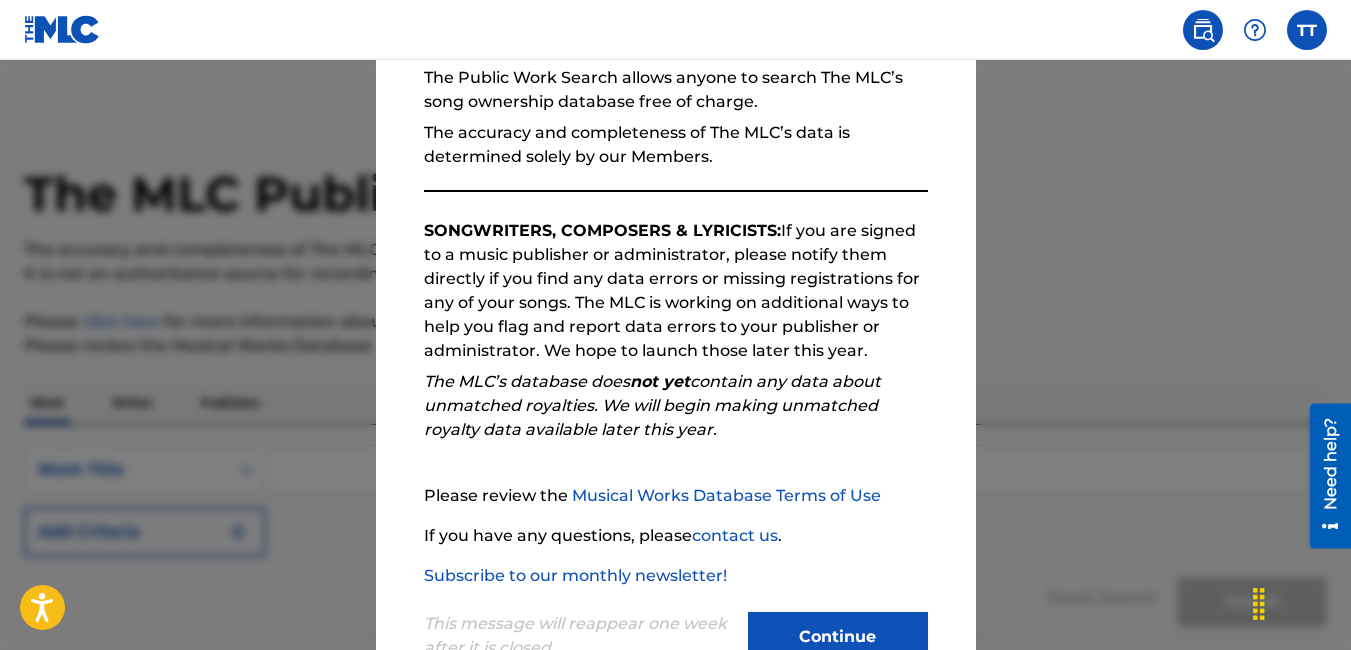 scroll, scrollTop: 265, scrollLeft: 0, axis: vertical 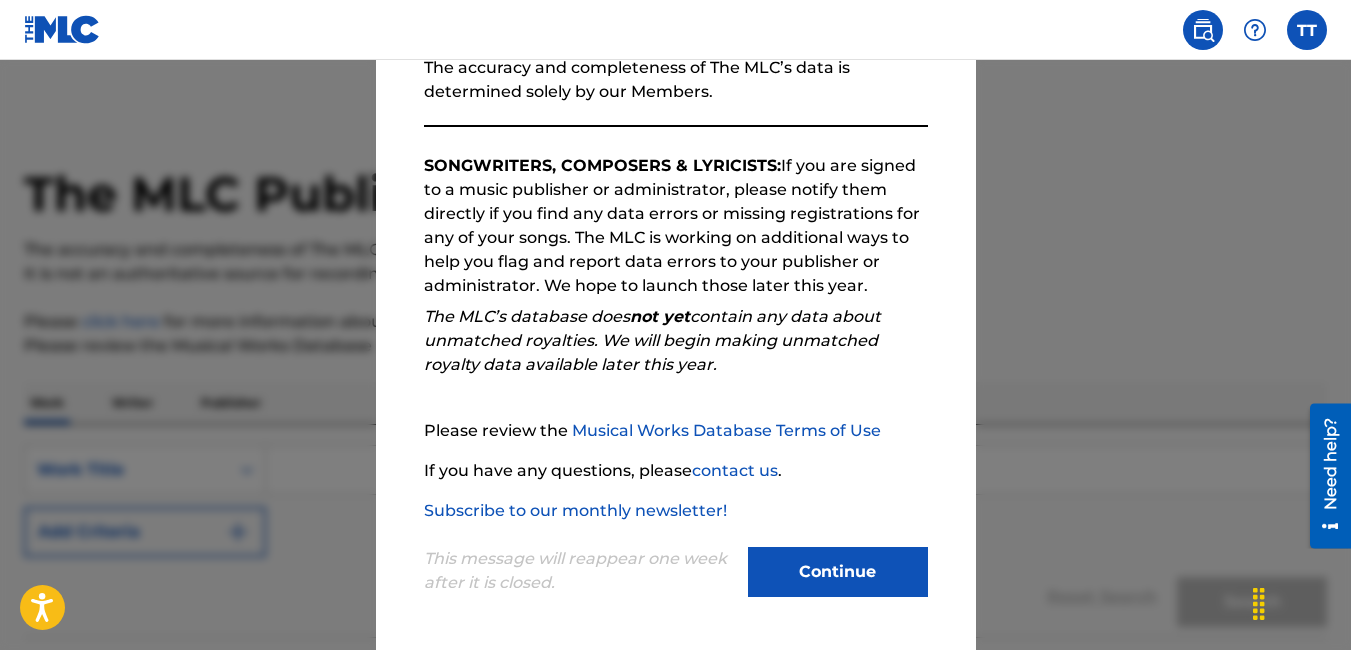 click on "Continue" at bounding box center (838, 572) 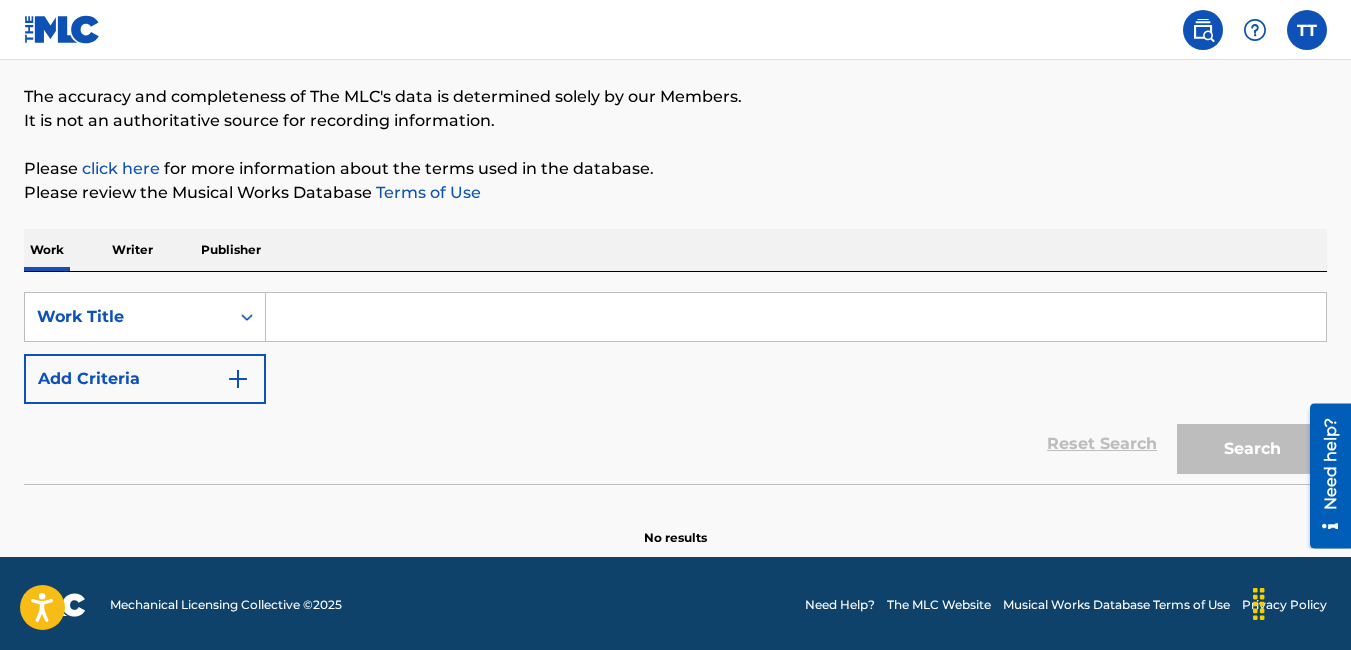 scroll, scrollTop: 156, scrollLeft: 0, axis: vertical 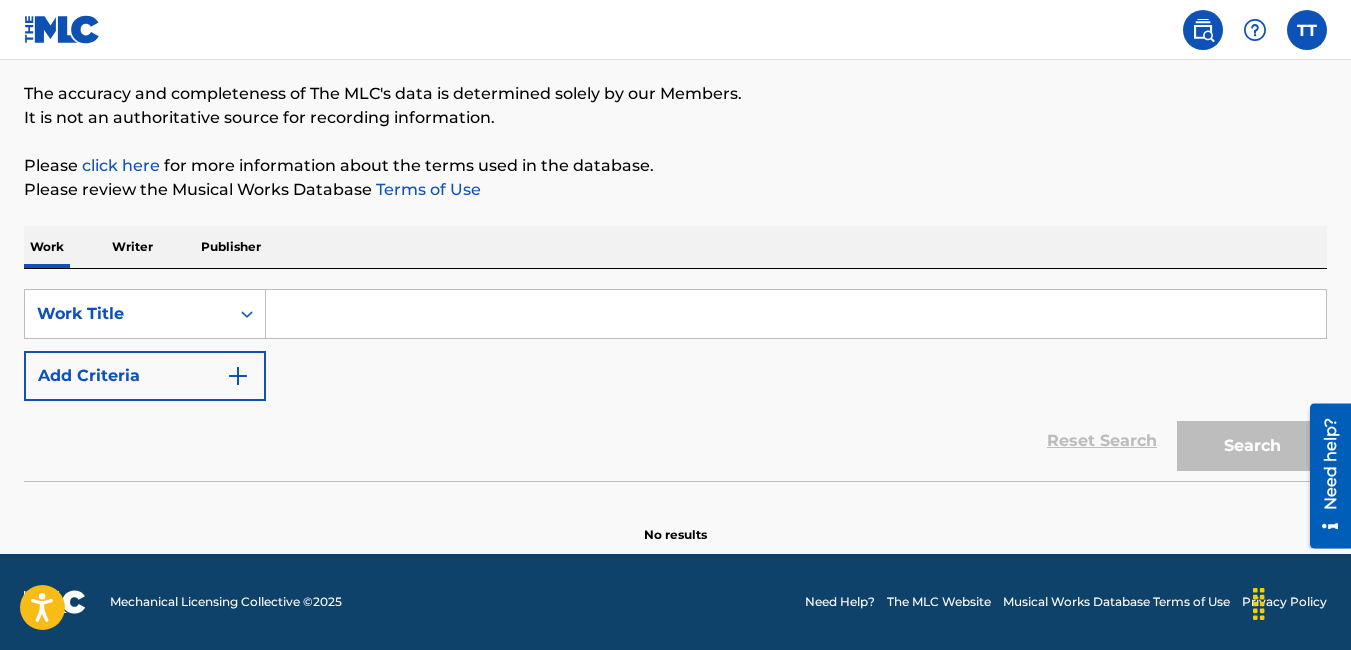 click at bounding box center [796, 314] 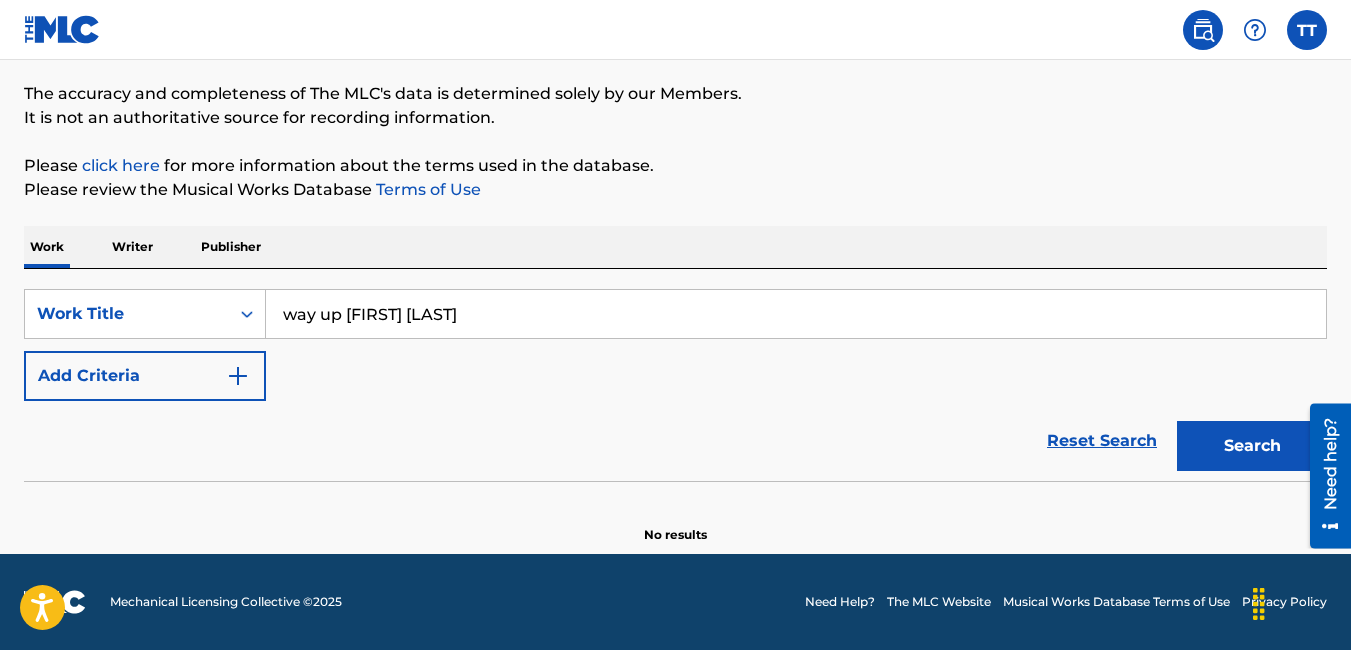 type on "way up [FIRST] [LAST]" 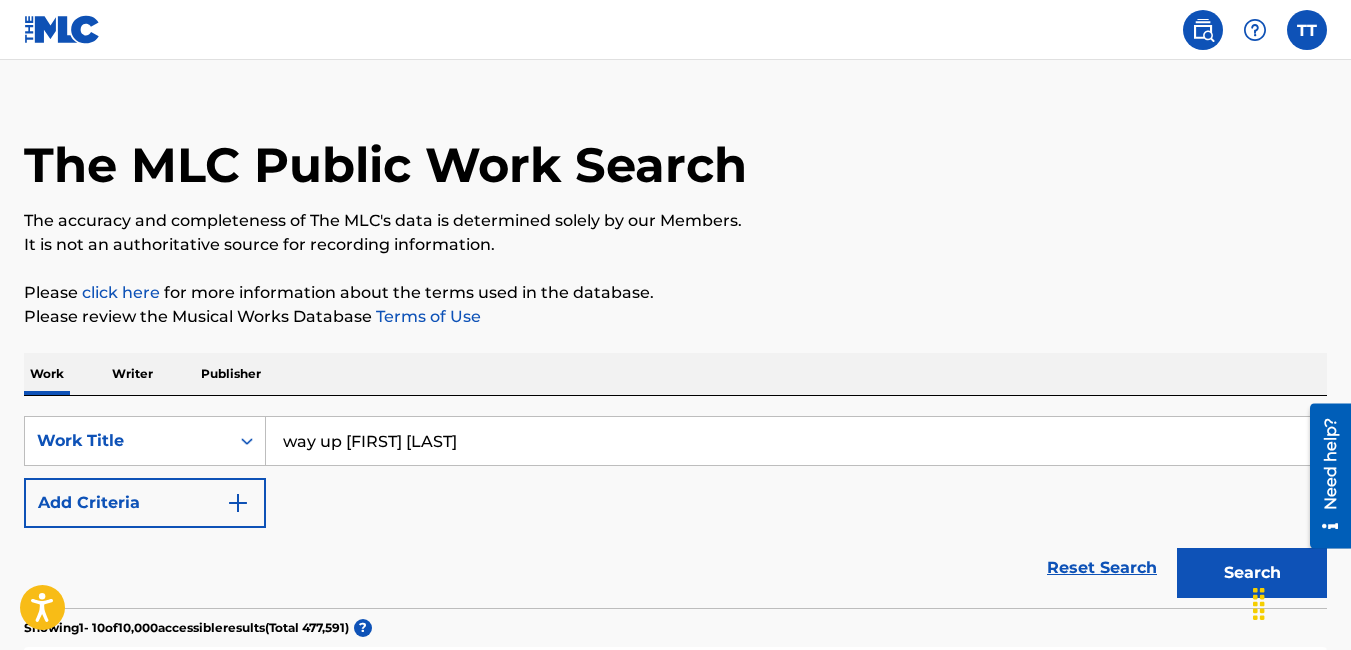 scroll, scrollTop: 0, scrollLeft: 0, axis: both 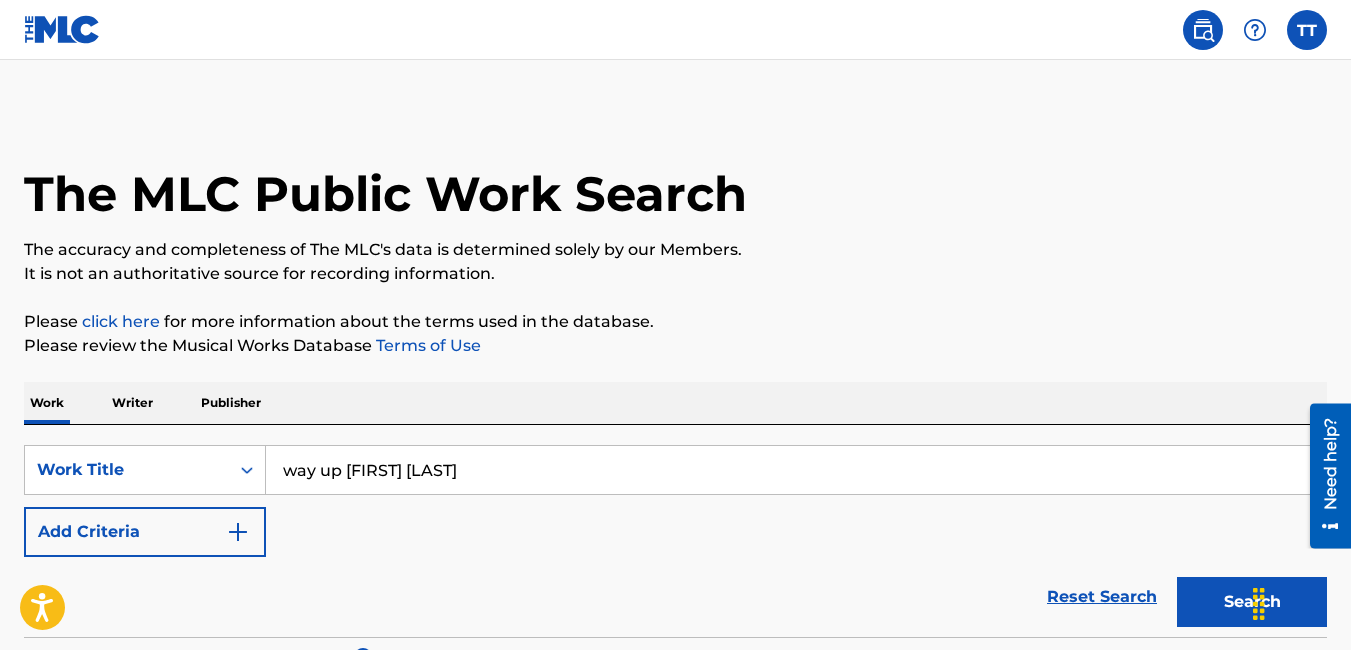 drag, startPoint x: 454, startPoint y: 465, endPoint x: 288, endPoint y: 474, distance: 166.24379 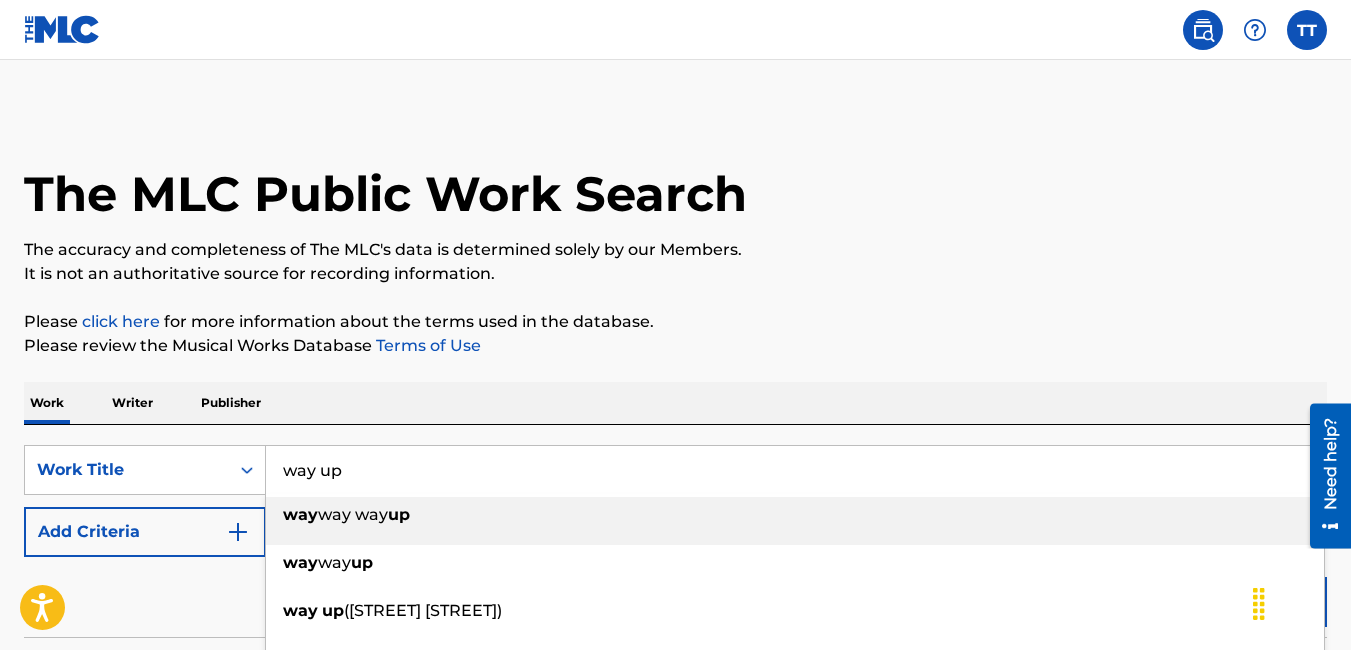 type on "way up" 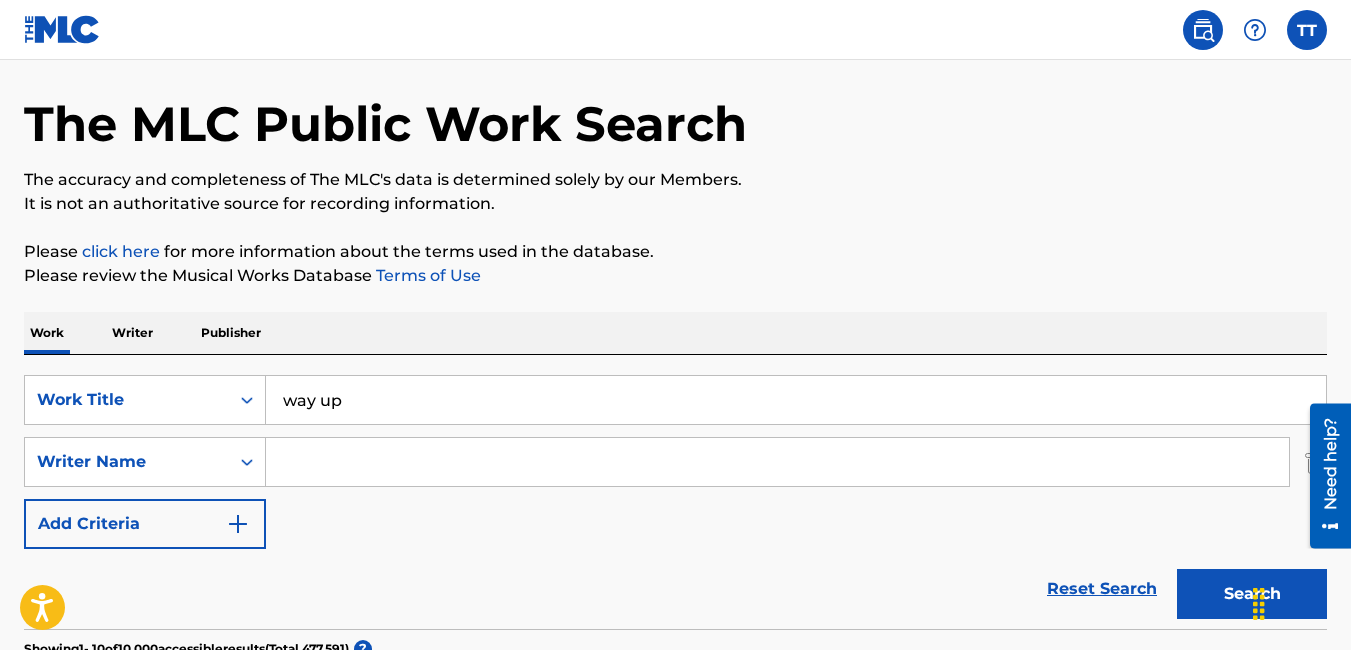 scroll, scrollTop: 100, scrollLeft: 0, axis: vertical 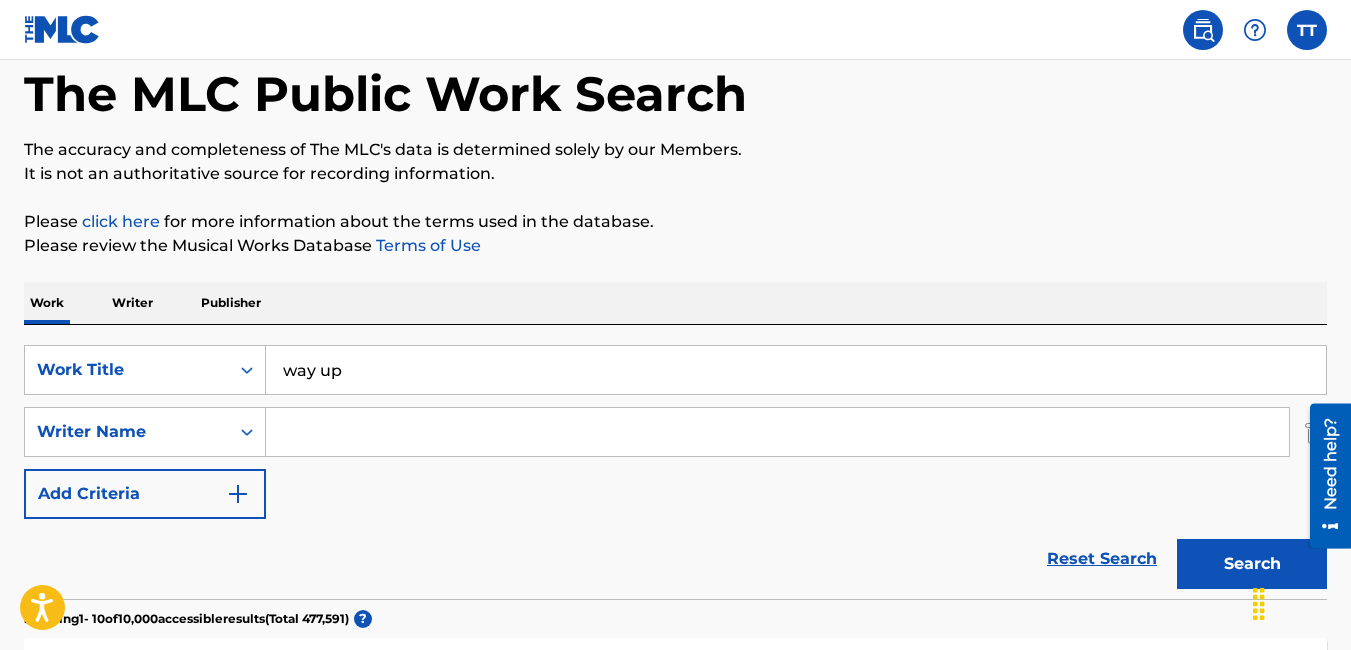 click at bounding box center (777, 432) 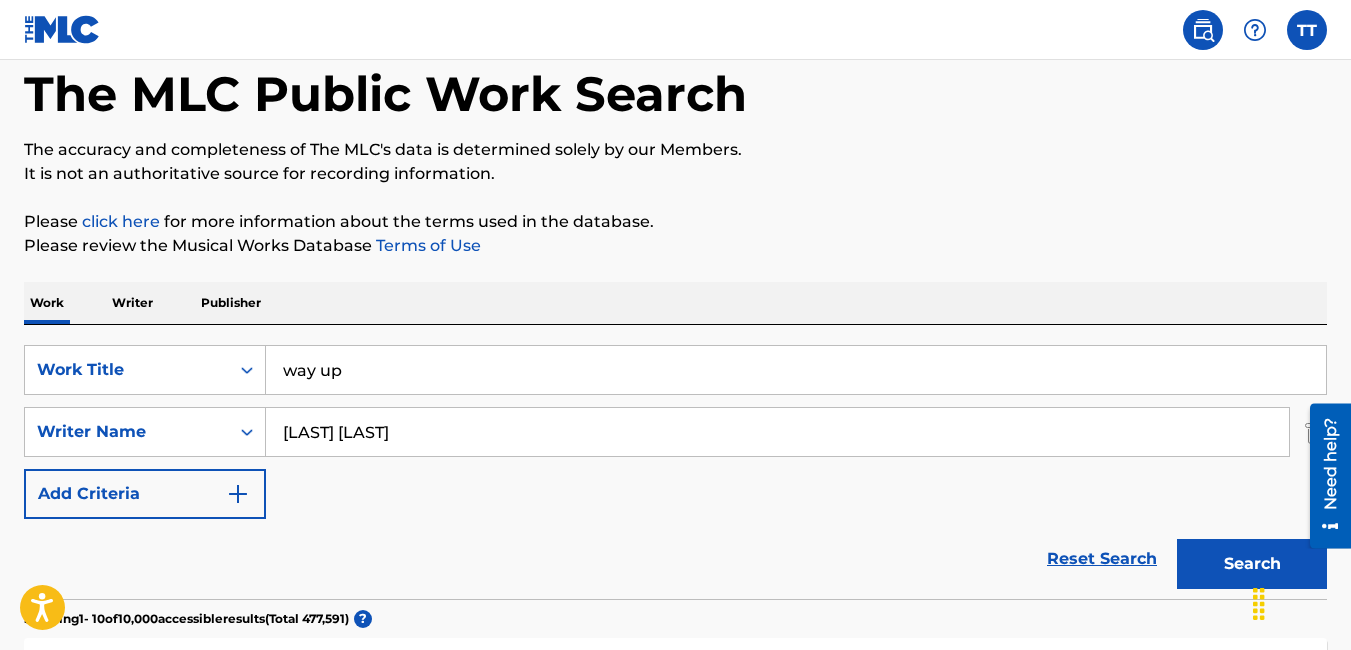 type on "[LAST] [LAST]" 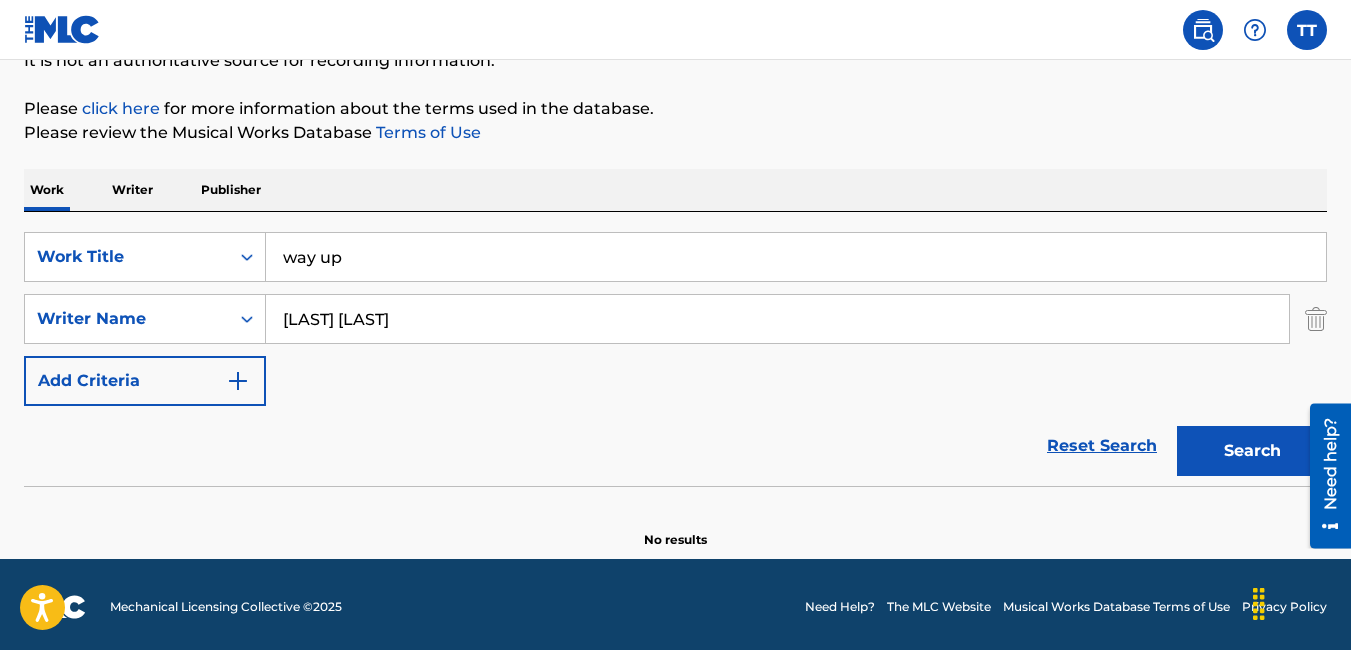 scroll, scrollTop: 218, scrollLeft: 0, axis: vertical 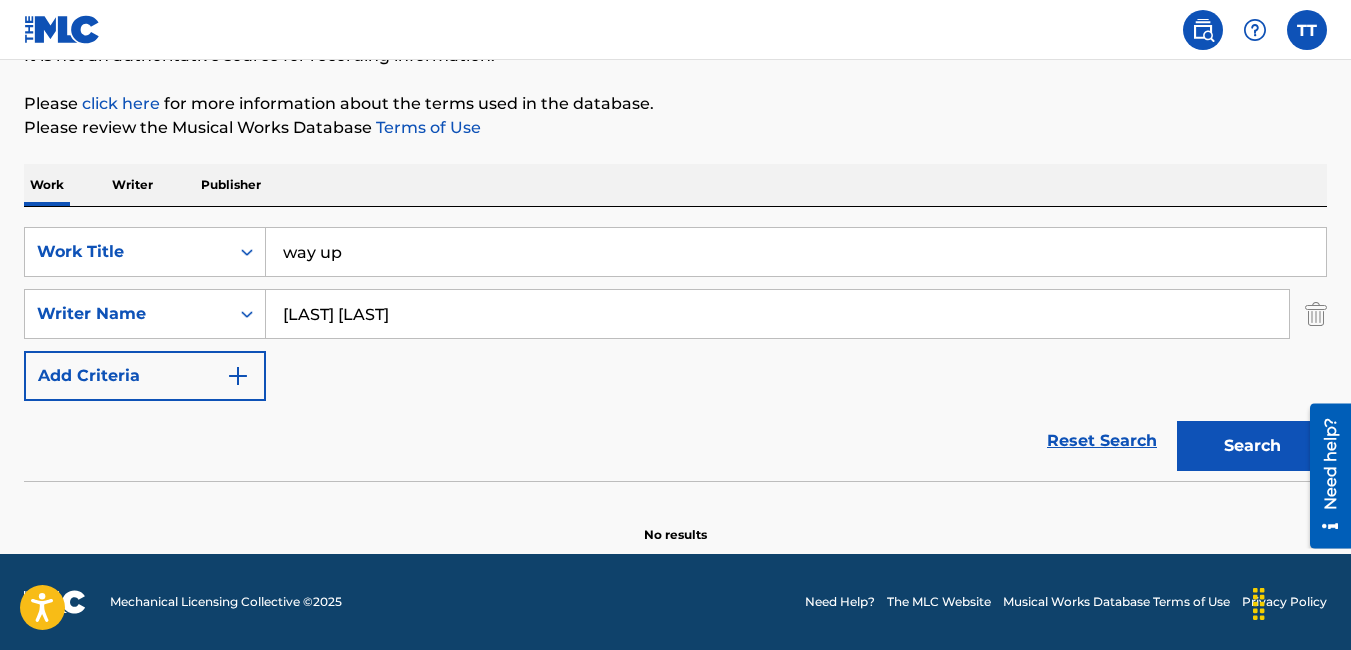 click on "Writer" at bounding box center (132, 185) 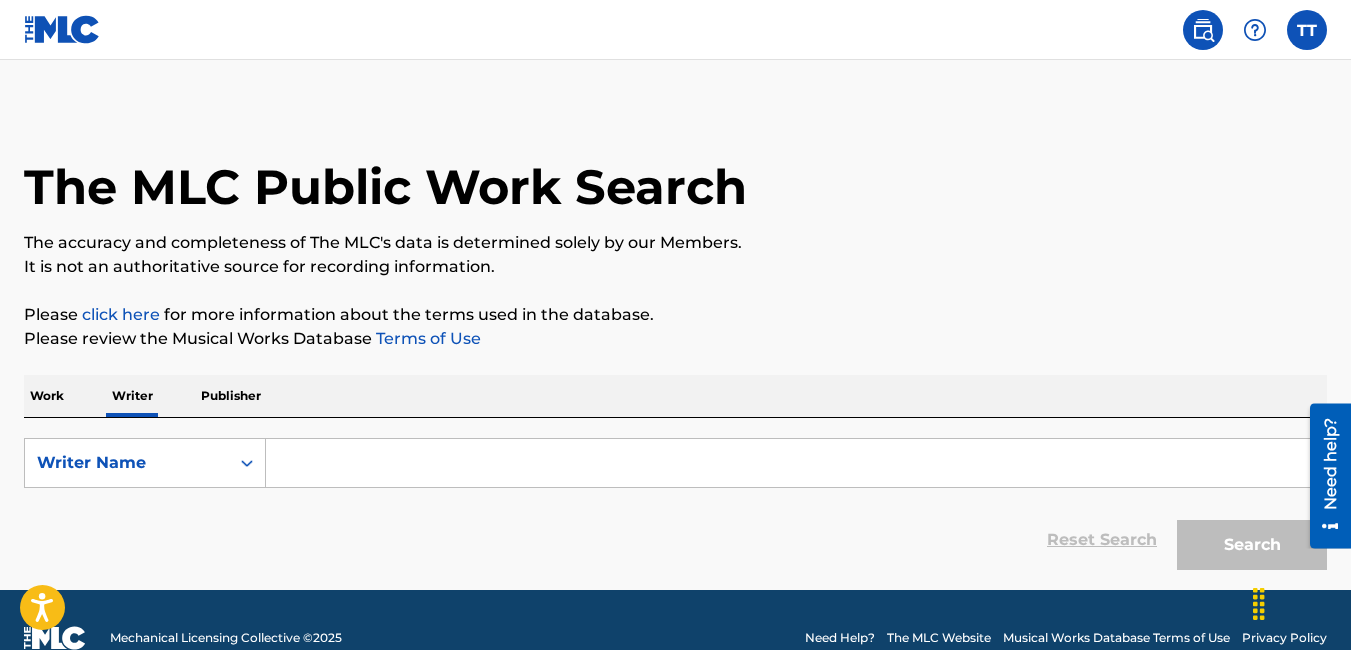 scroll, scrollTop: 43, scrollLeft: 0, axis: vertical 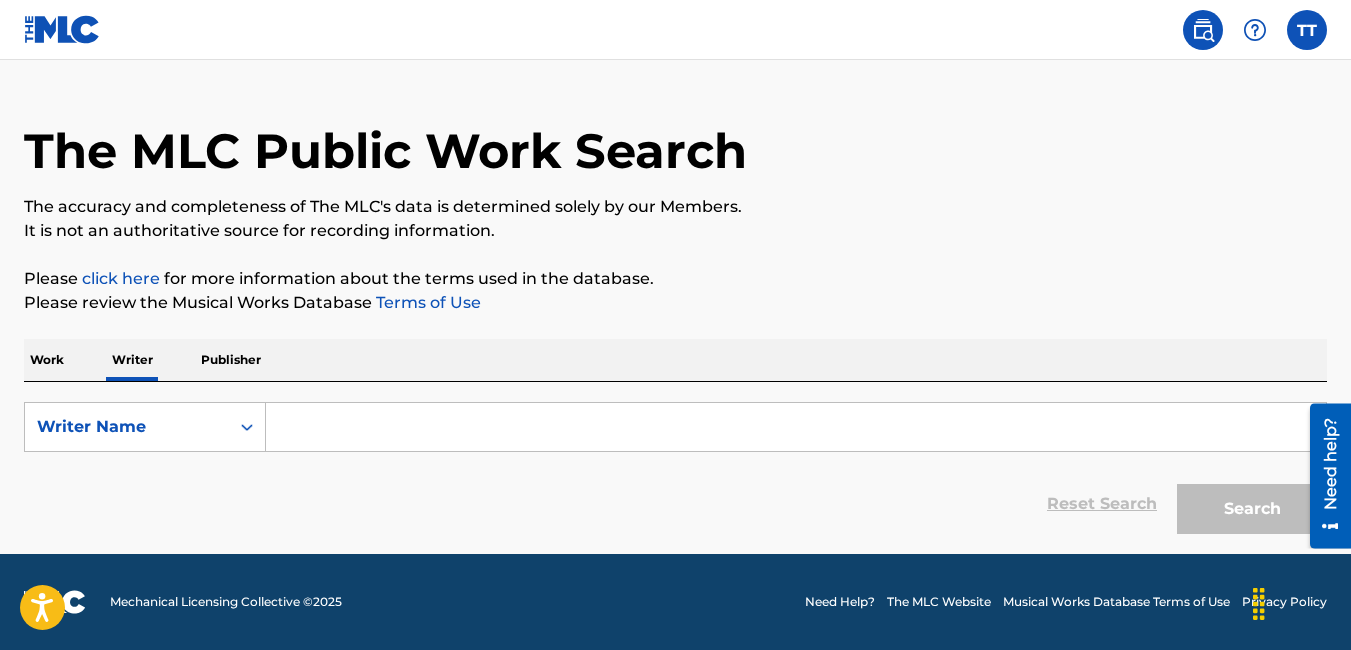 click on "Publisher" at bounding box center (231, 360) 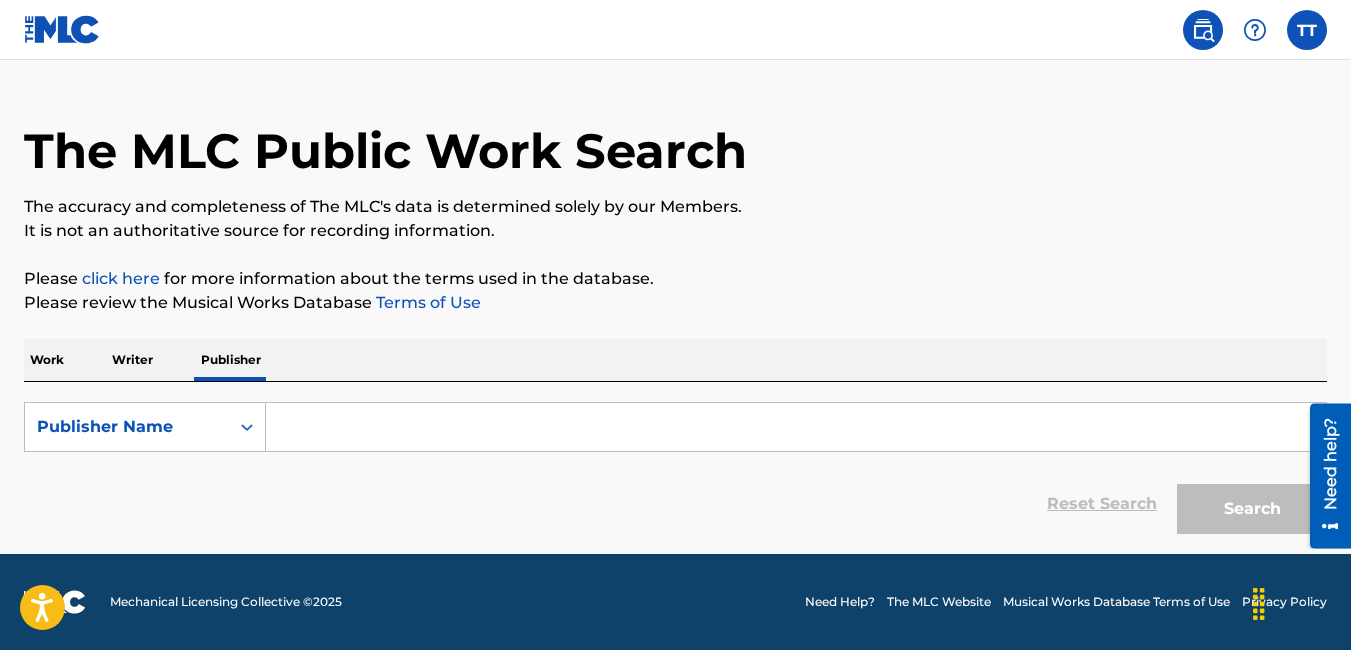 scroll, scrollTop: 0, scrollLeft: 0, axis: both 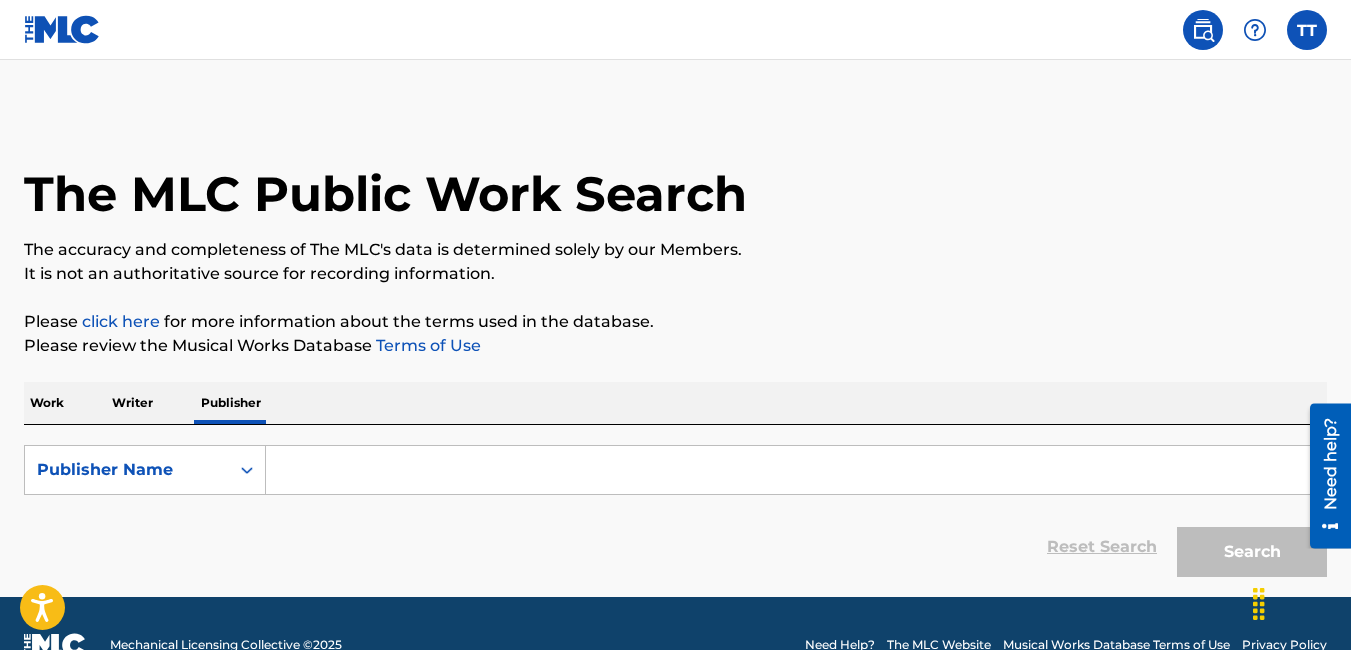 click on "Work" at bounding box center (47, 403) 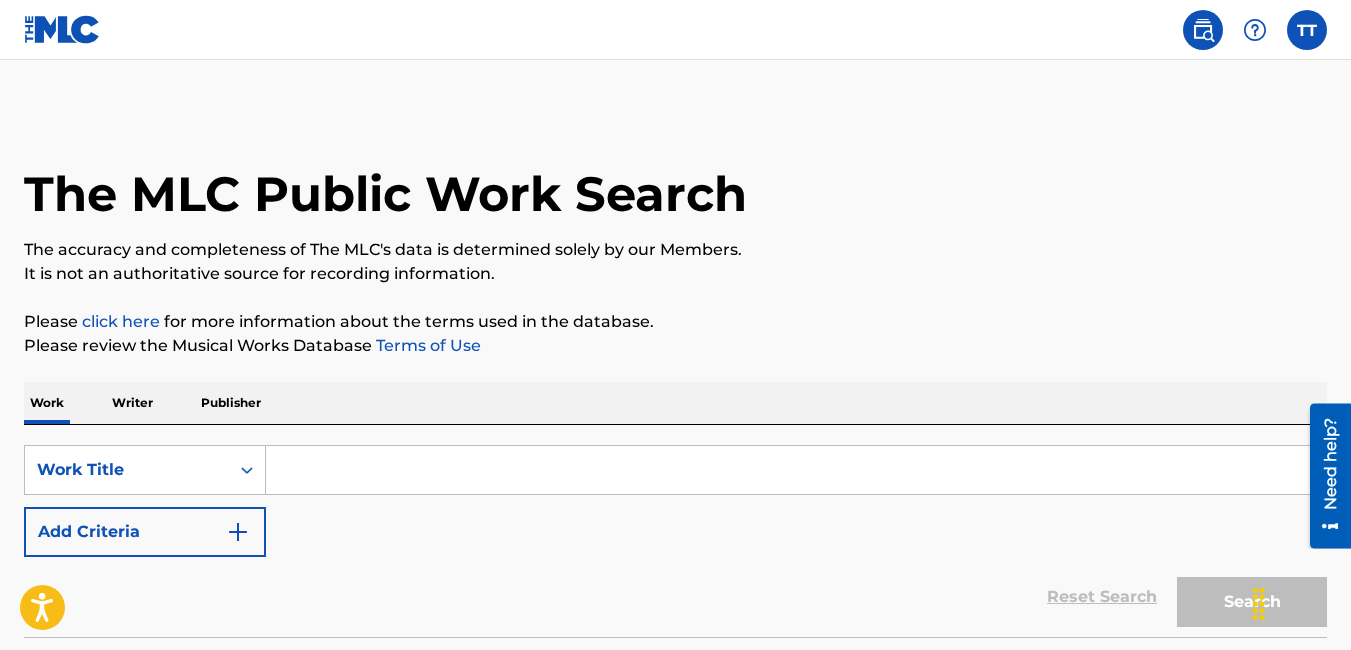 click at bounding box center [796, 470] 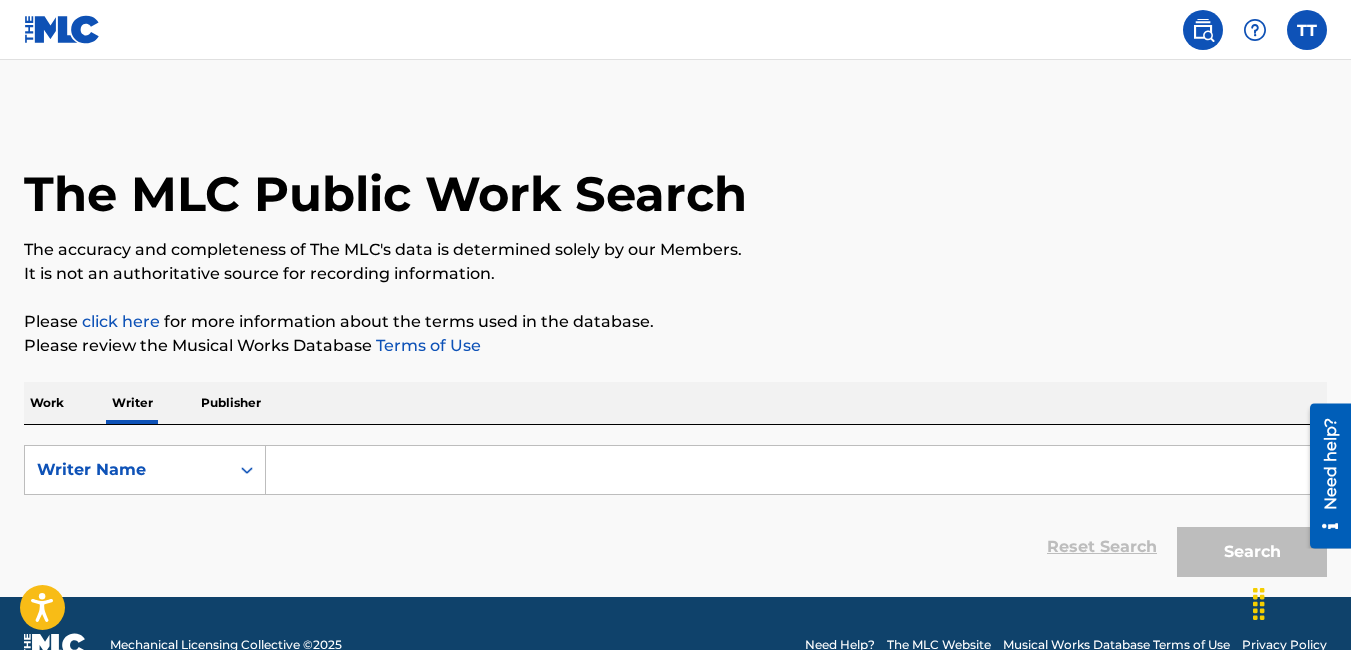 click at bounding box center [796, 470] 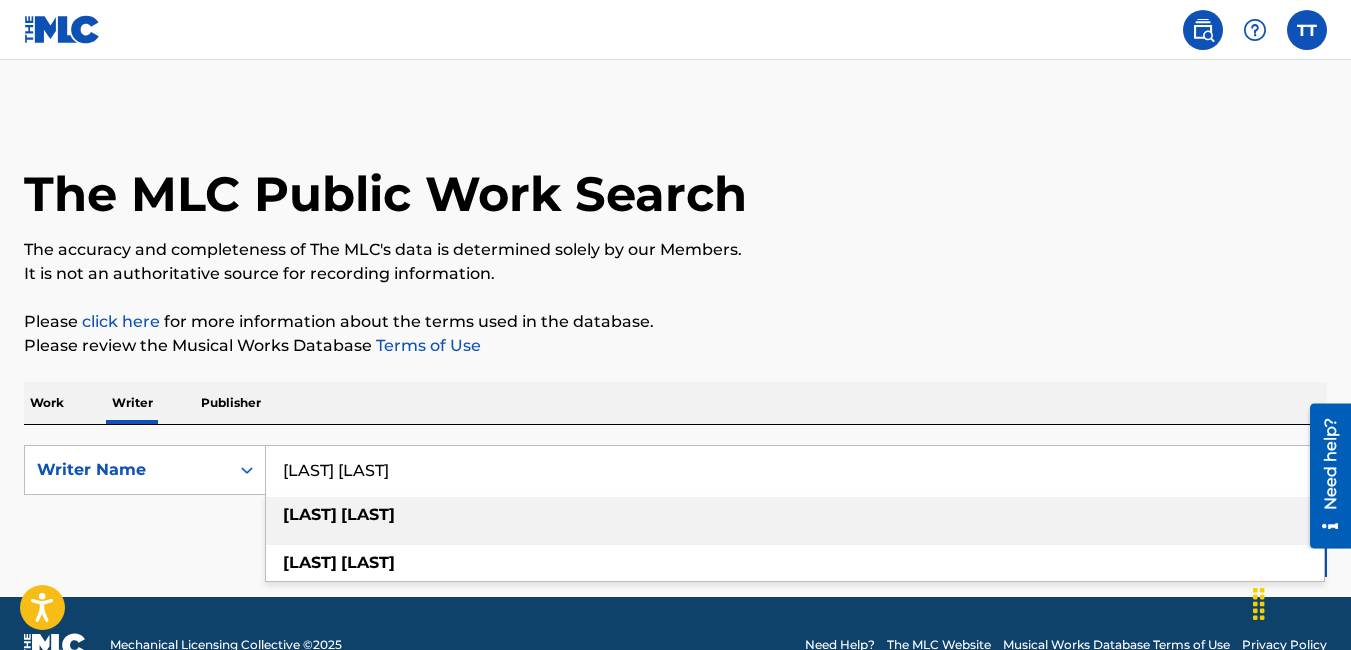 type on "[LAST] [LAST]" 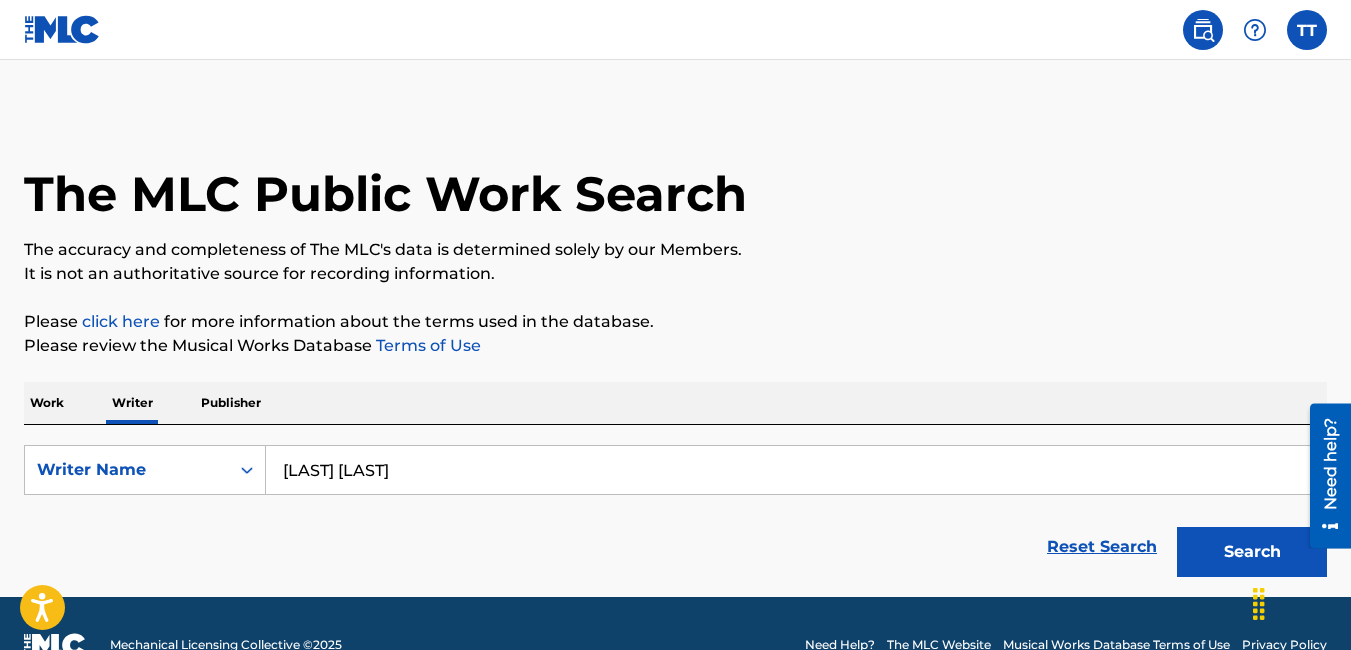 click on "Search" at bounding box center [1252, 552] 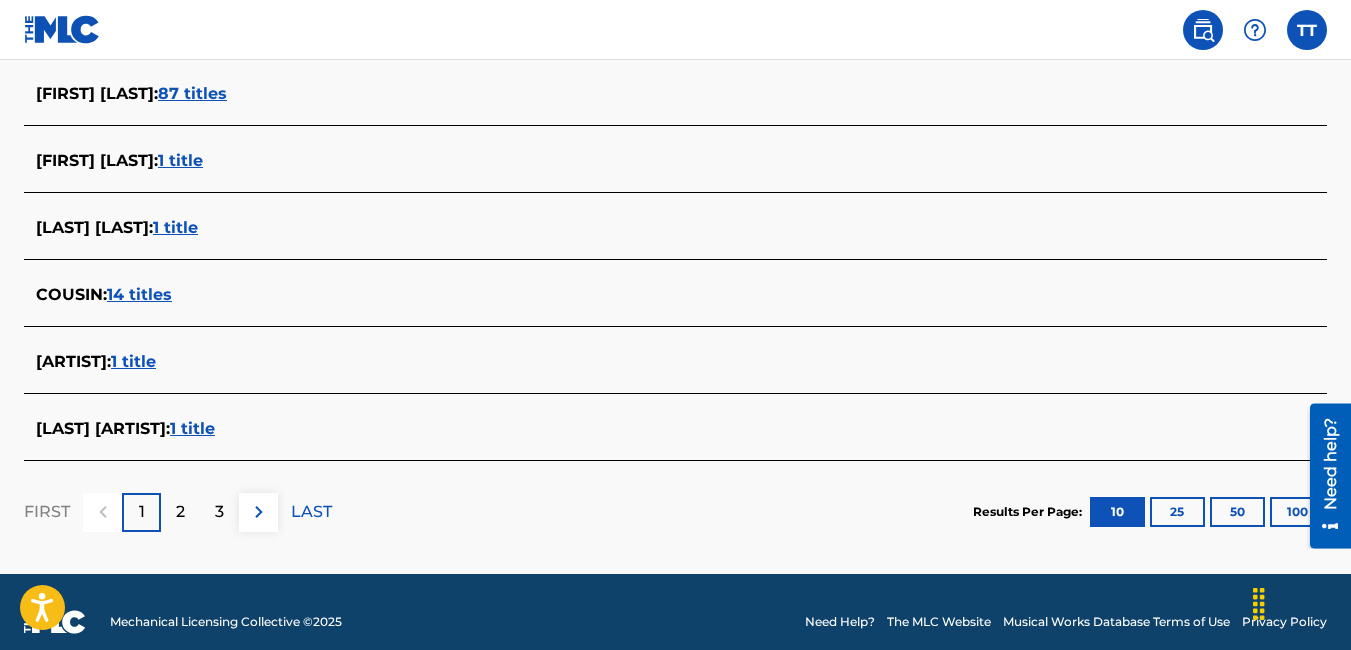scroll, scrollTop: 860, scrollLeft: 0, axis: vertical 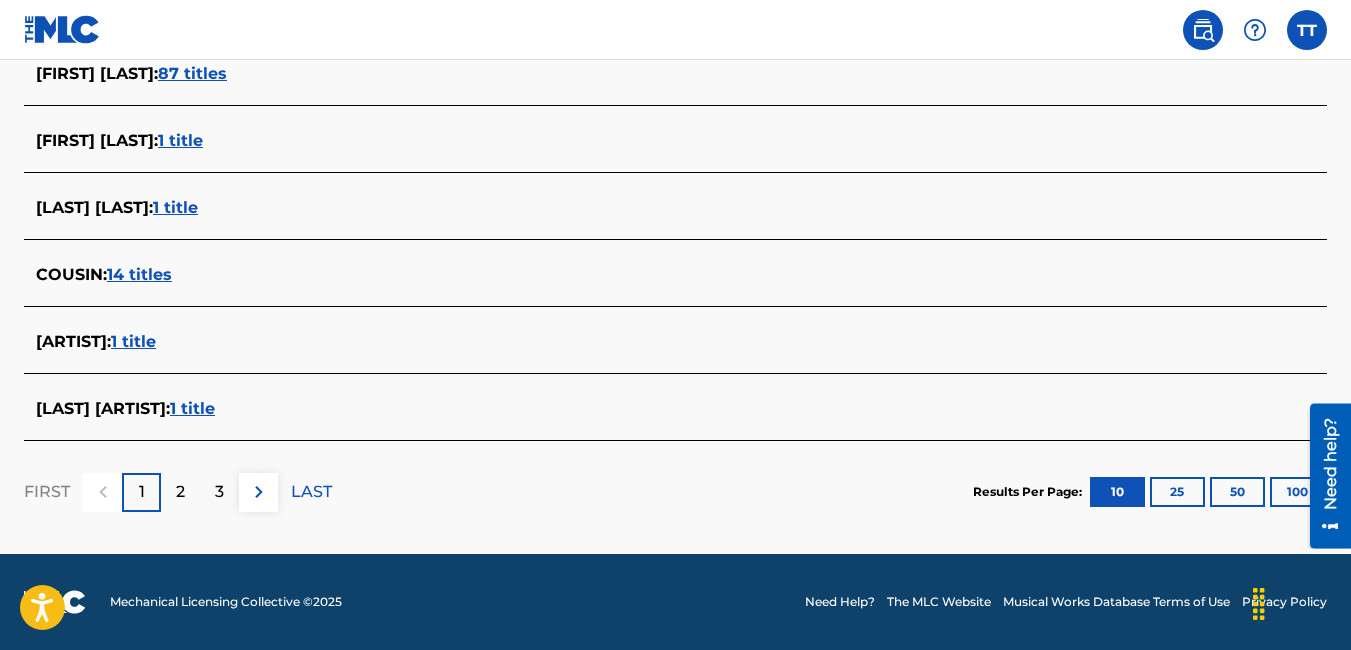 click on "1 title" at bounding box center [133, 341] 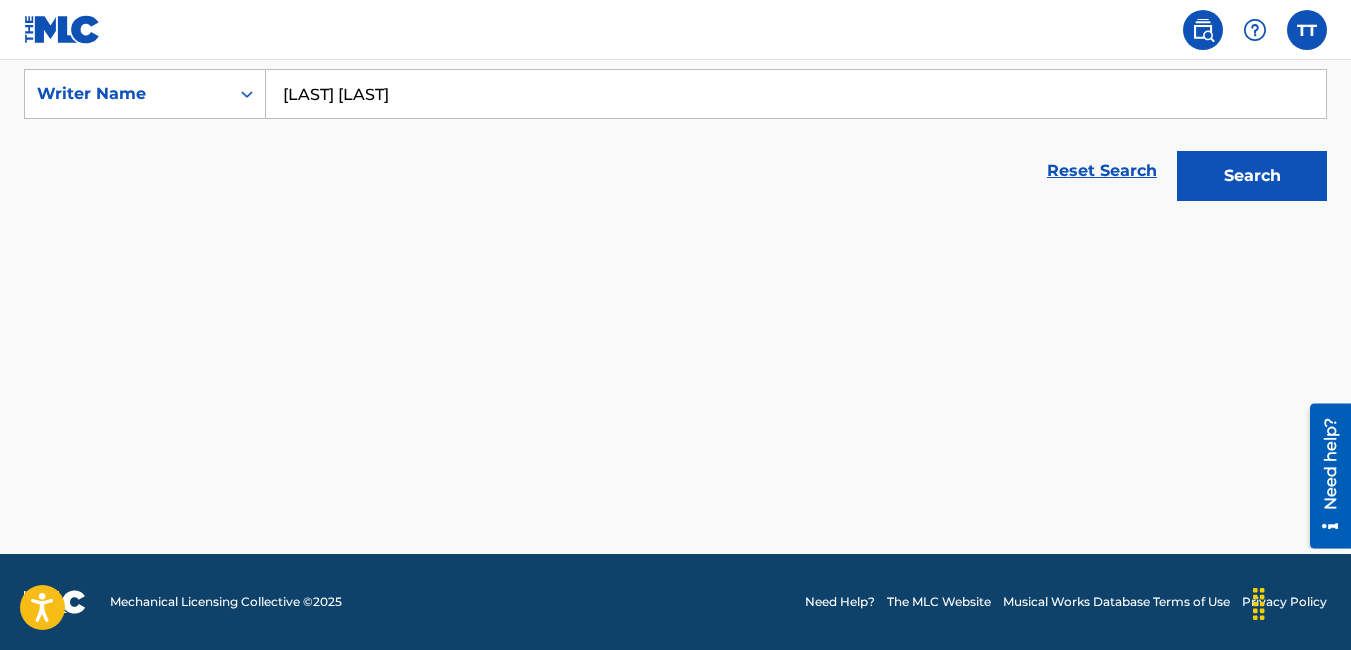 scroll, scrollTop: 376, scrollLeft: 0, axis: vertical 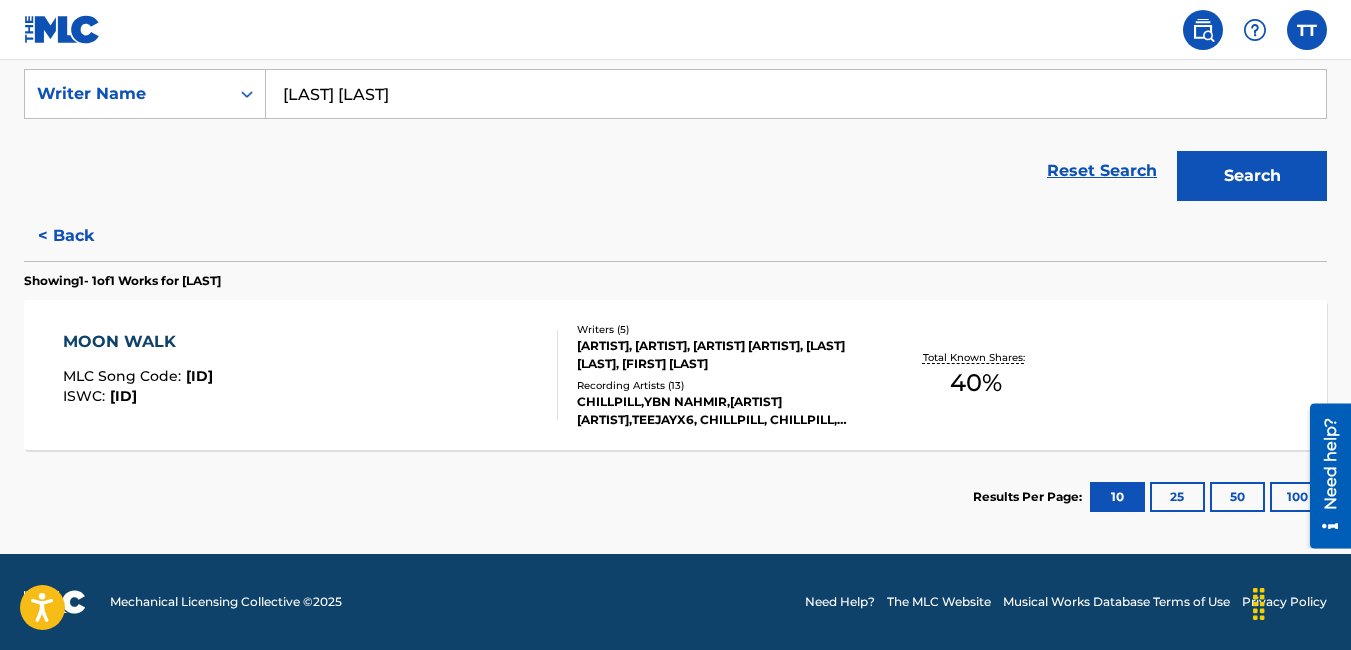 click on "< Back" at bounding box center (84, 236) 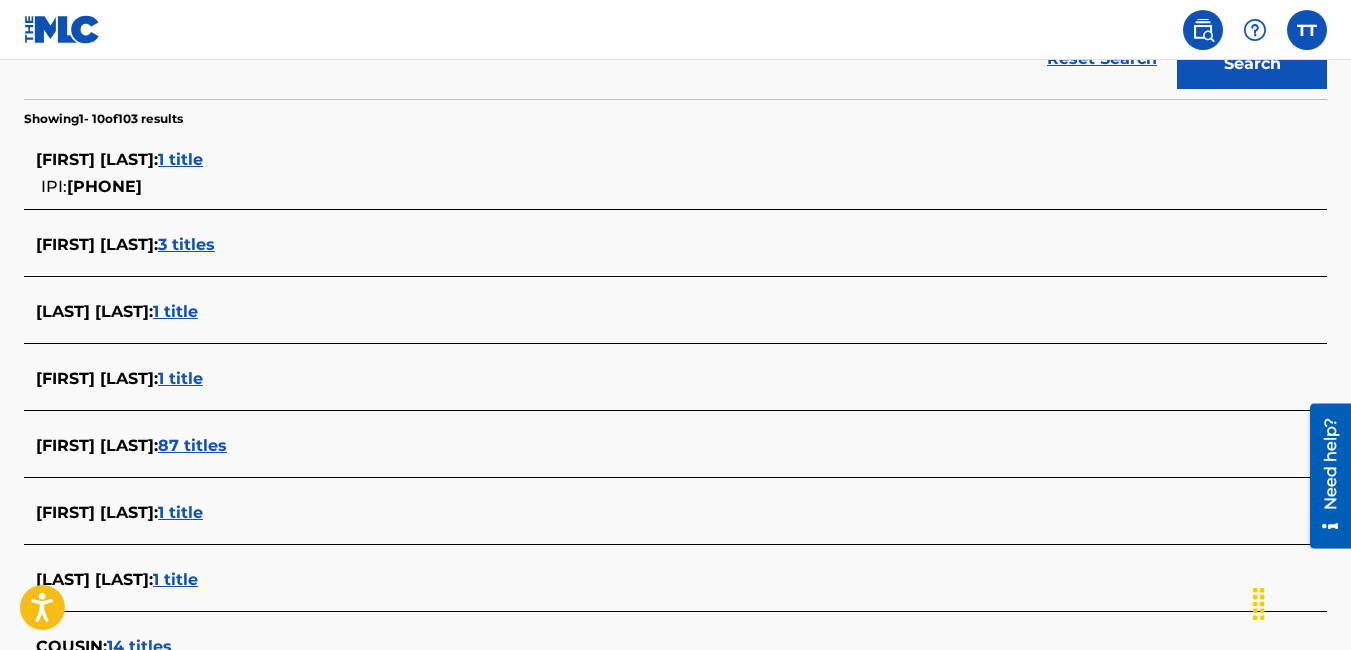 scroll, scrollTop: 476, scrollLeft: 0, axis: vertical 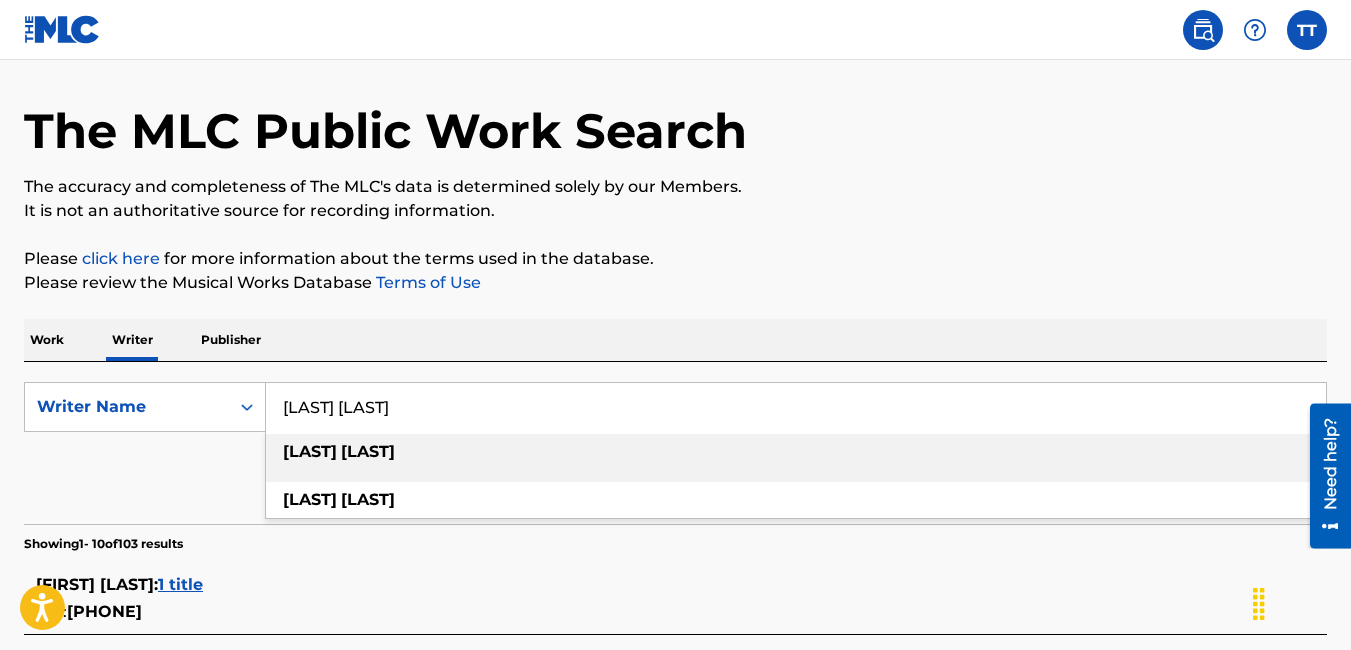 drag, startPoint x: 415, startPoint y: 410, endPoint x: 269, endPoint y: 417, distance: 146.16771 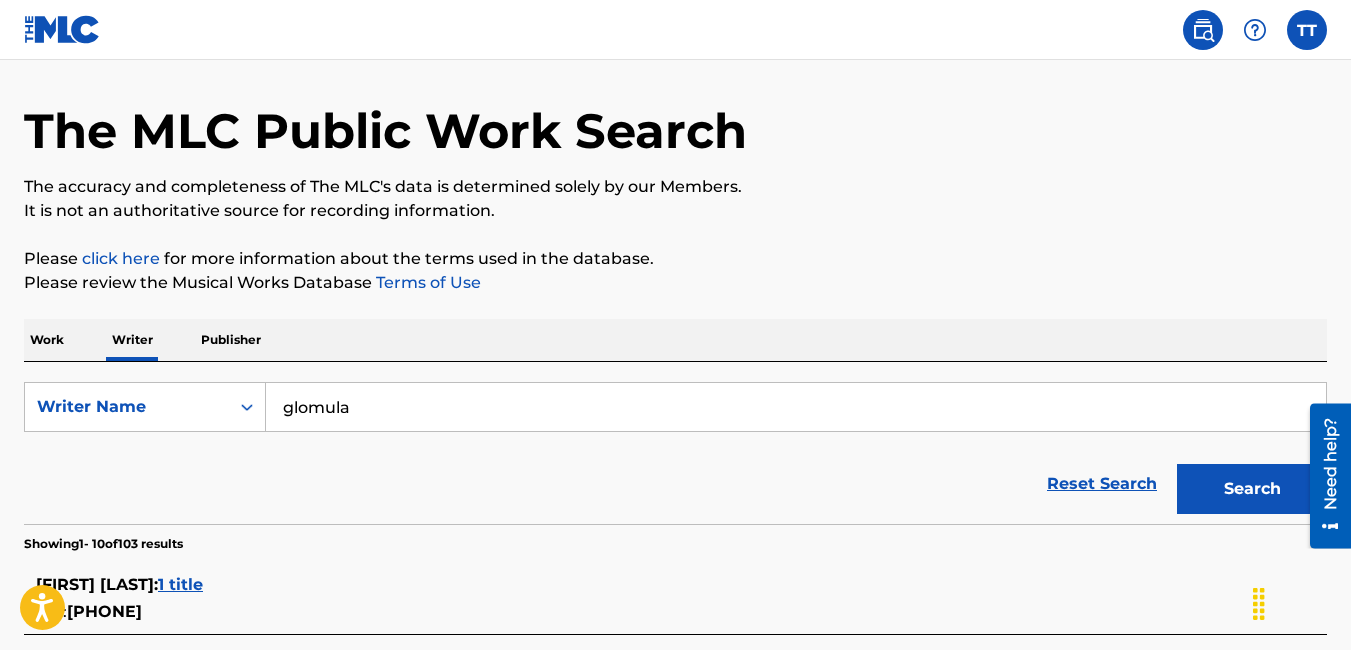 type on "glomula" 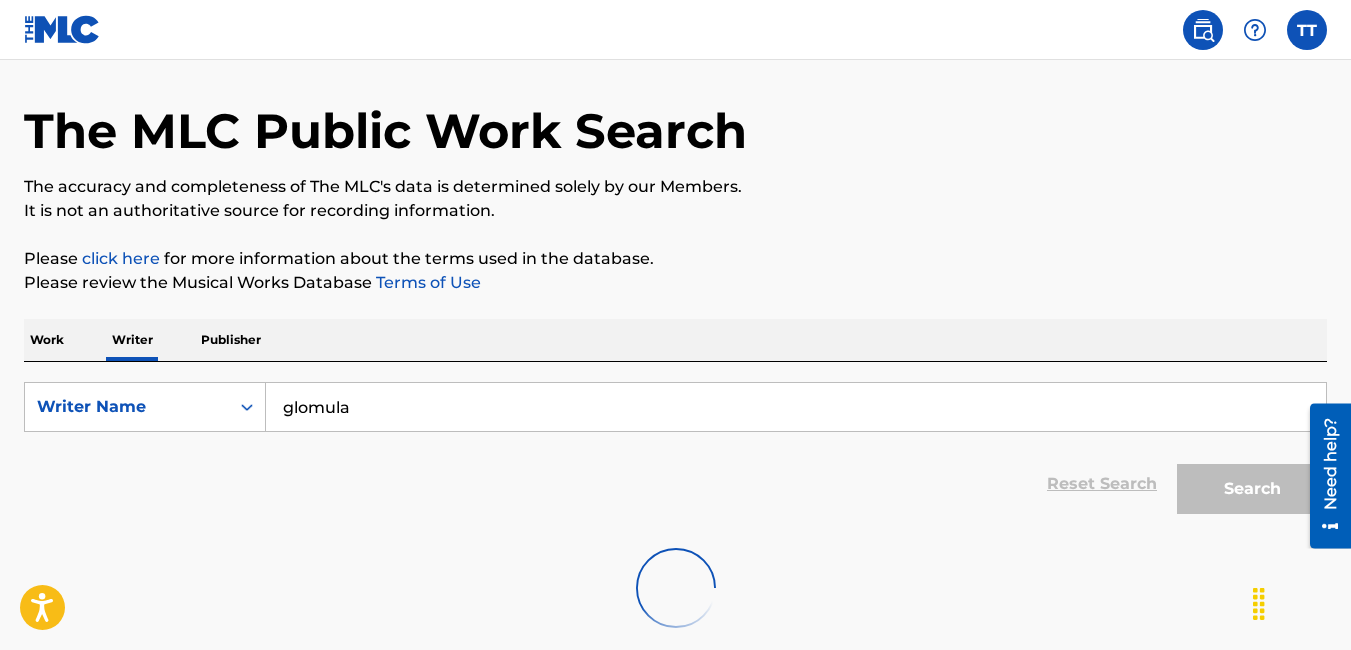 scroll, scrollTop: 43, scrollLeft: 0, axis: vertical 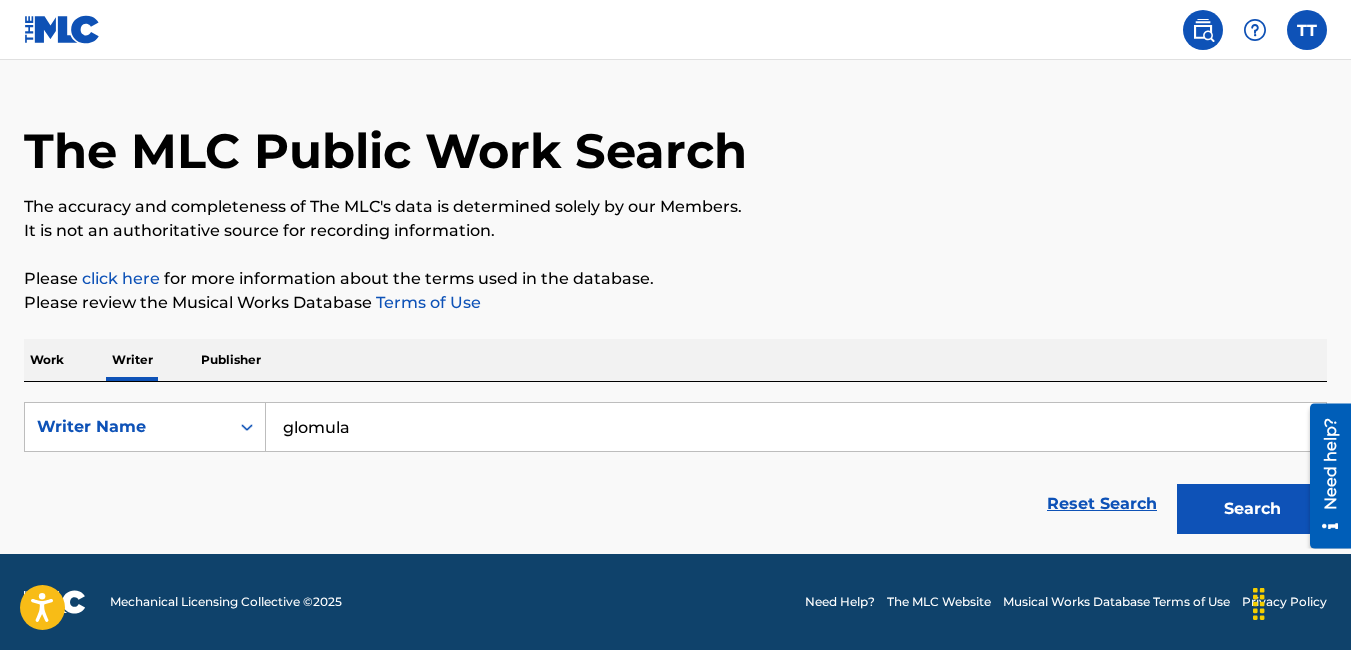 click on "Search" at bounding box center [1252, 509] 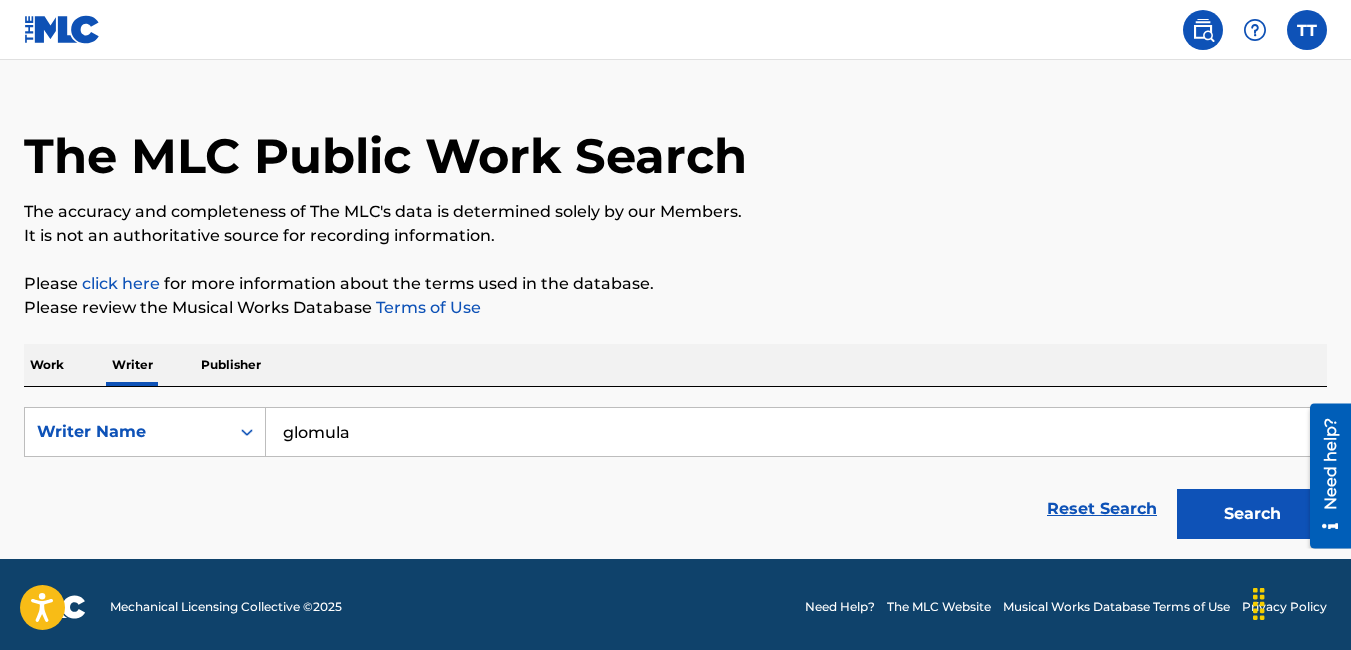 scroll, scrollTop: 0, scrollLeft: 0, axis: both 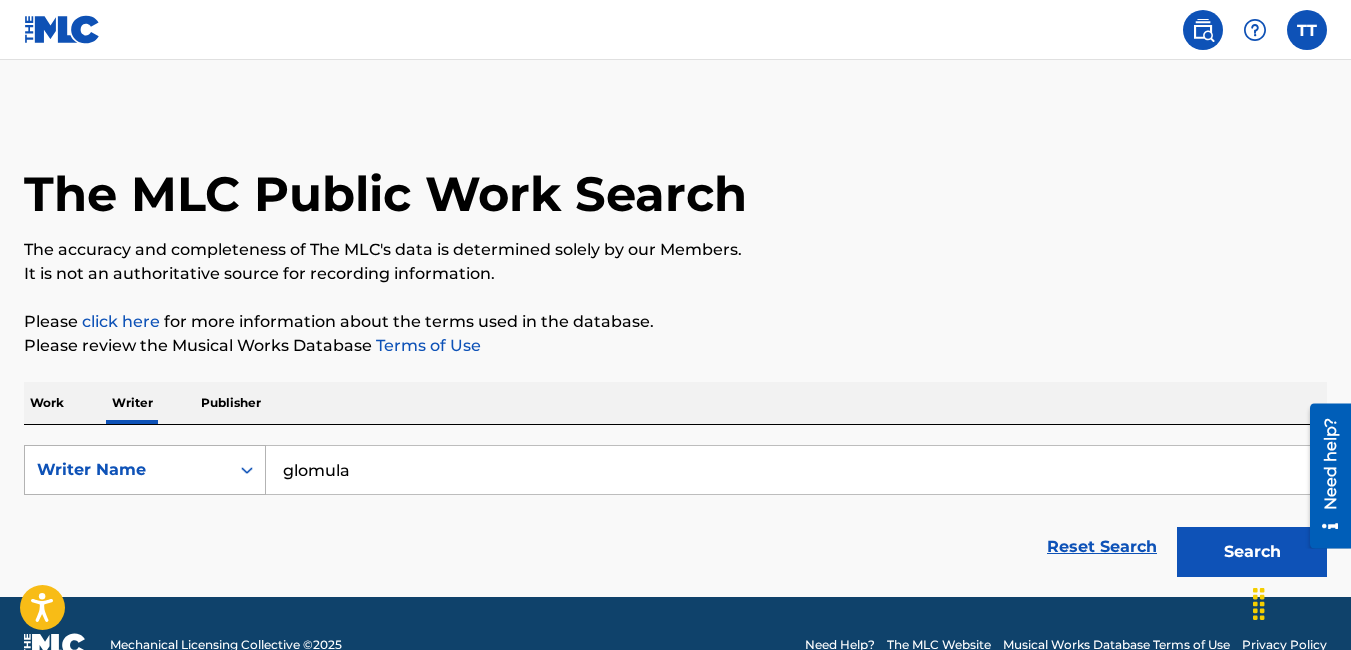 drag, startPoint x: 372, startPoint y: 472, endPoint x: 253, endPoint y: 480, distance: 119.26861 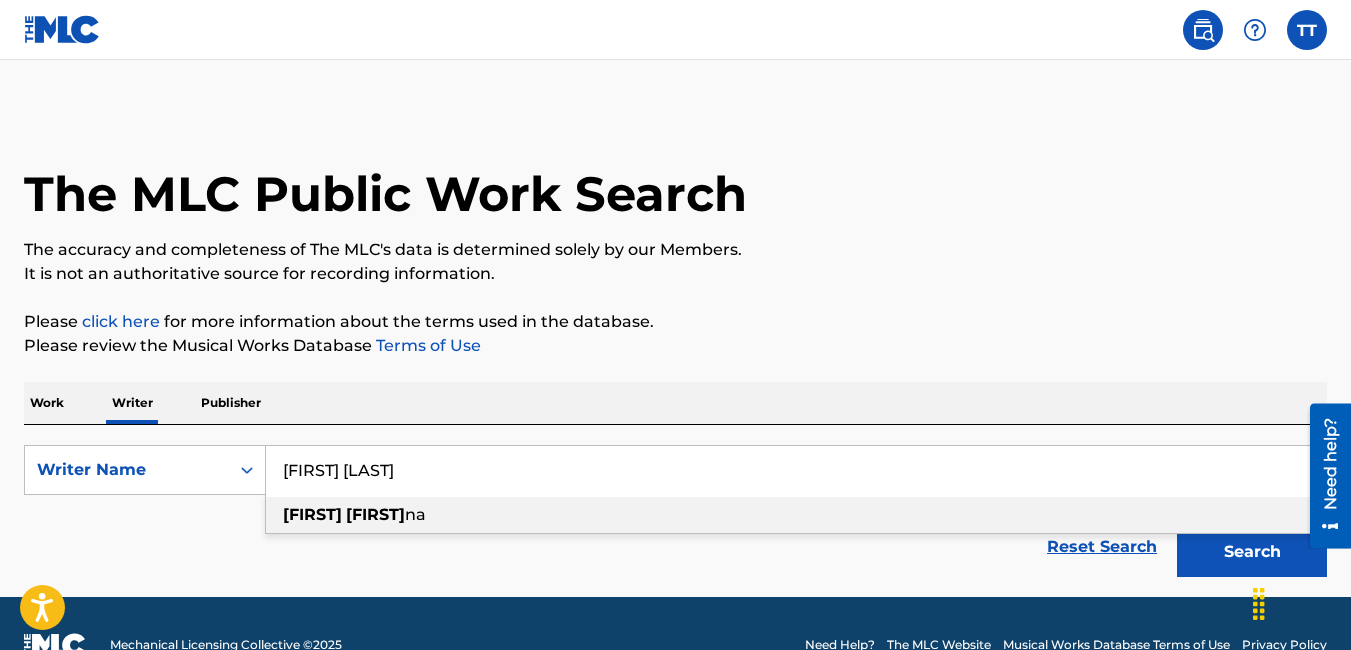 click on "[FIRST]" at bounding box center [375, 514] 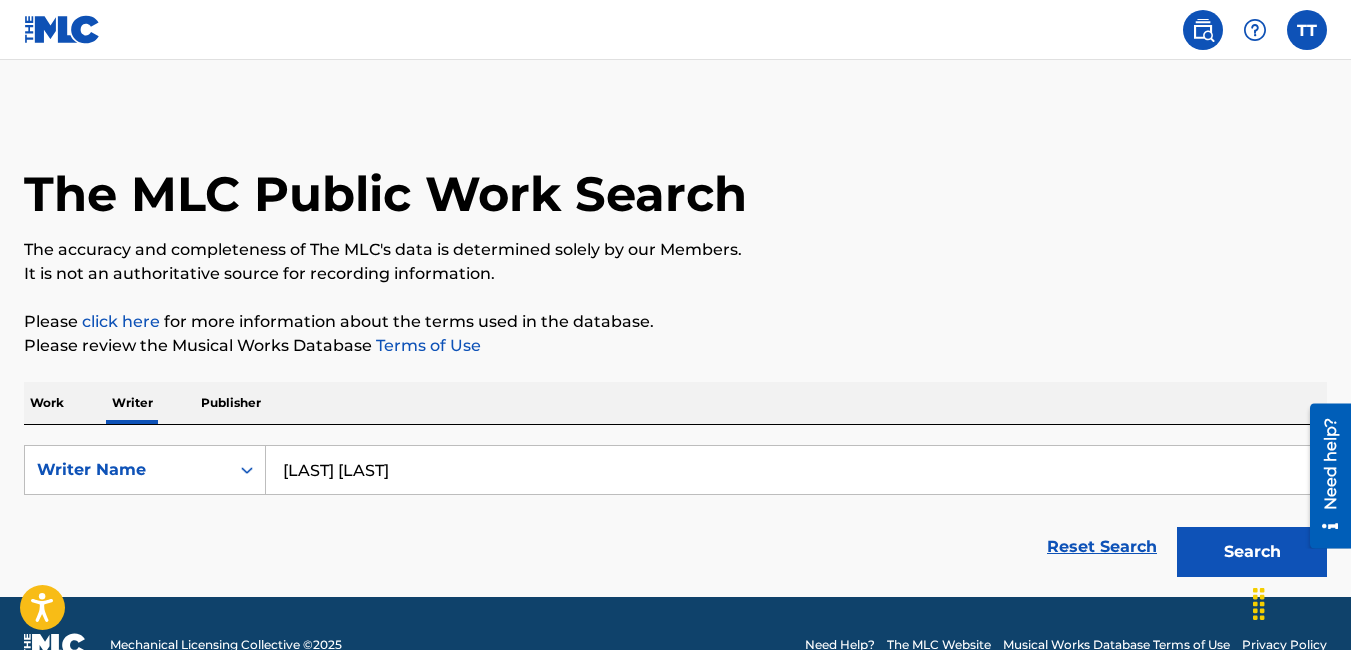 click on "Search" at bounding box center (1252, 552) 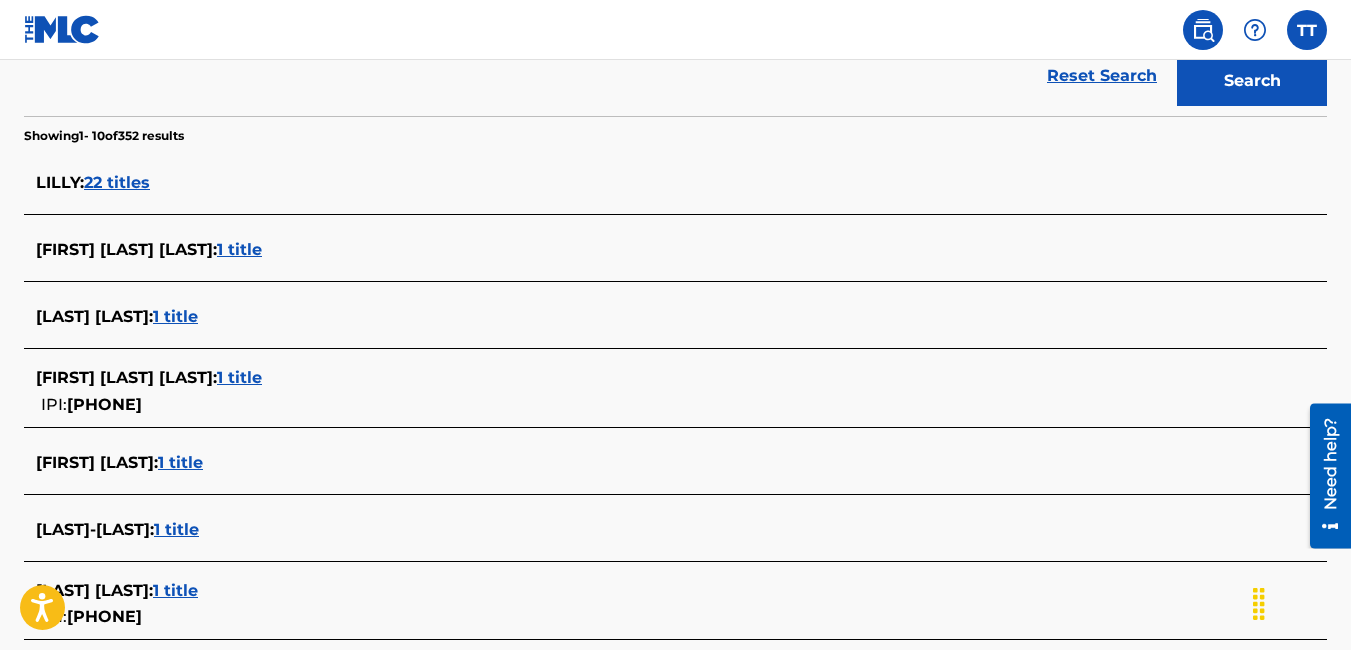 scroll, scrollTop: 671, scrollLeft: 0, axis: vertical 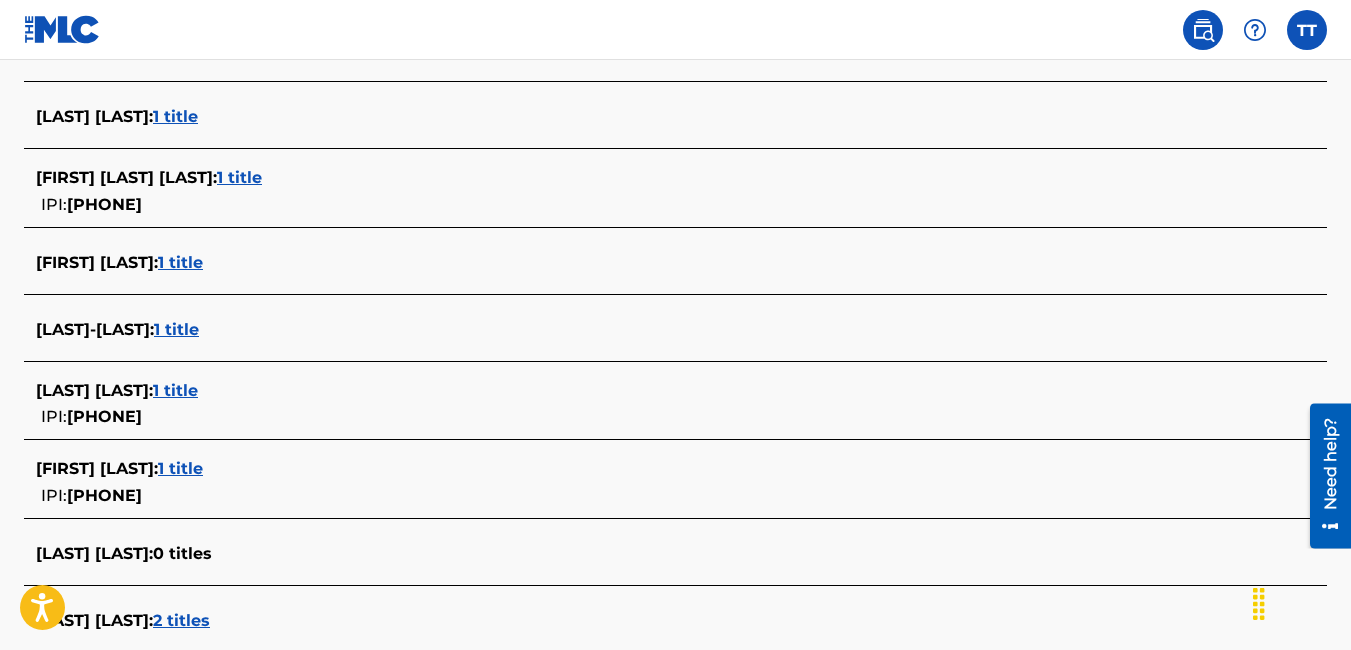 click on "1 title" at bounding box center (180, 262) 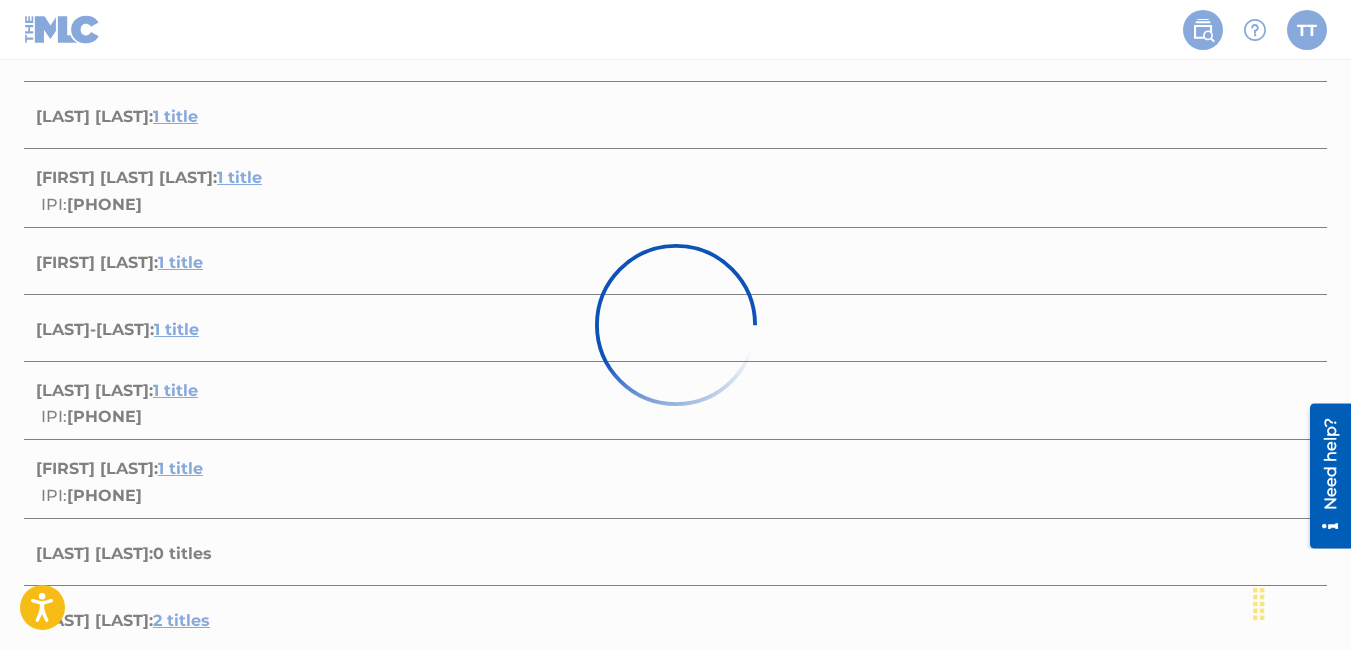 scroll, scrollTop: 376, scrollLeft: 0, axis: vertical 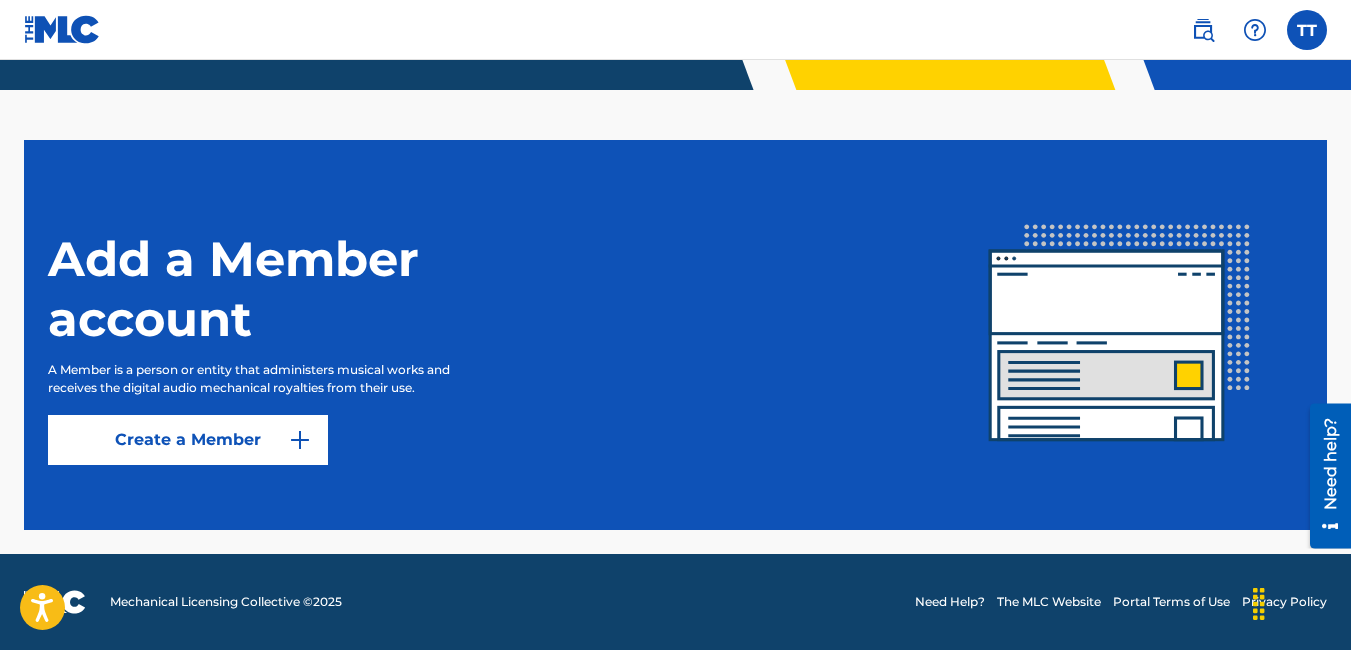 click on "Create a Member" at bounding box center [188, 440] 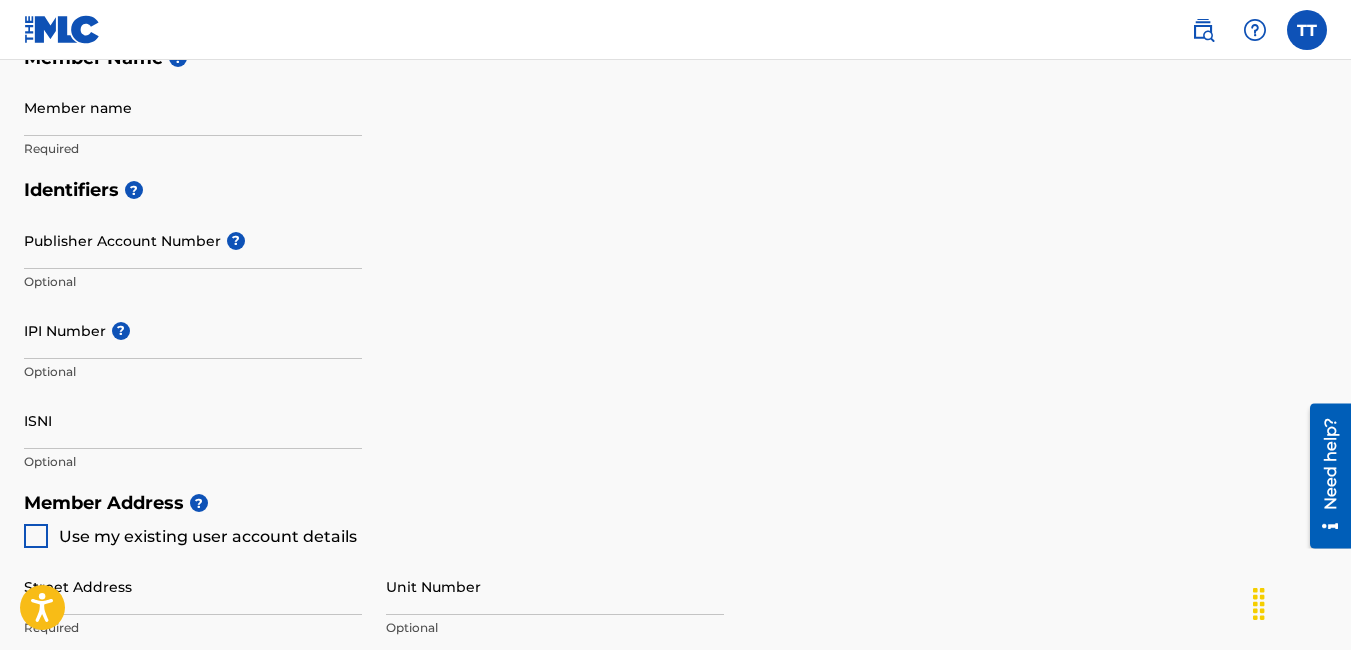 scroll, scrollTop: 0, scrollLeft: 0, axis: both 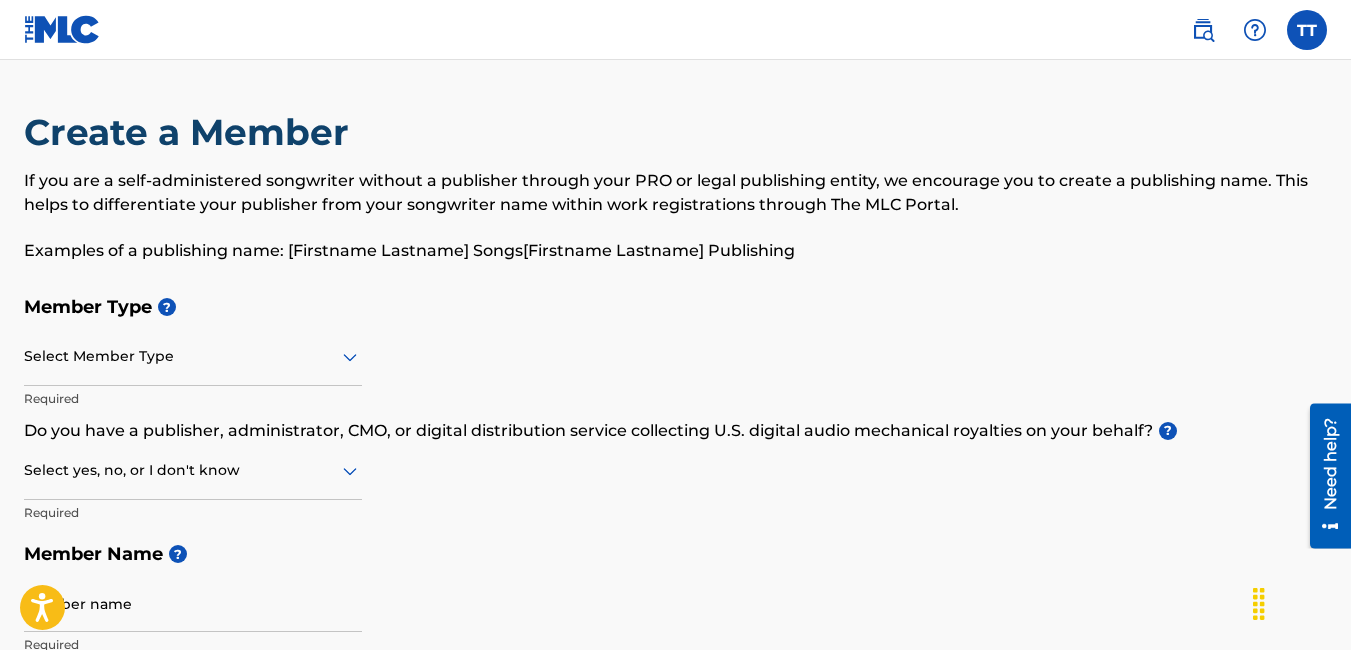 click at bounding box center (193, 356) 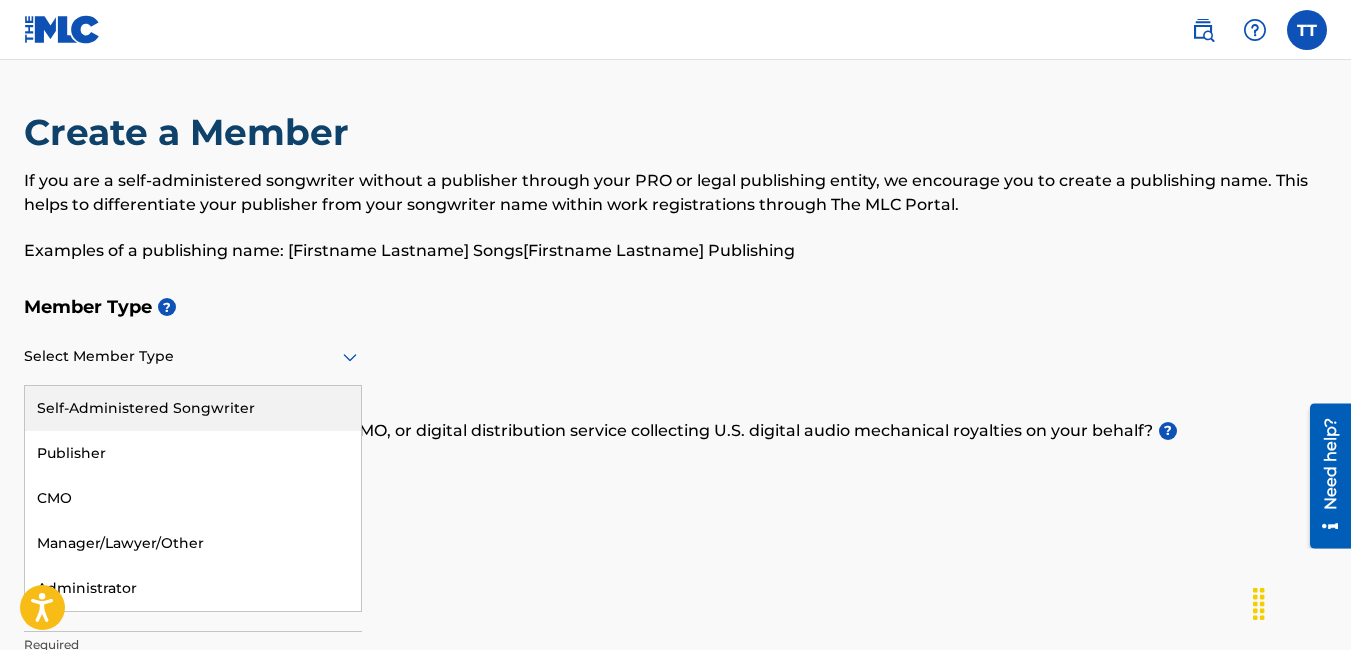 scroll, scrollTop: 100, scrollLeft: 0, axis: vertical 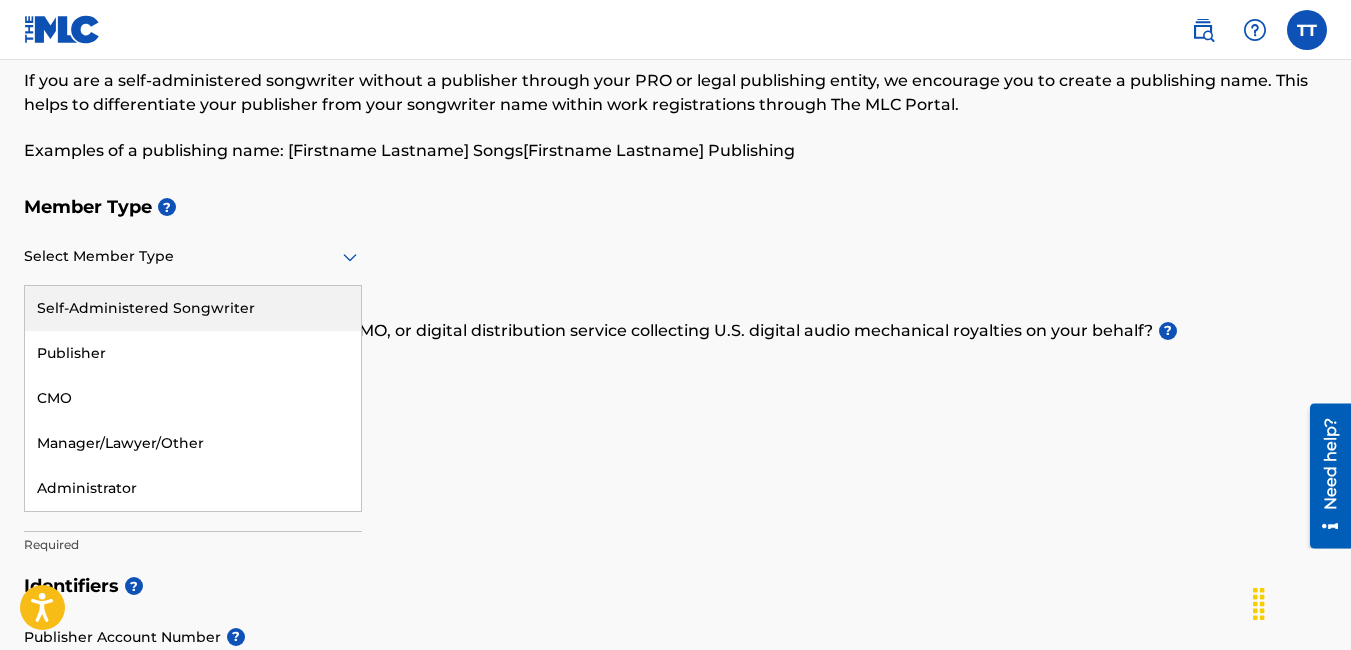 click on "Create a Member If you are a self-administered songwriter without a publisher through your PRO or legal publishing entity, we encourage you to create a publishing name. This helps to differentiate your publisher from your songwriter name within work registrations through The MLC Portal. Examples of a publishing name: [FIRST] [LAST] Songs[FIRST] [LAST] Publishing" at bounding box center (675, 98) 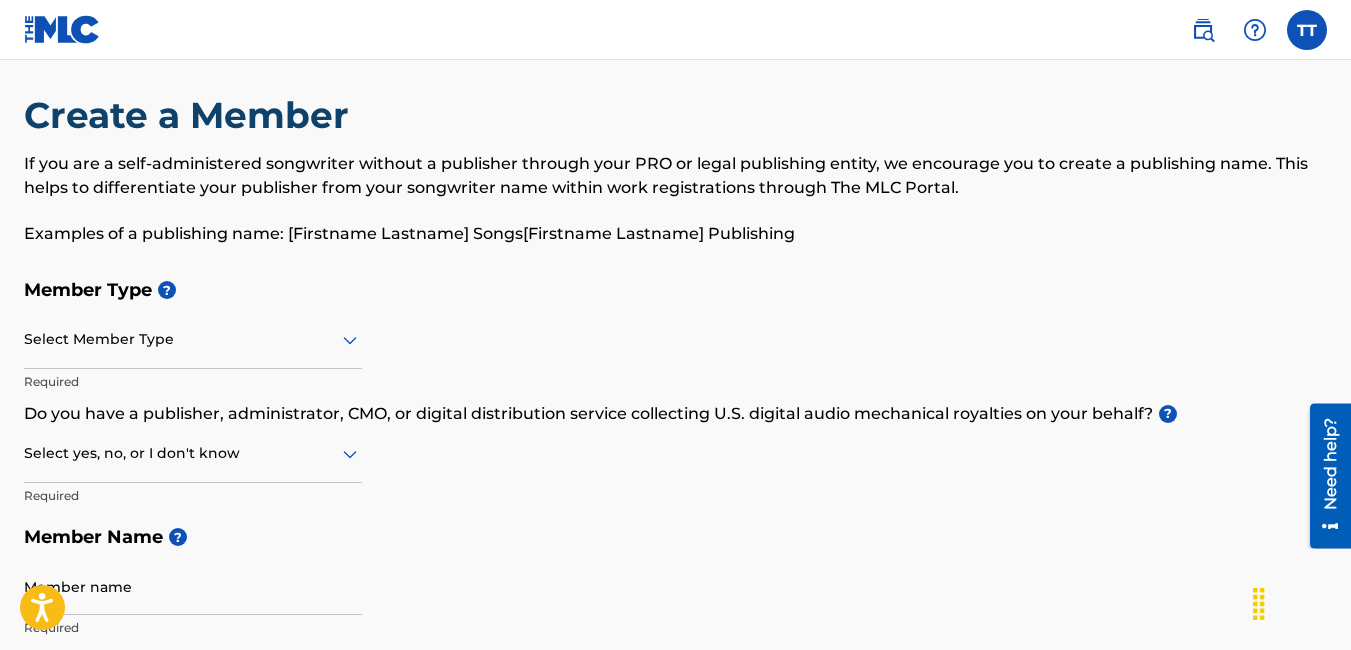 scroll, scrollTop: 0, scrollLeft: 0, axis: both 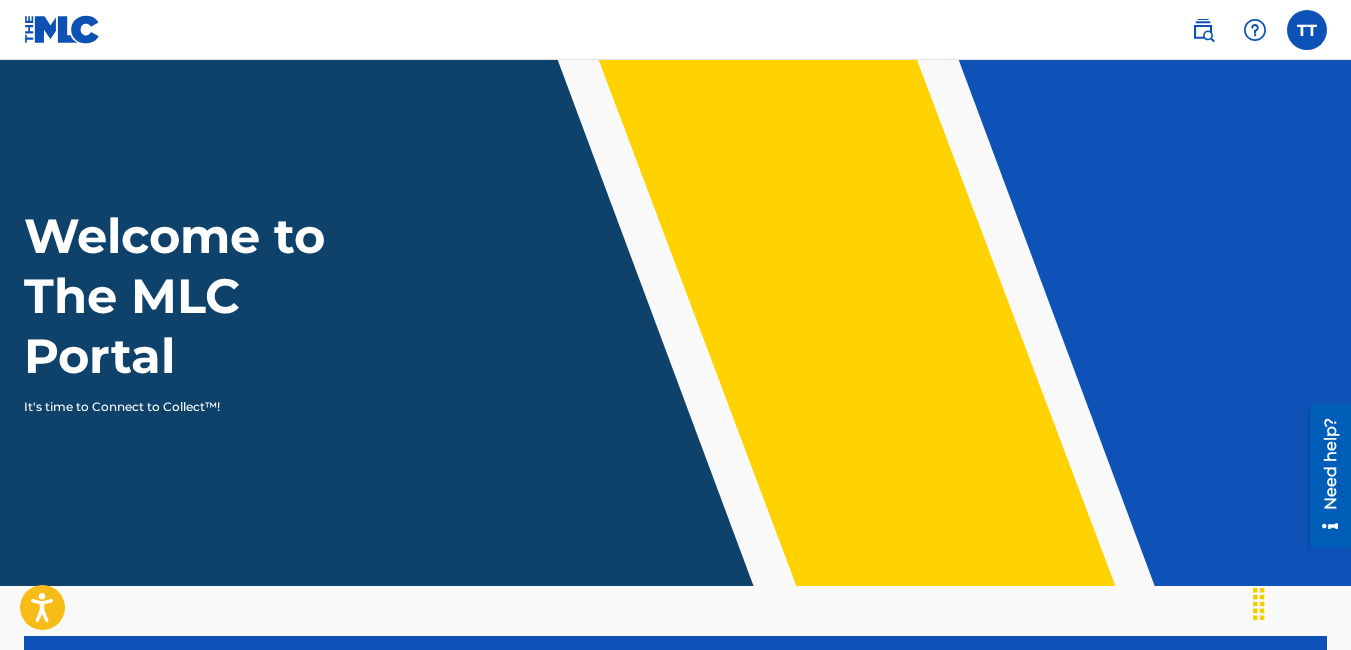 click at bounding box center (1203, 30) 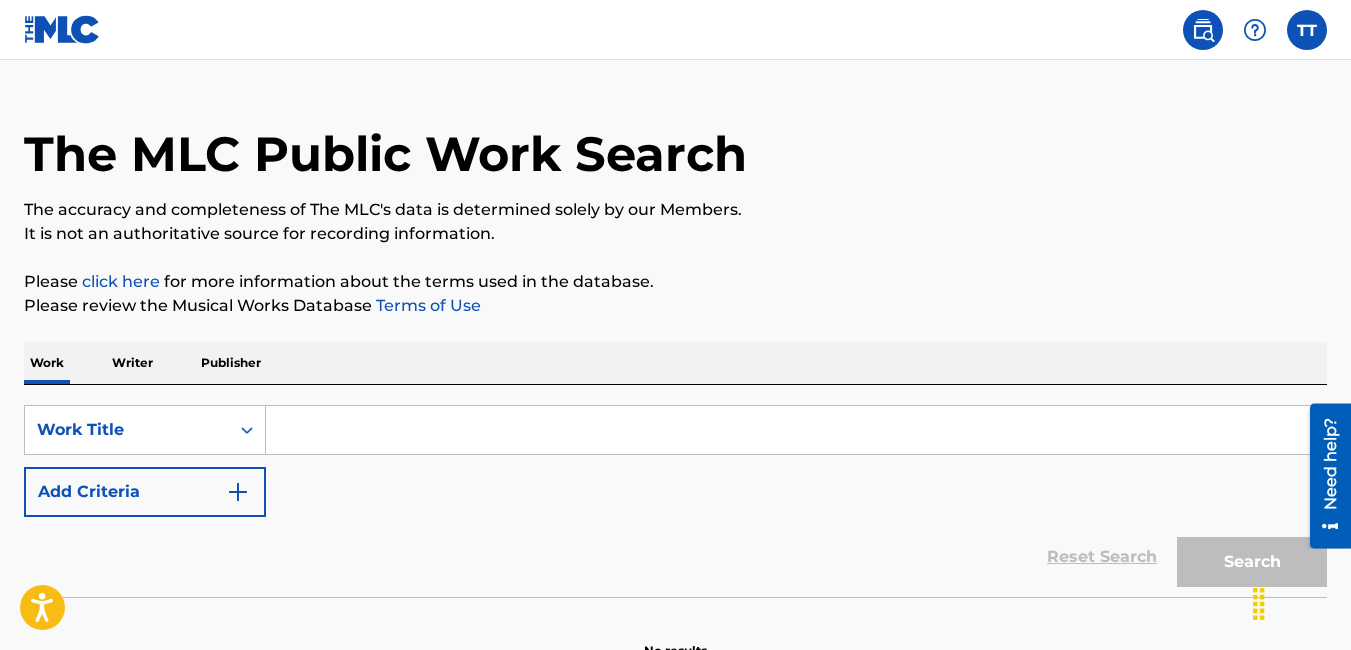 scroll, scrollTop: 0, scrollLeft: 0, axis: both 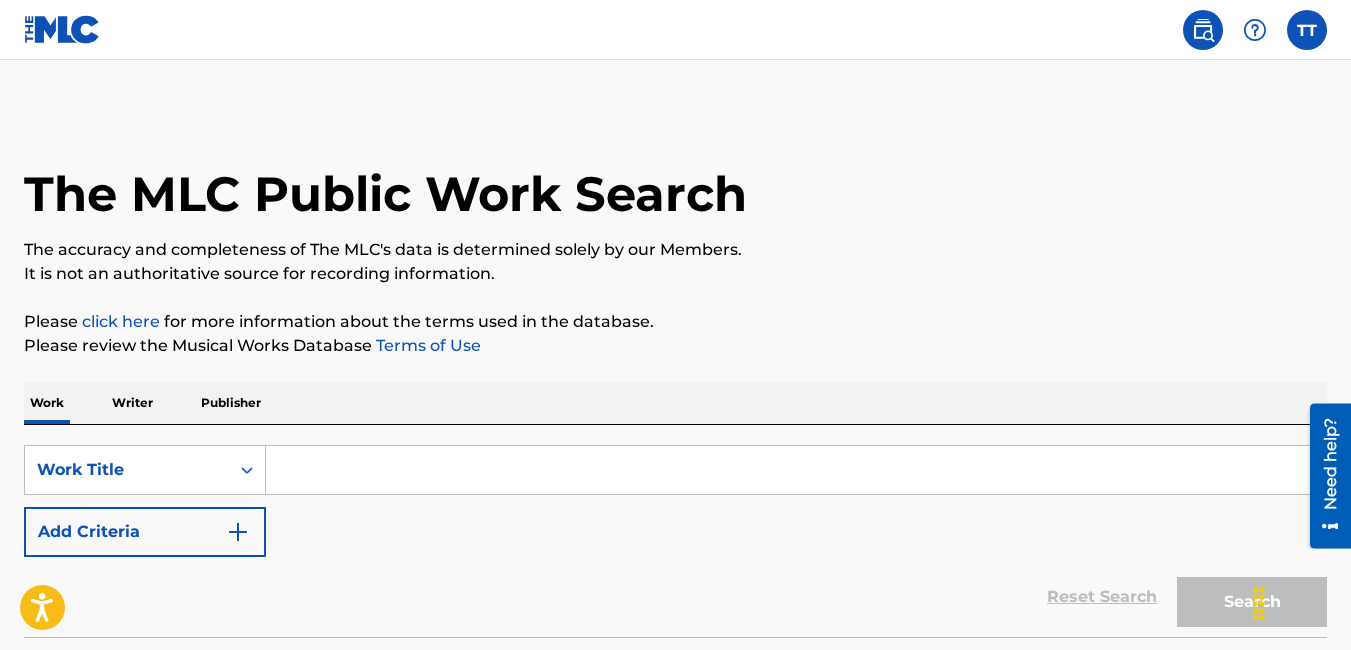 click at bounding box center (1307, 30) 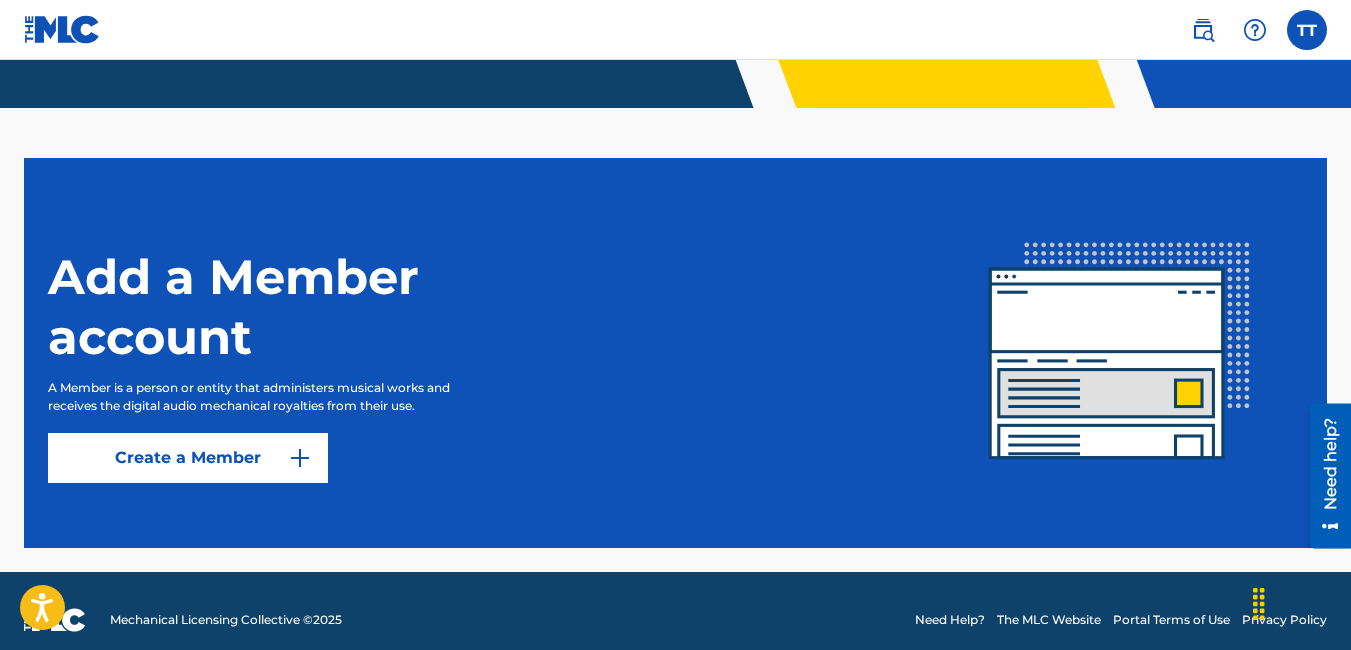 scroll, scrollTop: 496, scrollLeft: 0, axis: vertical 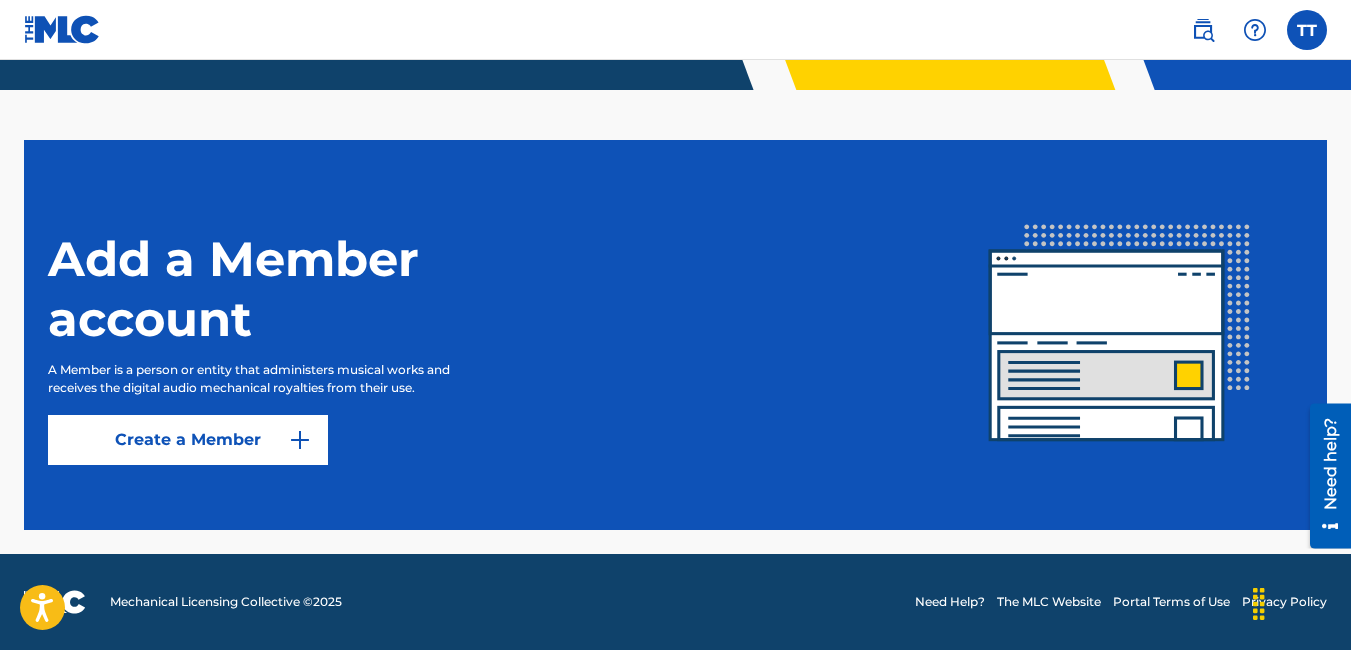 click on "Create a Member" at bounding box center [188, 440] 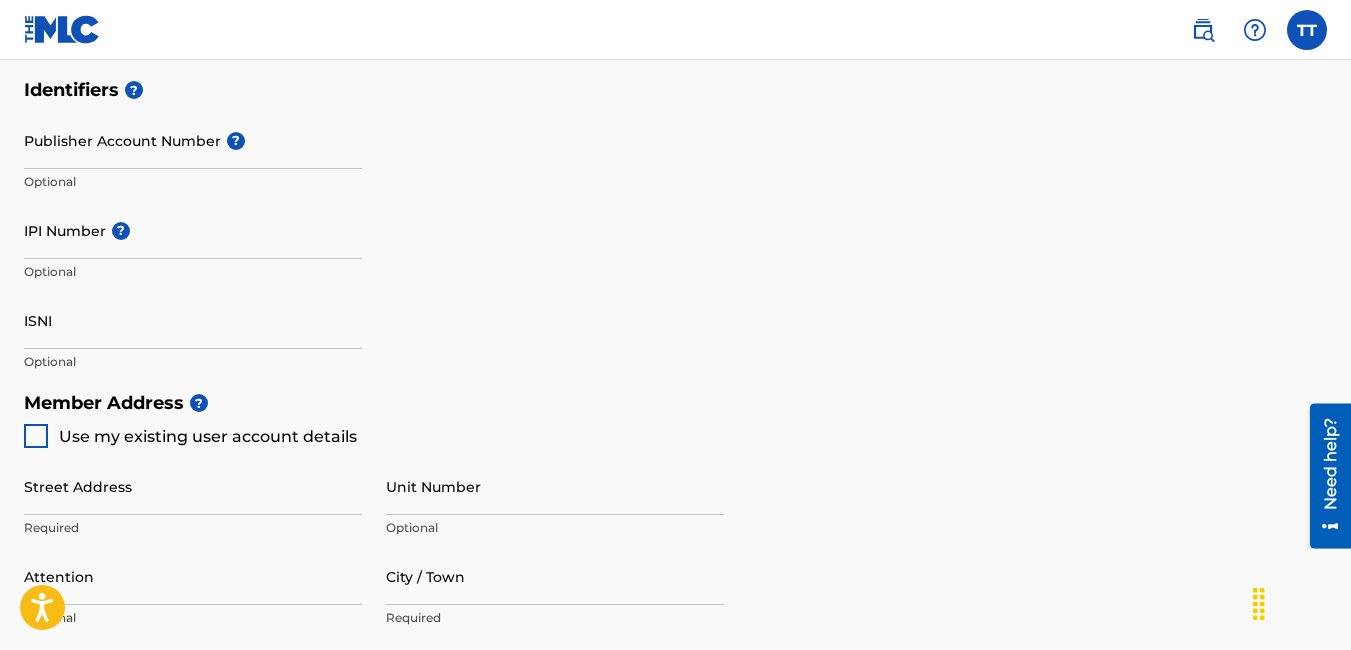 scroll, scrollTop: 600, scrollLeft: 0, axis: vertical 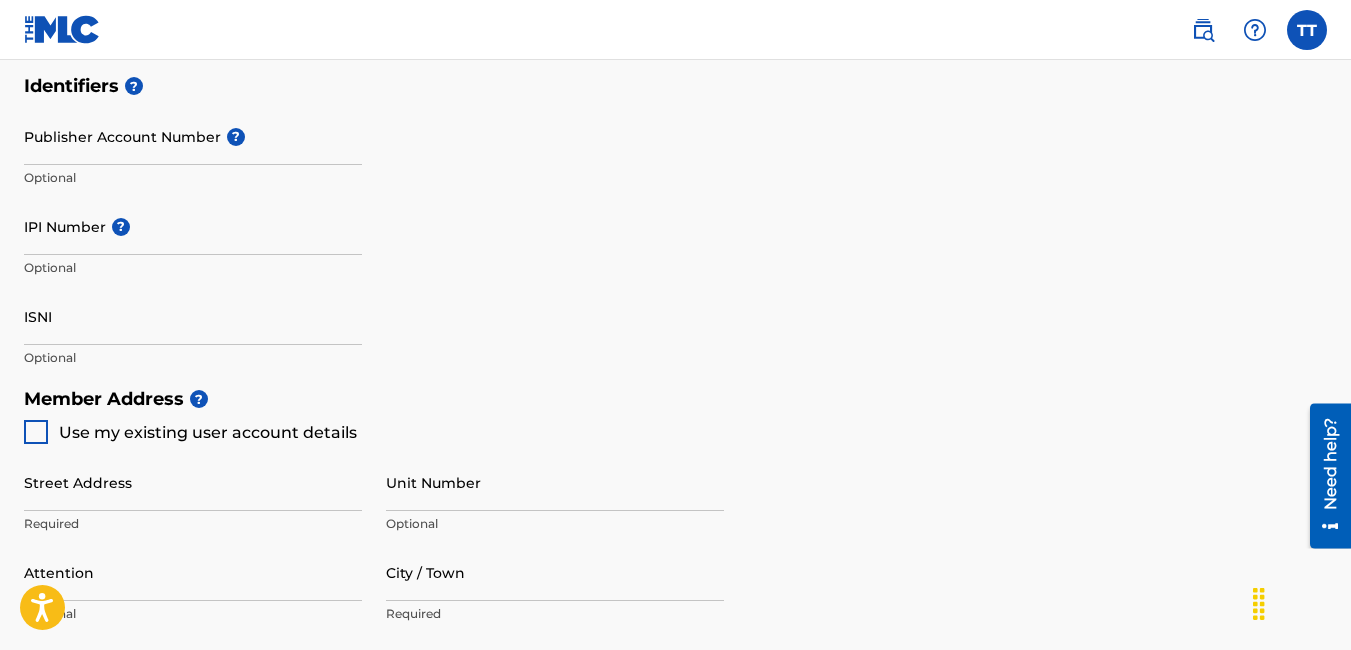 click on "IPI Number ?" at bounding box center (193, 226) 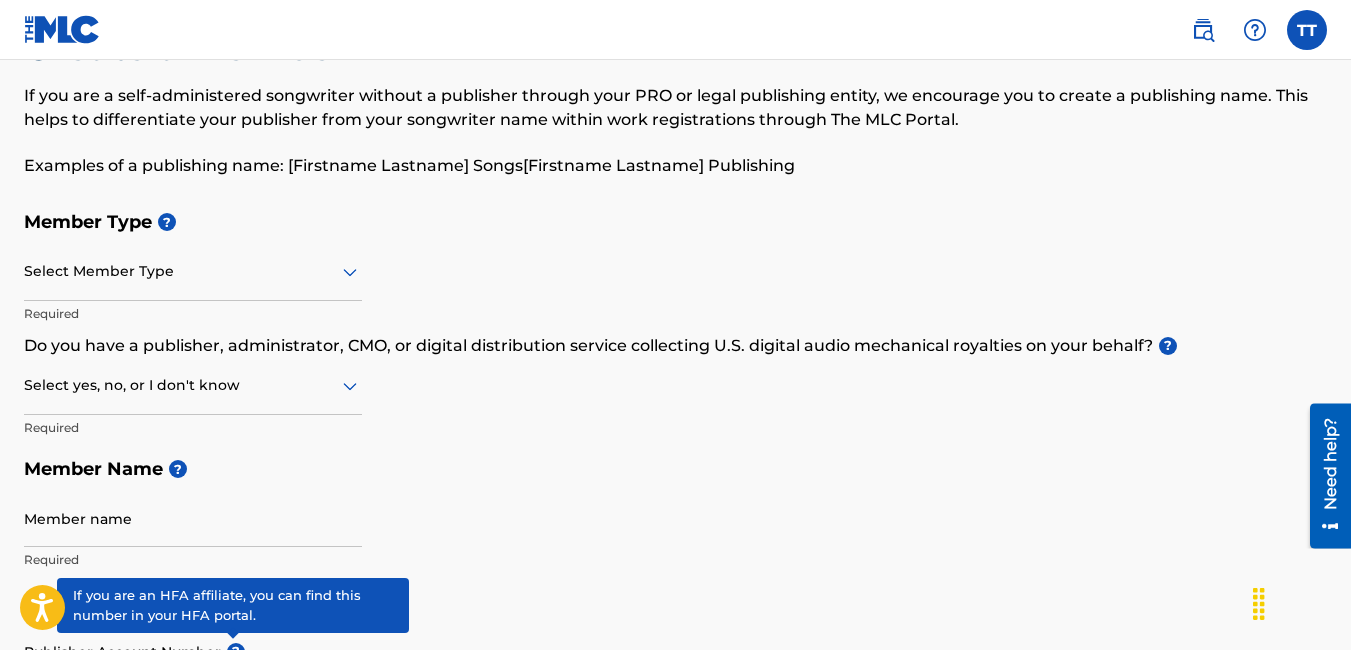 scroll, scrollTop: 0, scrollLeft: 0, axis: both 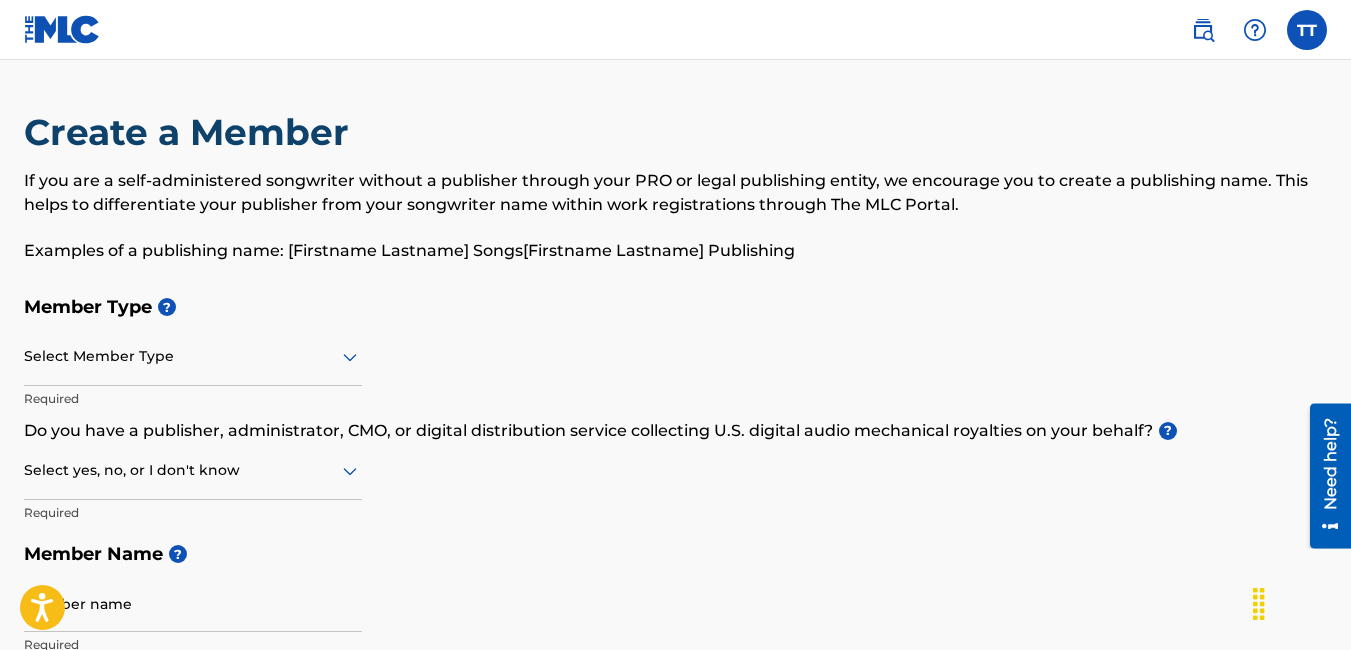 click at bounding box center [62, 29] 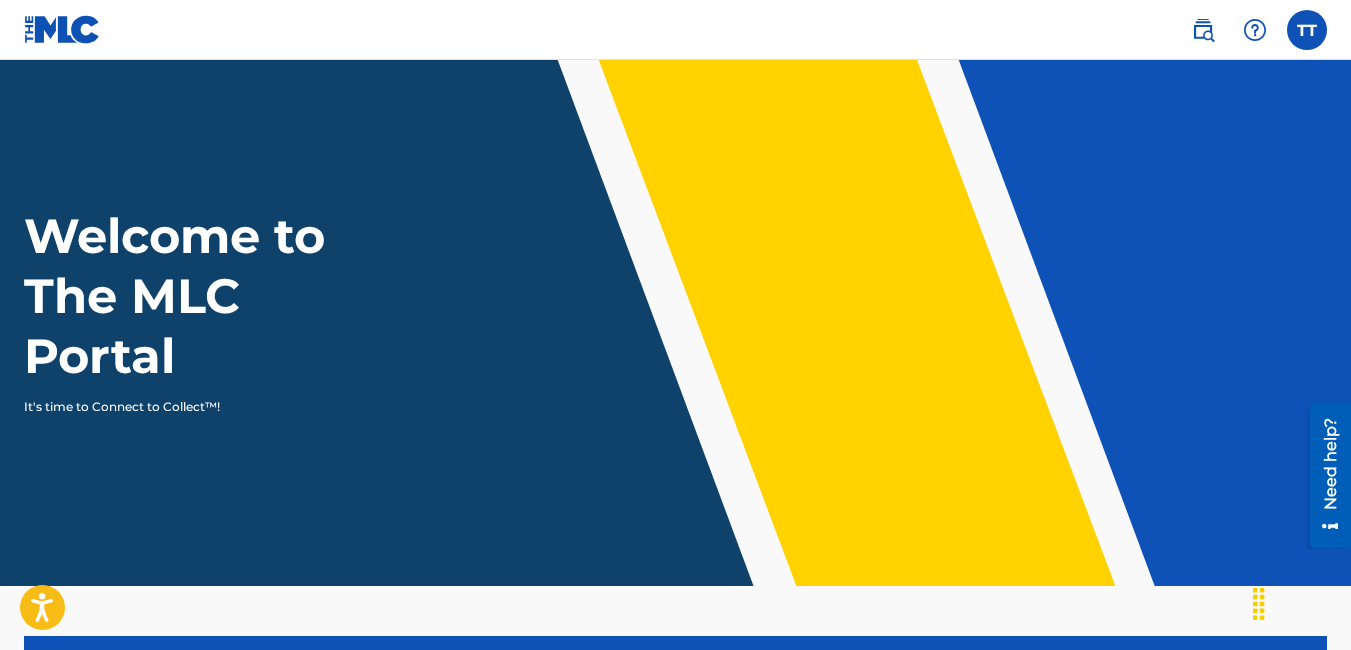 click at bounding box center (1203, 30) 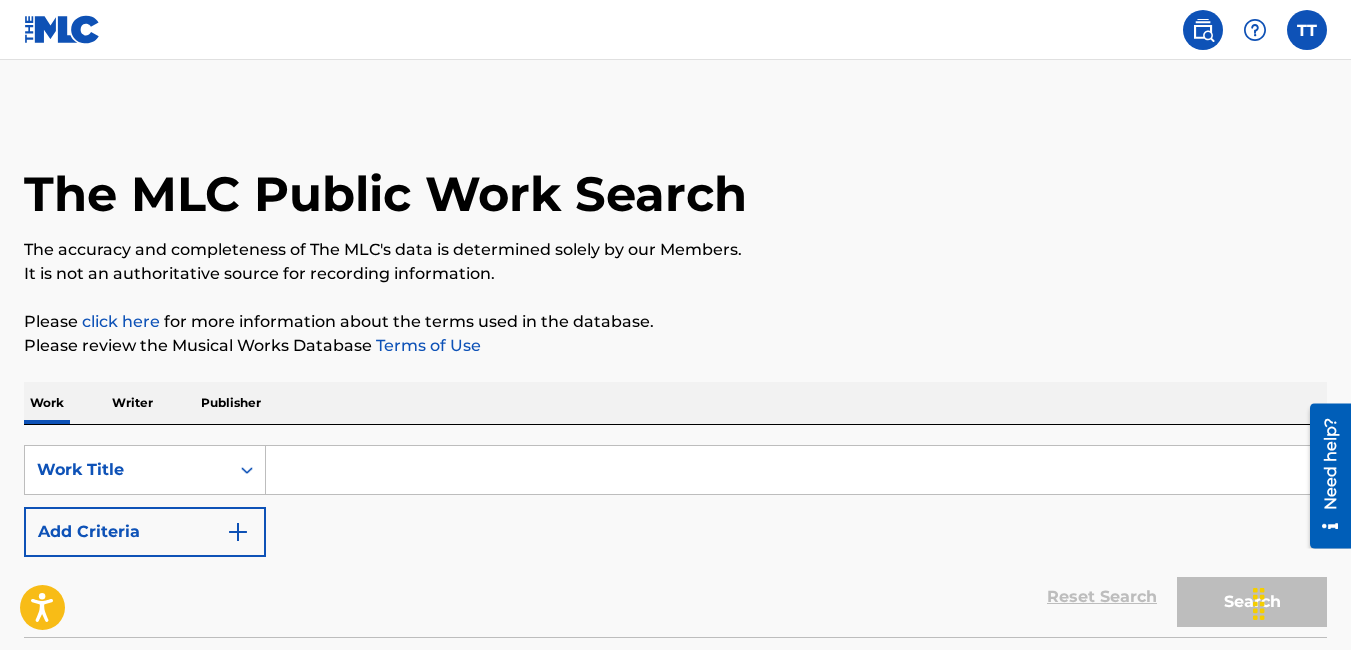 click on "Writer" at bounding box center (132, 403) 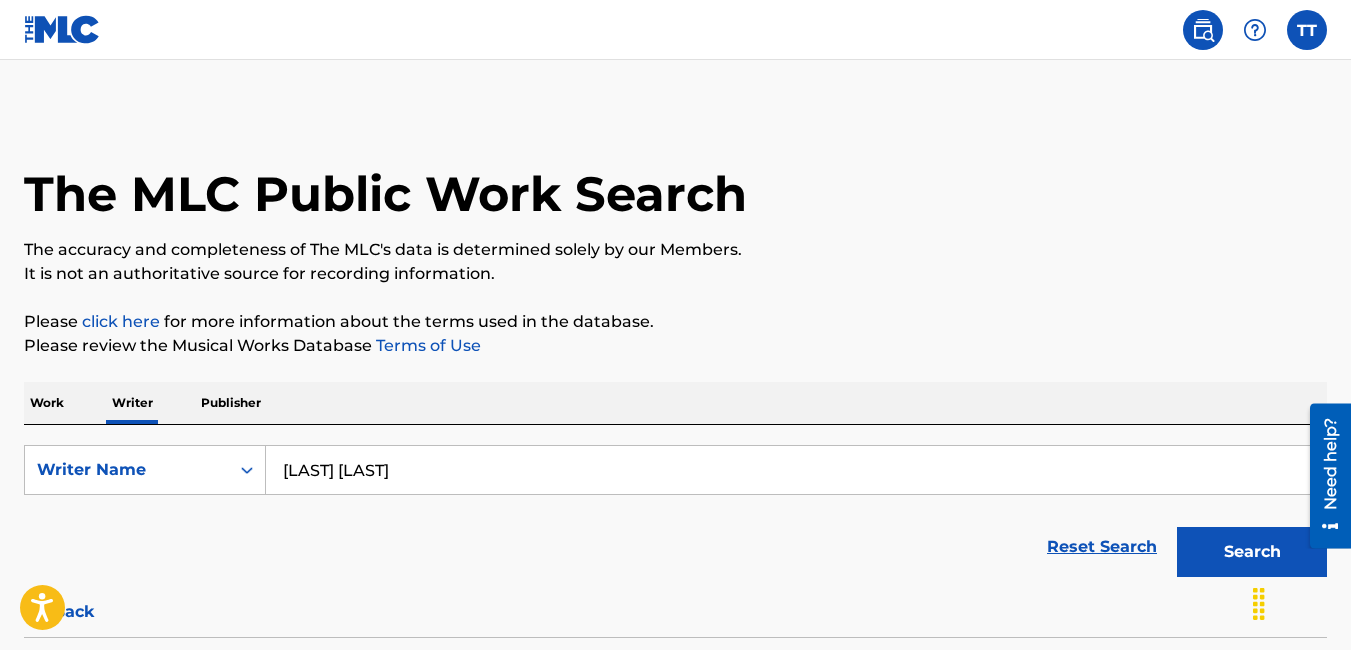 click on "[LAST] [LAST]" at bounding box center (796, 470) 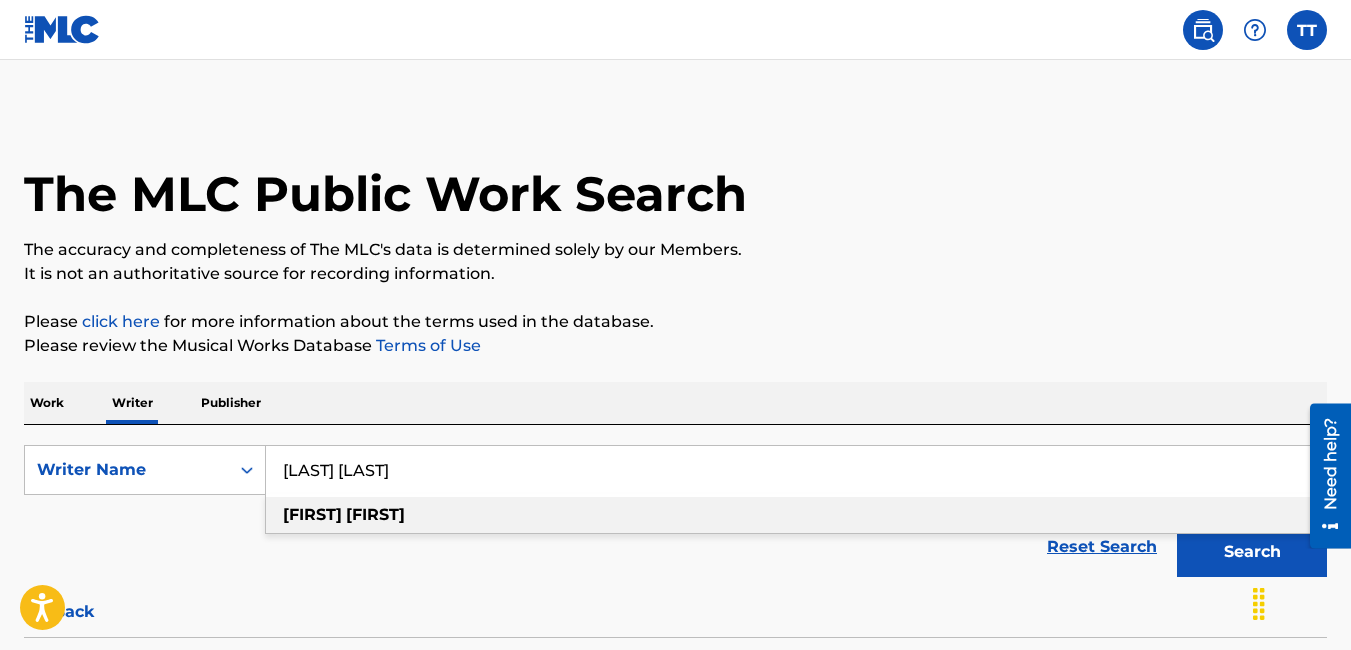 click on "[LAST] [LAST]" at bounding box center (796, 470) 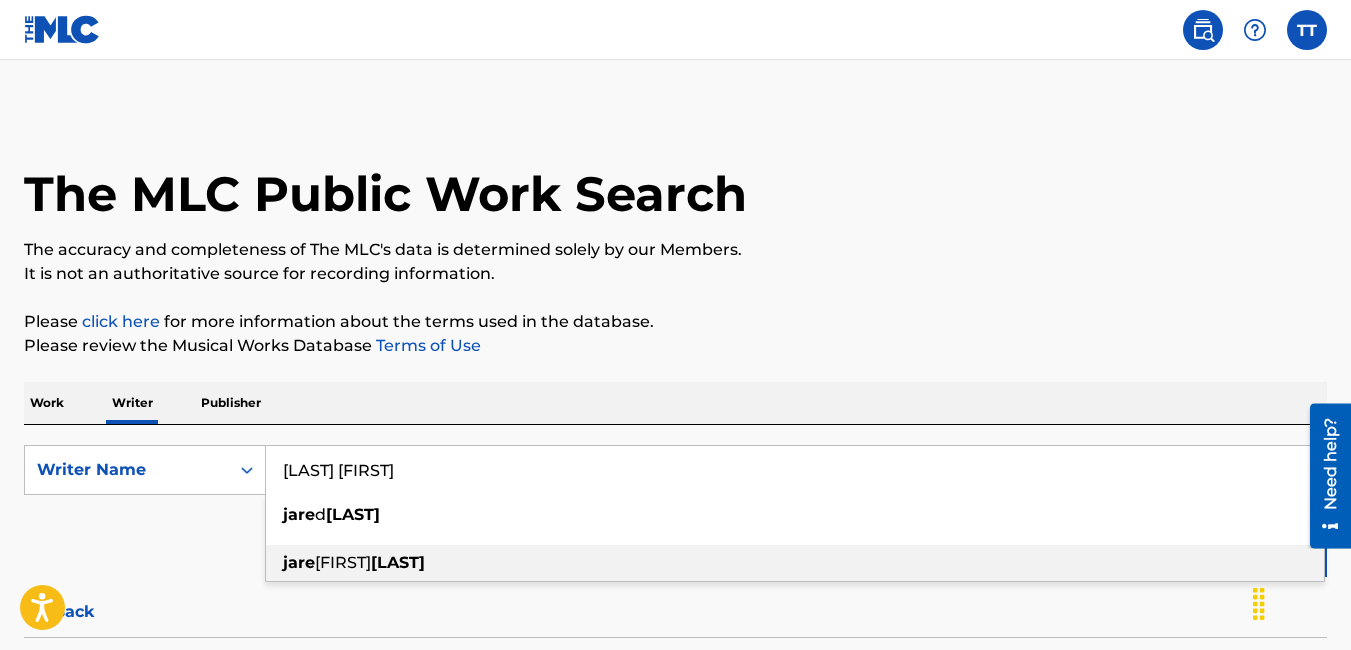 click on "[FIRST]" at bounding box center [343, 562] 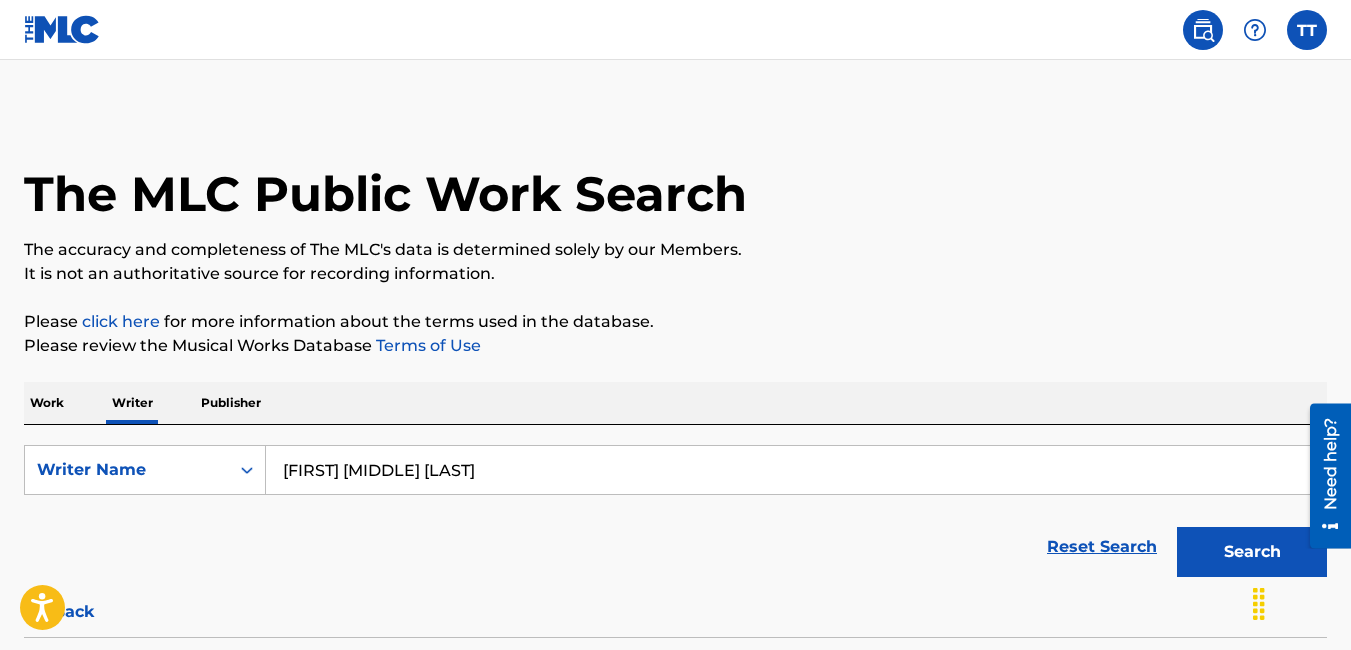 click on "Search" at bounding box center (1252, 552) 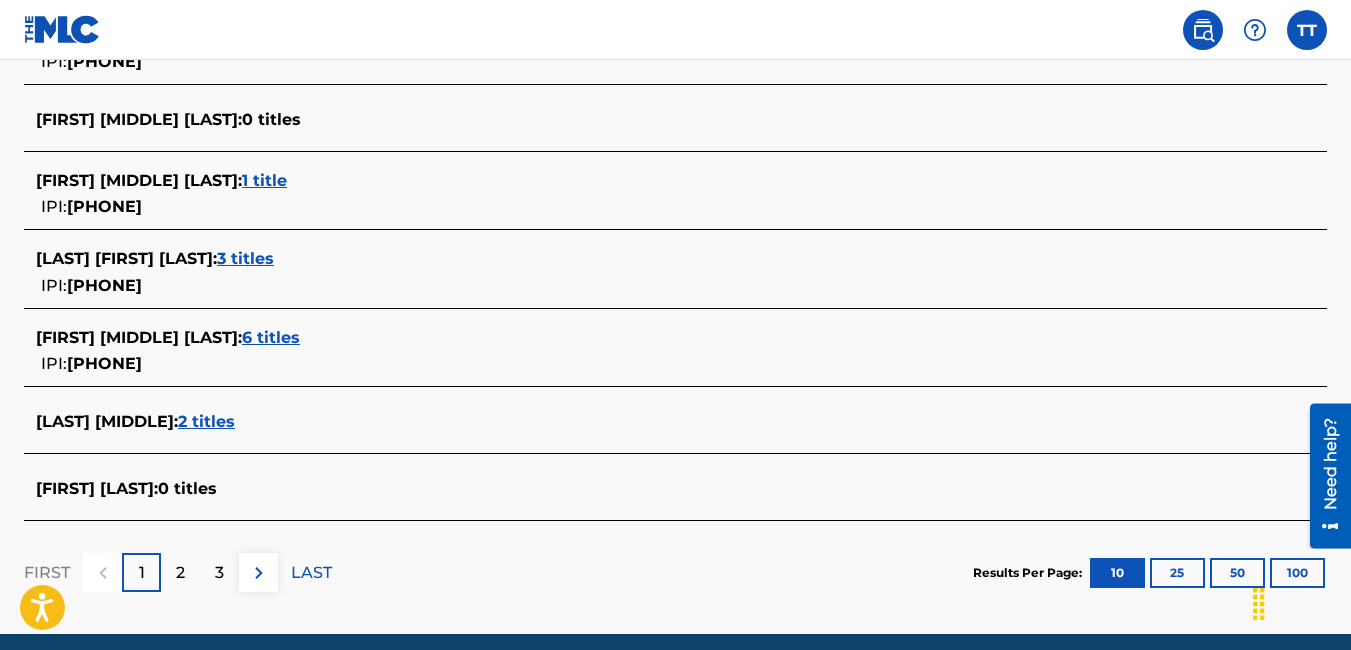 scroll, scrollTop: 871, scrollLeft: 0, axis: vertical 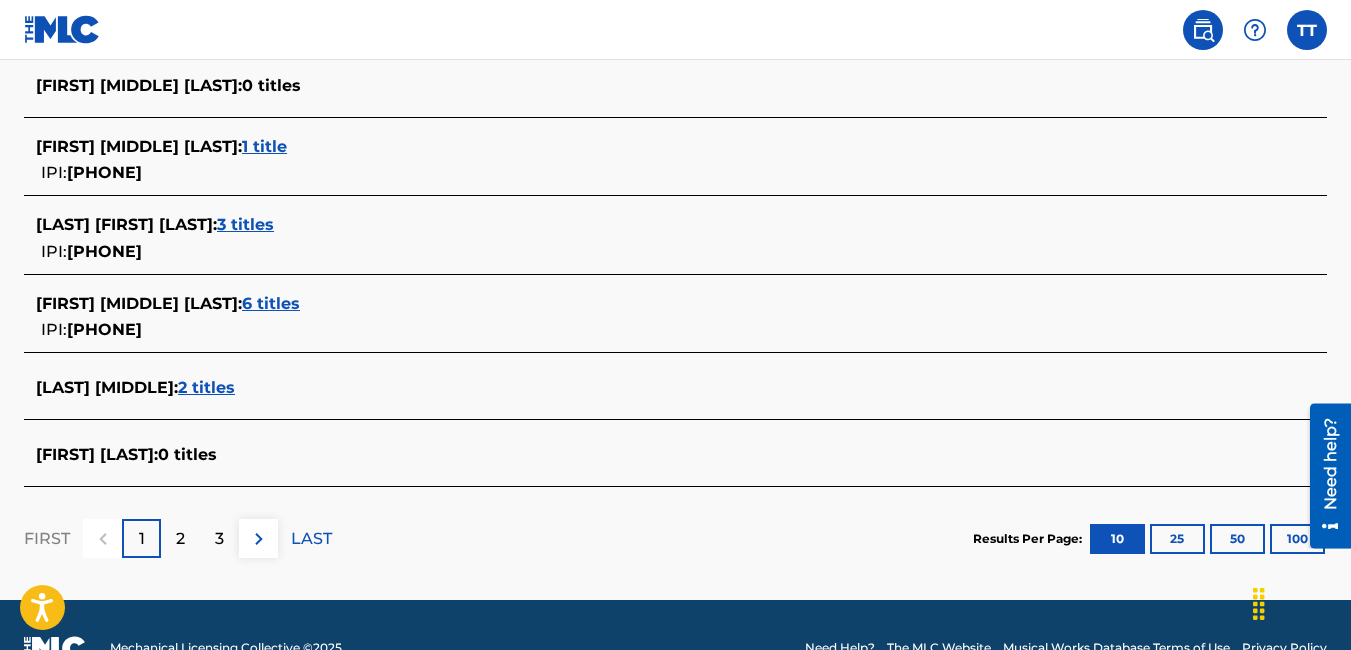 click on "6 titles" at bounding box center (271, 303) 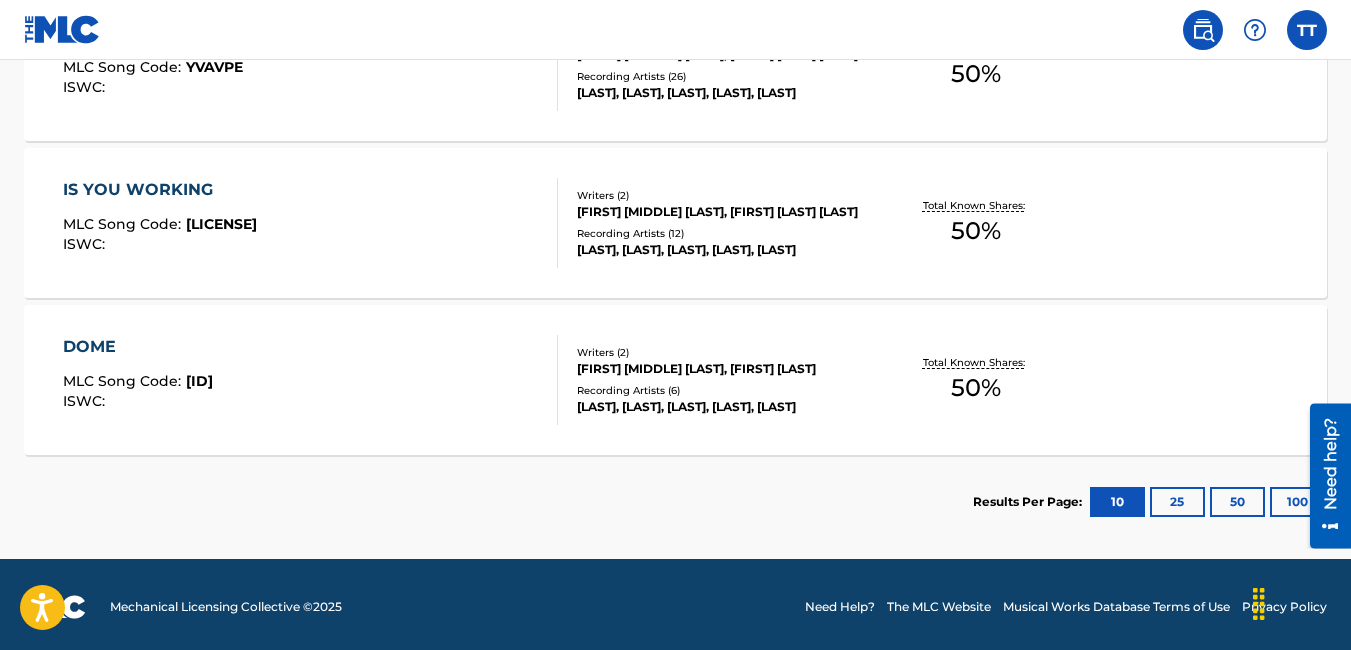 scroll, scrollTop: 1161, scrollLeft: 0, axis: vertical 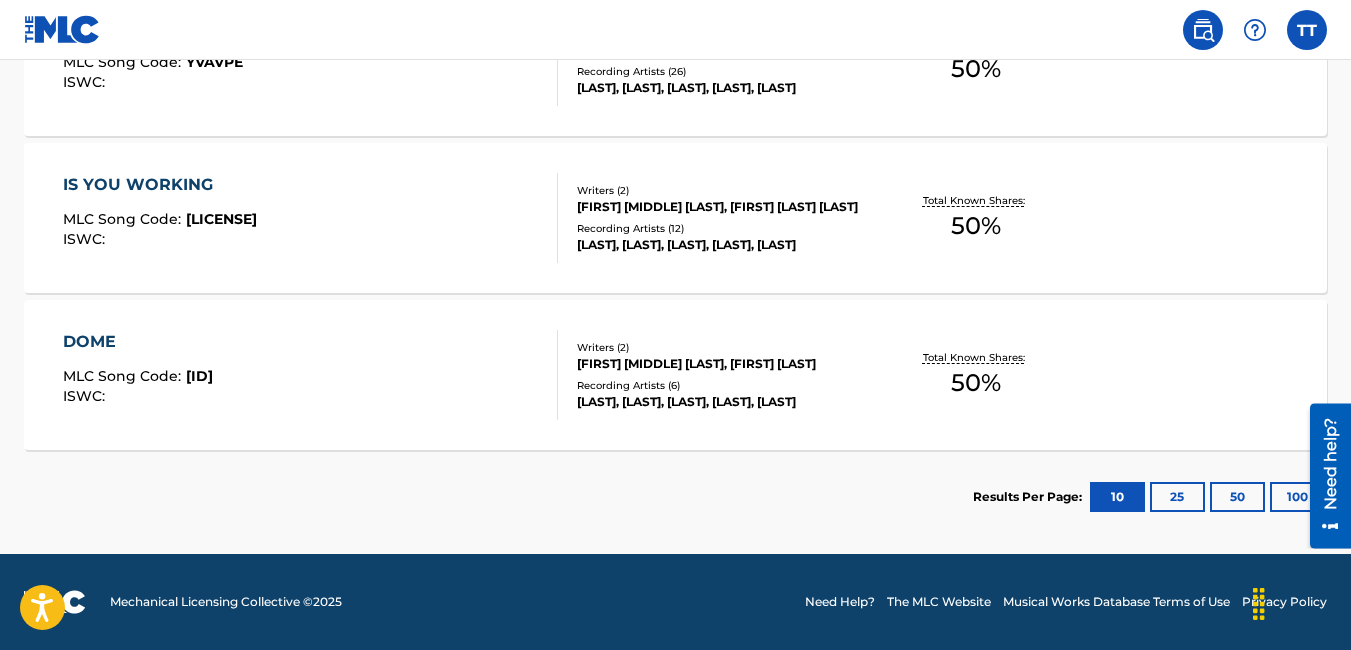 click on "25" at bounding box center [1177, 497] 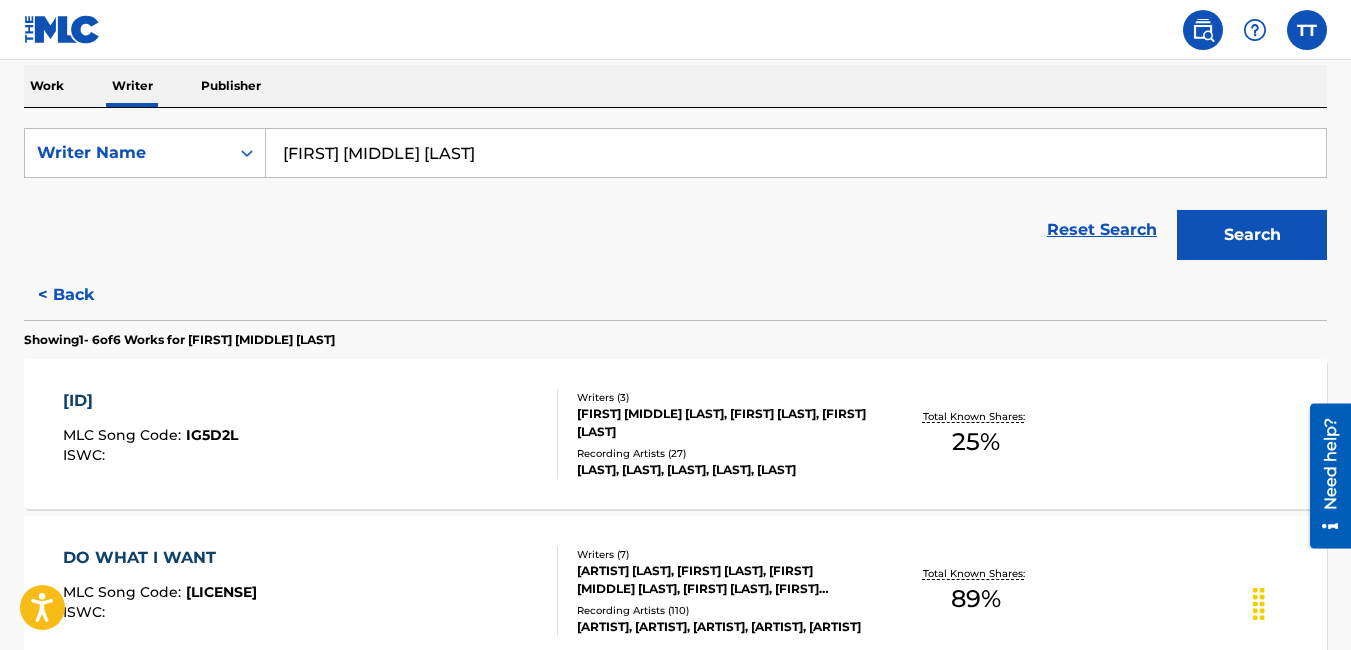 scroll, scrollTop: 361, scrollLeft: 0, axis: vertical 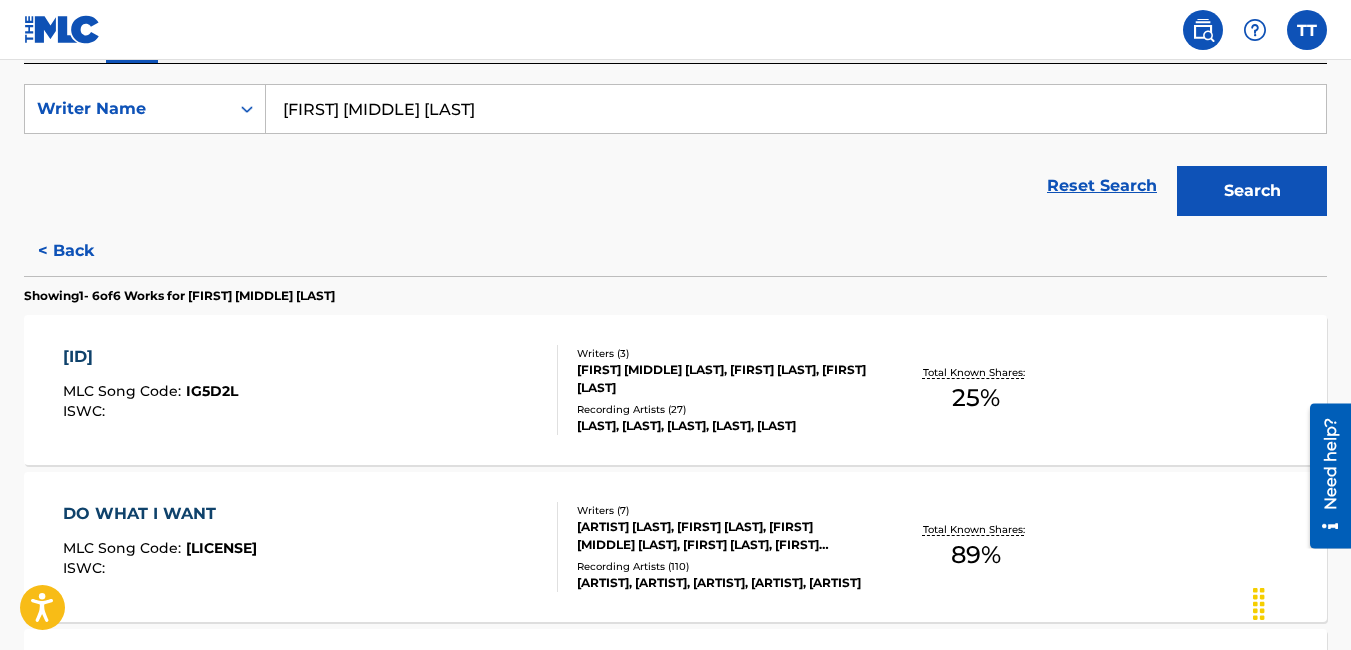 click on "[FIRST] [MIDDLE] [LAST], [FIRST] [LAST], [FIRST] [LAST]" at bounding box center (722, 379) 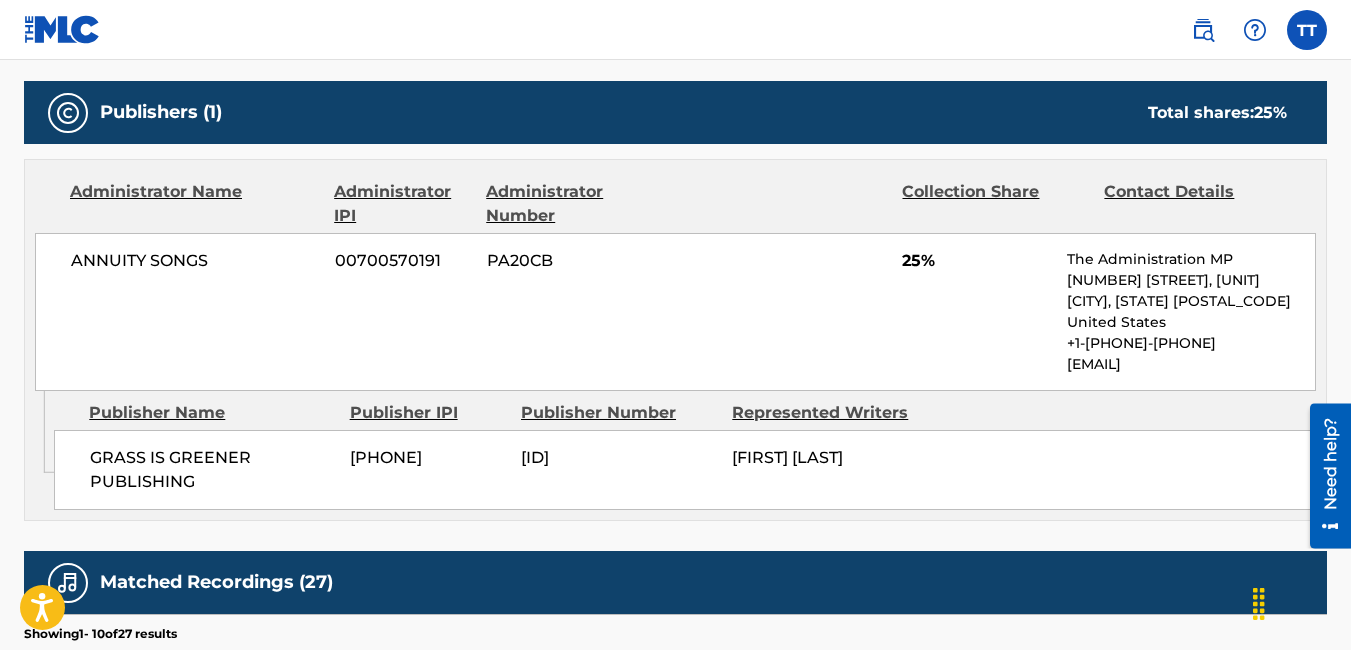 scroll, scrollTop: 900, scrollLeft: 0, axis: vertical 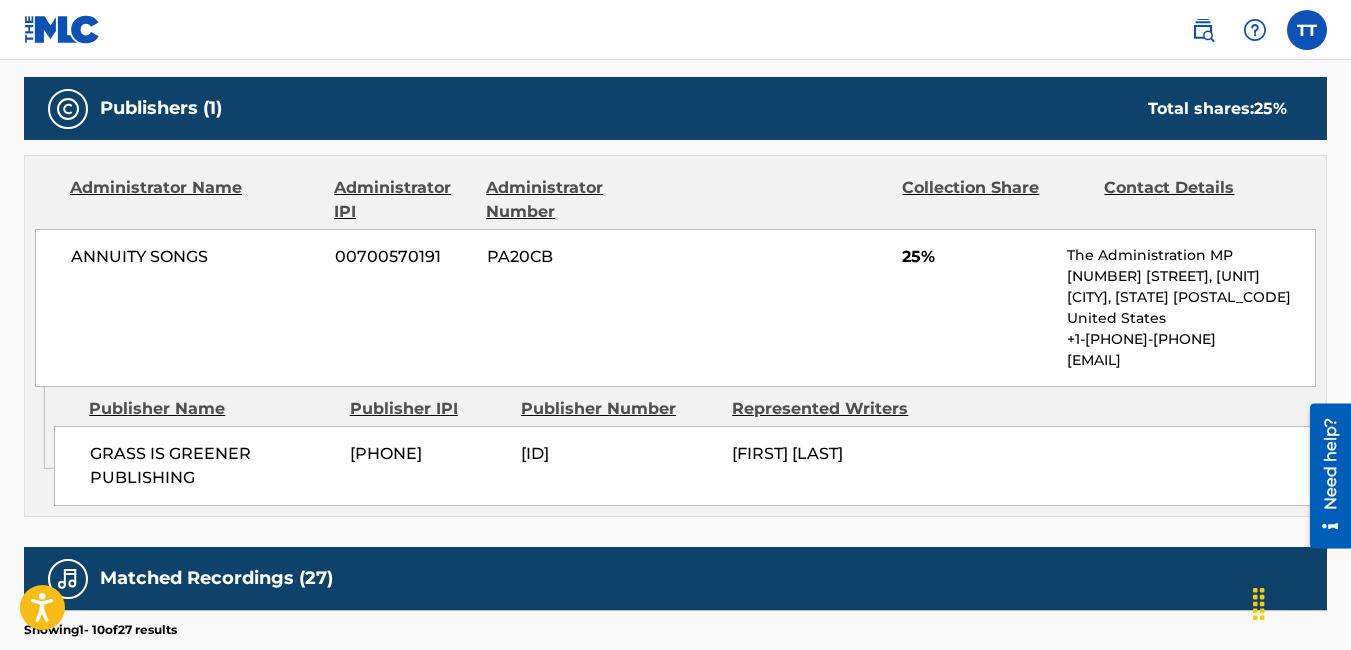 click at bounding box center [62, 29] 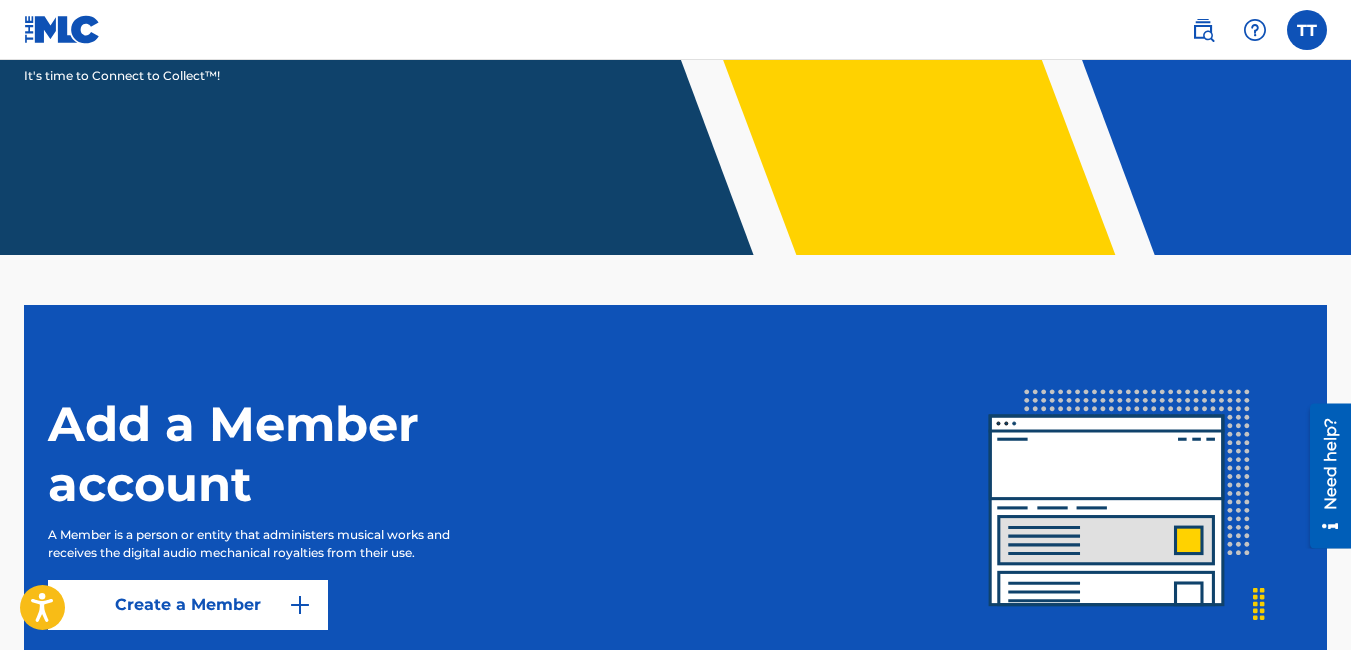 scroll, scrollTop: 496, scrollLeft: 0, axis: vertical 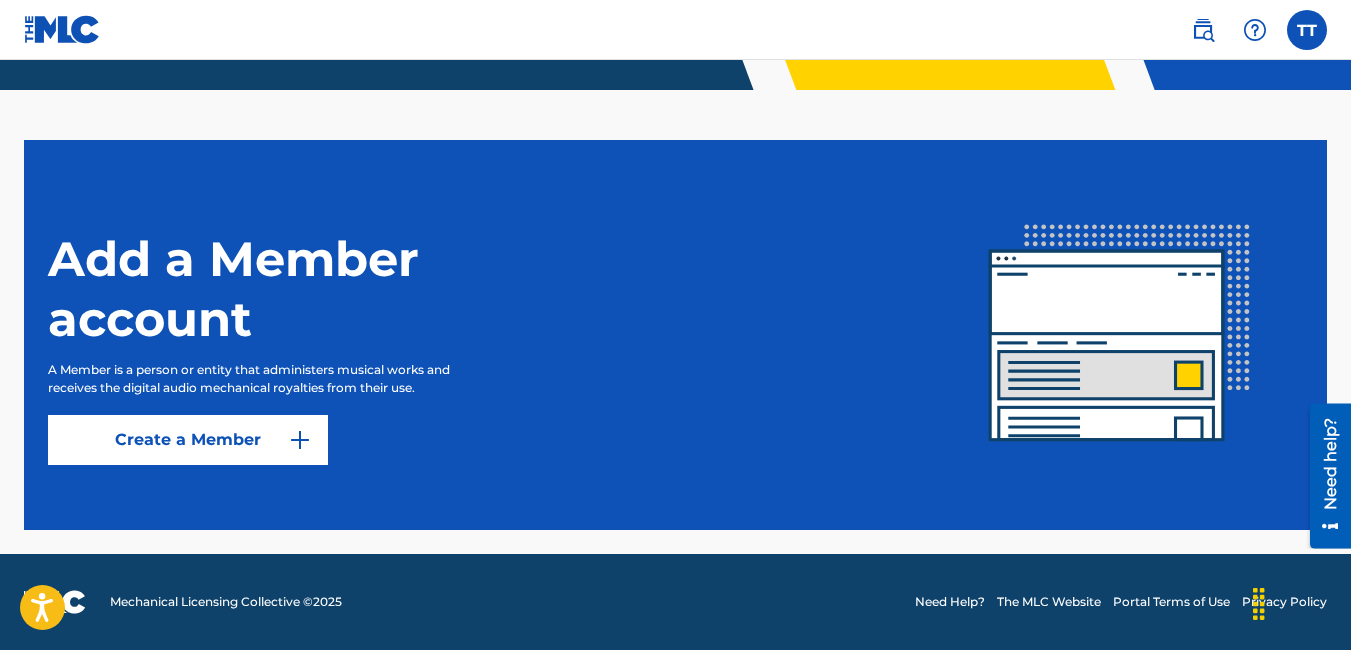 click on "Create a Member" at bounding box center (188, 440) 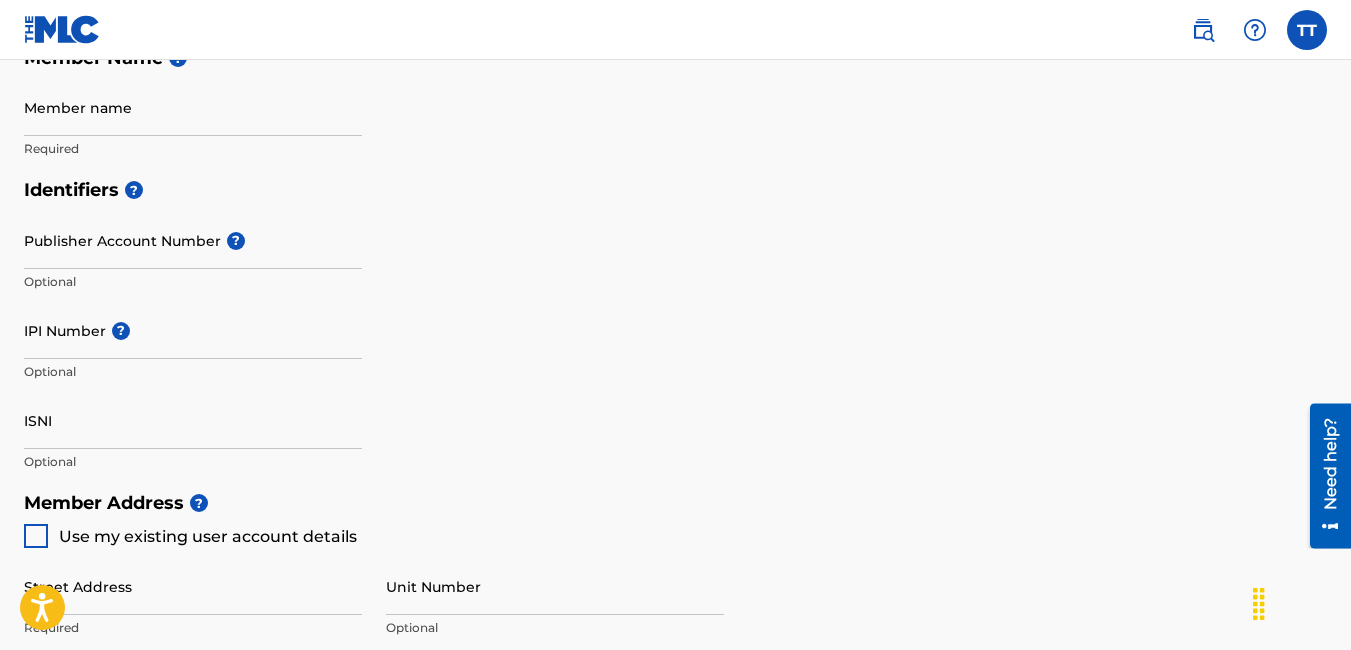 scroll, scrollTop: 0, scrollLeft: 0, axis: both 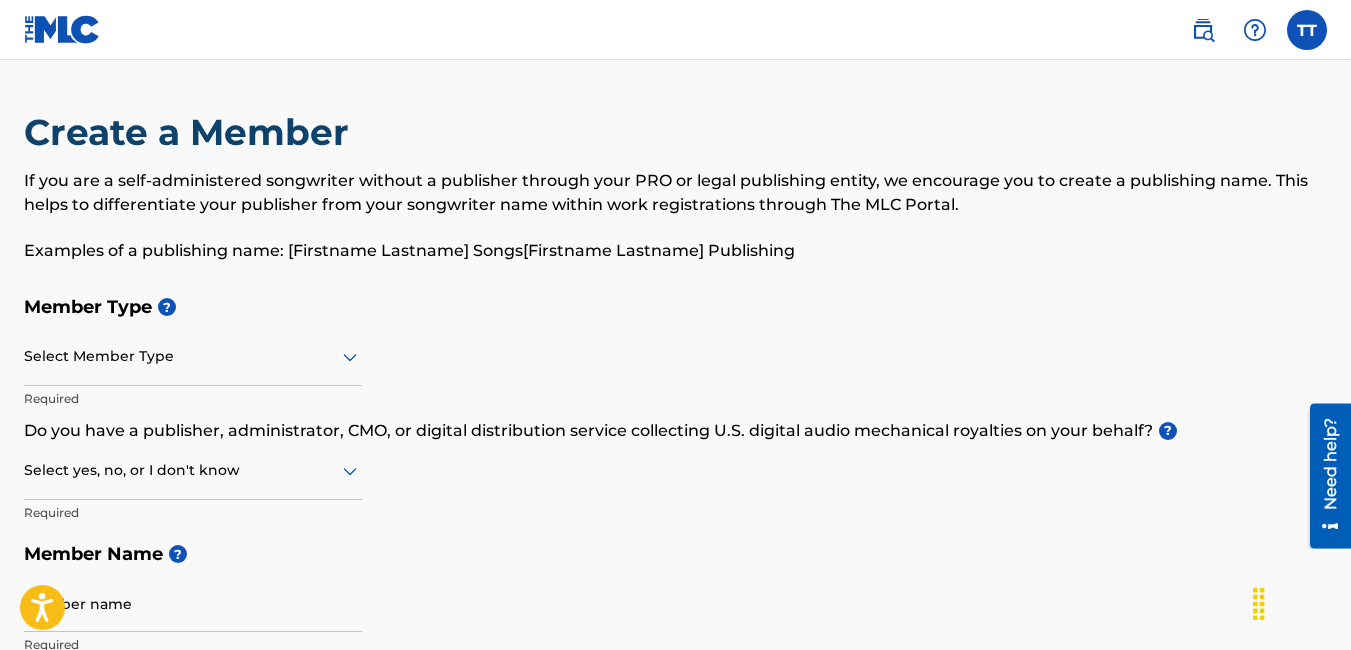 click at bounding box center [193, 356] 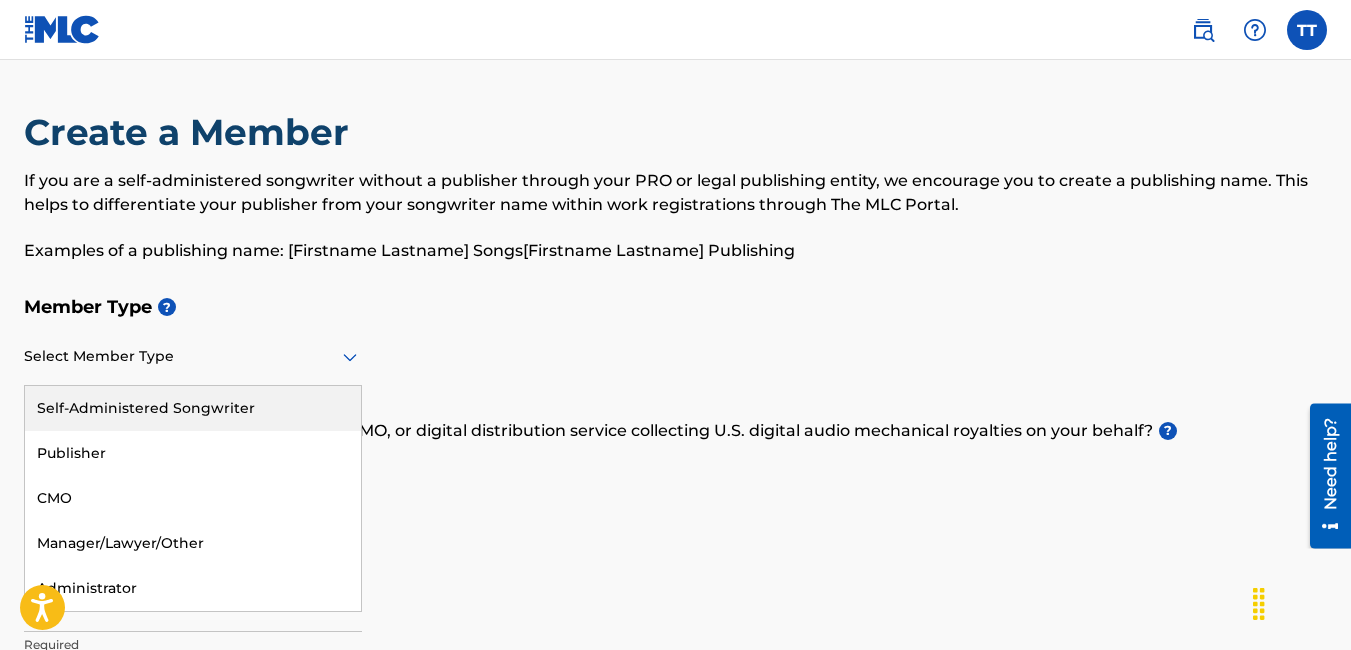 click on "Self-Administered Songwriter" at bounding box center (193, 408) 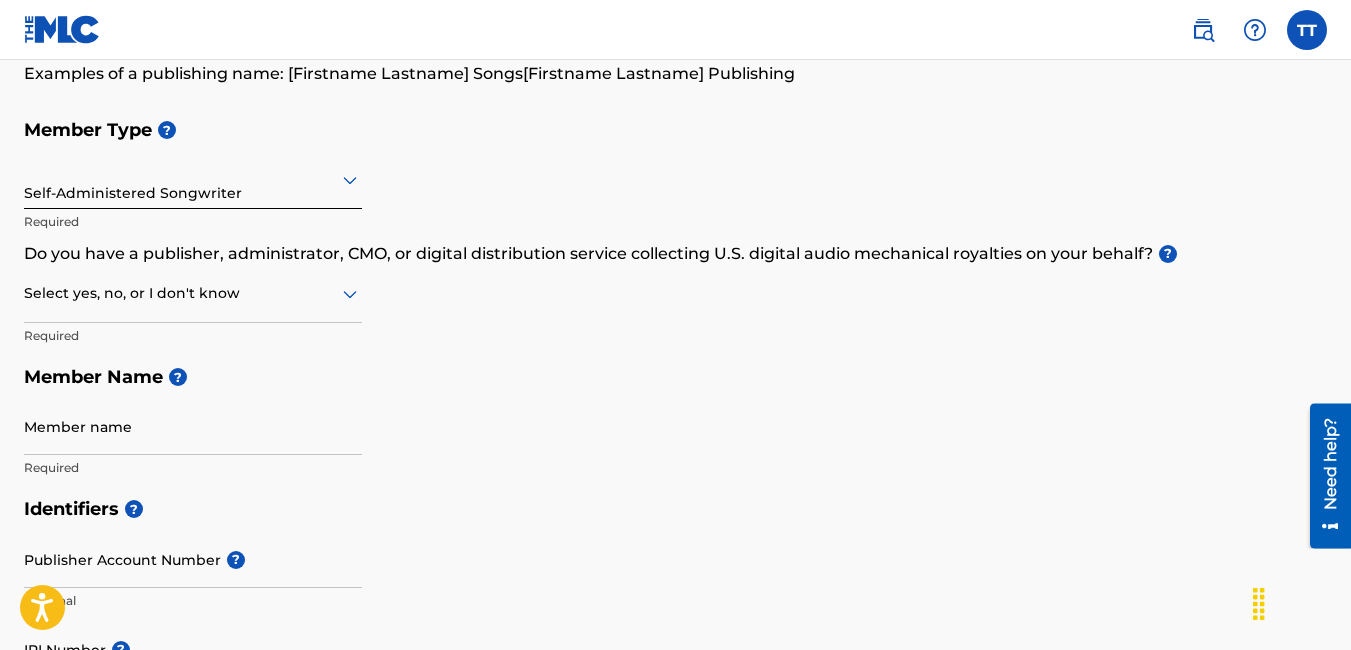 scroll, scrollTop: 200, scrollLeft: 0, axis: vertical 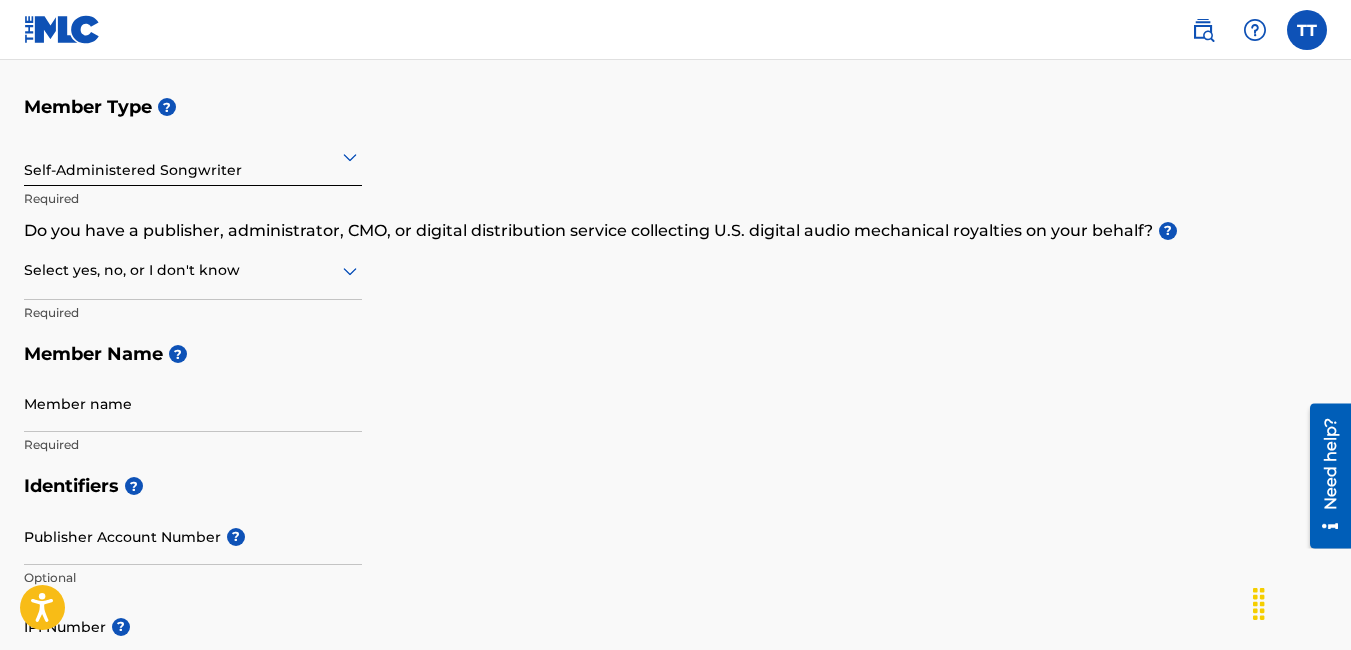 click at bounding box center [193, 270] 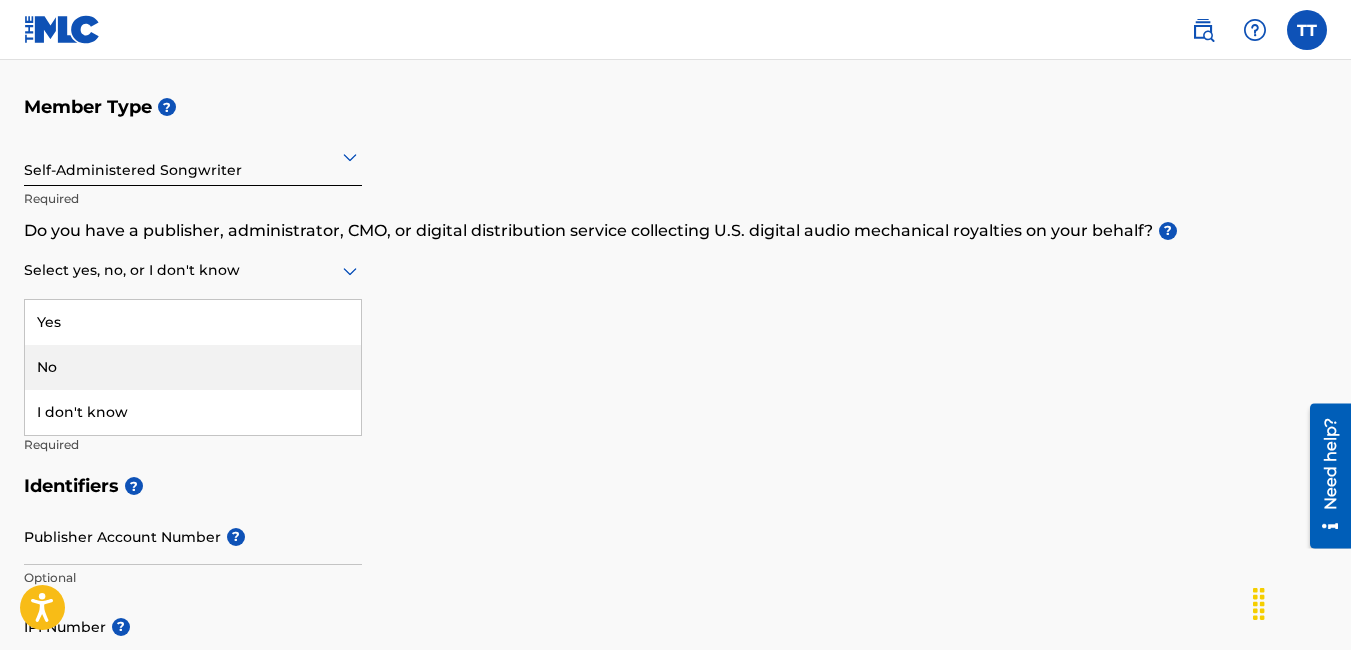 click on "No" at bounding box center [193, 367] 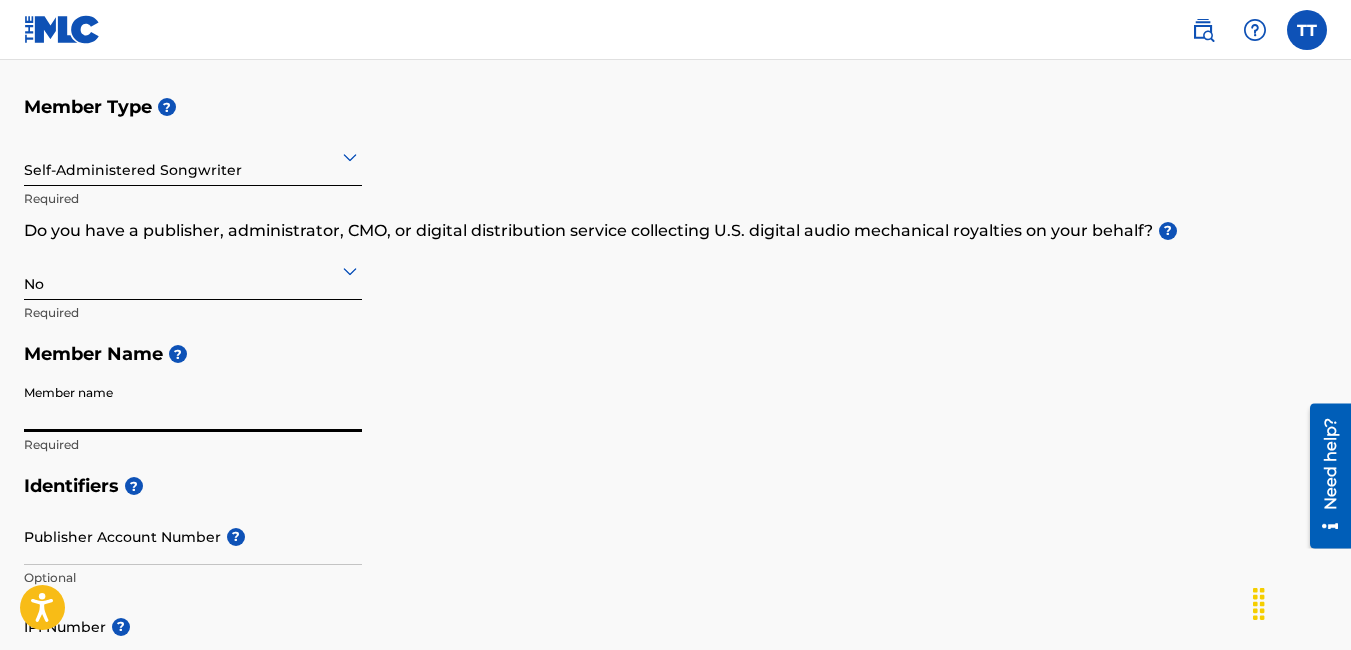 click on "Member name" at bounding box center (193, 403) 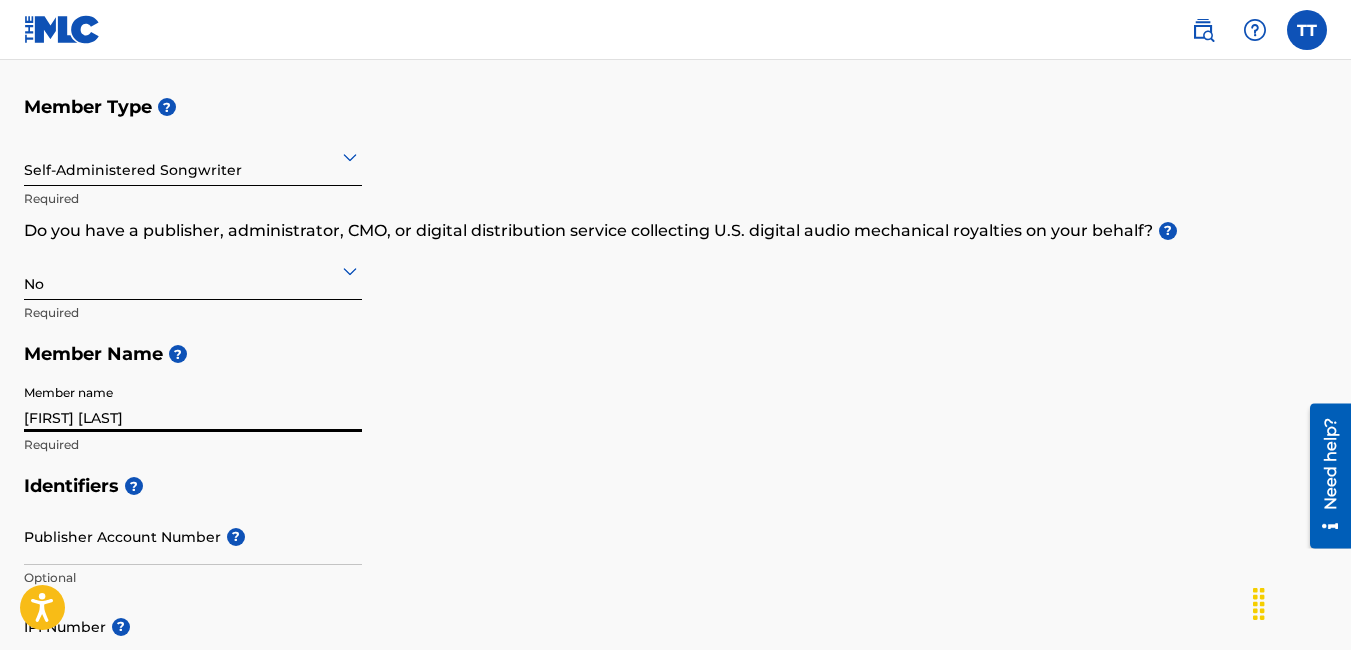 type on "United States" 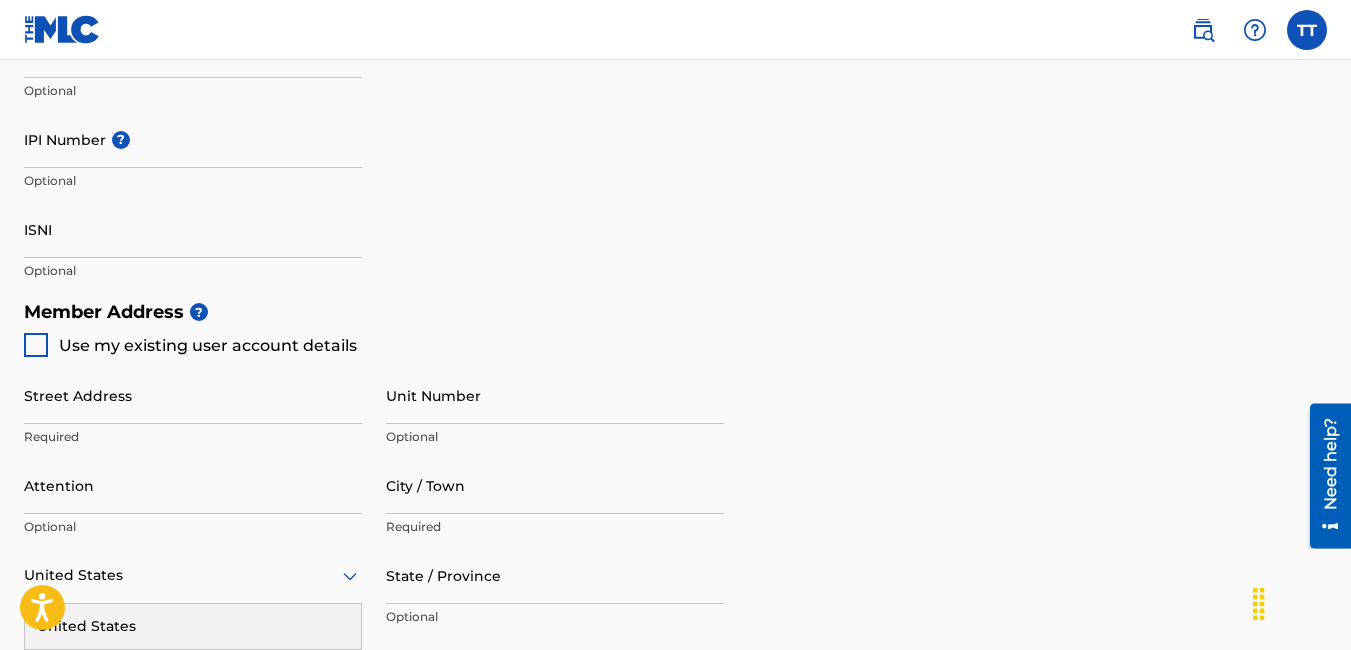 type on "[FIRST] [LAST]" 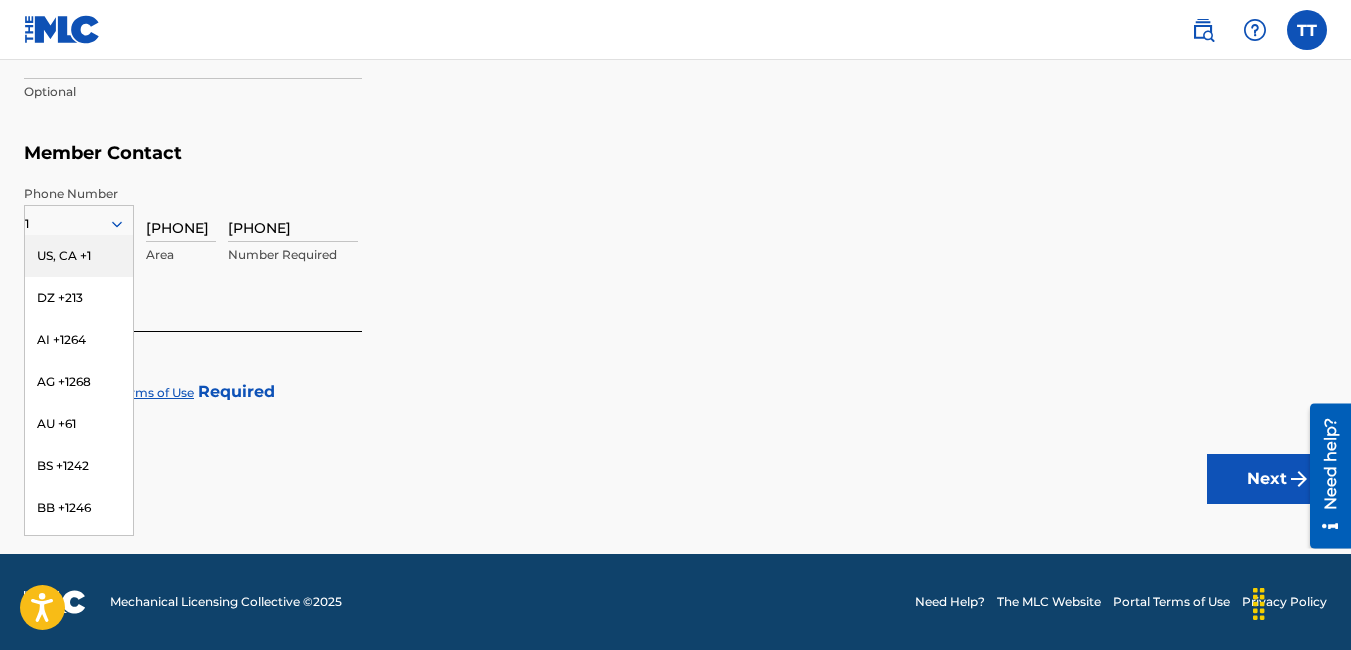 click on "Member Type ? Self-Administered Songwriter Required Do you have a publisher, administrator, CMO, or digital distribution service collecting U.S. digital audio mechanical royalties on your behalf? ? No Required Member Name ? Member name [FIRST] [LAST] Required Identifiers ? Publisher Account Number ? Optional IPI Number ? Optional ISNI Optional Member Address ? Use my existing user account details Street Address Required Unit Number Optional Attention Optional City / Town Required United States United States Required State / Province Optional ZIP / Postal Code Optional Member Contact Phone Number 1 US, CA +1 DZ +213 AI +1264 AG +1268 AU +61 BS +1242 BB +1246 BZ +501 BM +1441 BO +591 KY +1345 DM +1767 DO +1809 ER +291 ET +251 GA +241 GA +1473 IN +91 JM +1876 JP +81 LV +371 LB +961 LR +231 LY +218 MG +261 FM +691 ME, RS +381 MS +1664 MA, EH +212 NL +31 PE +51 PT +351 KN +1869 LC +1758 VC +1784 SN +221 SK +421 CH +41 TT +1868 TN +216 TC +1649 AE +971 VG +1284 WF +681 Country Required [NUMBER] Area [PHONE] Email Accept" at bounding box center [675, -306] 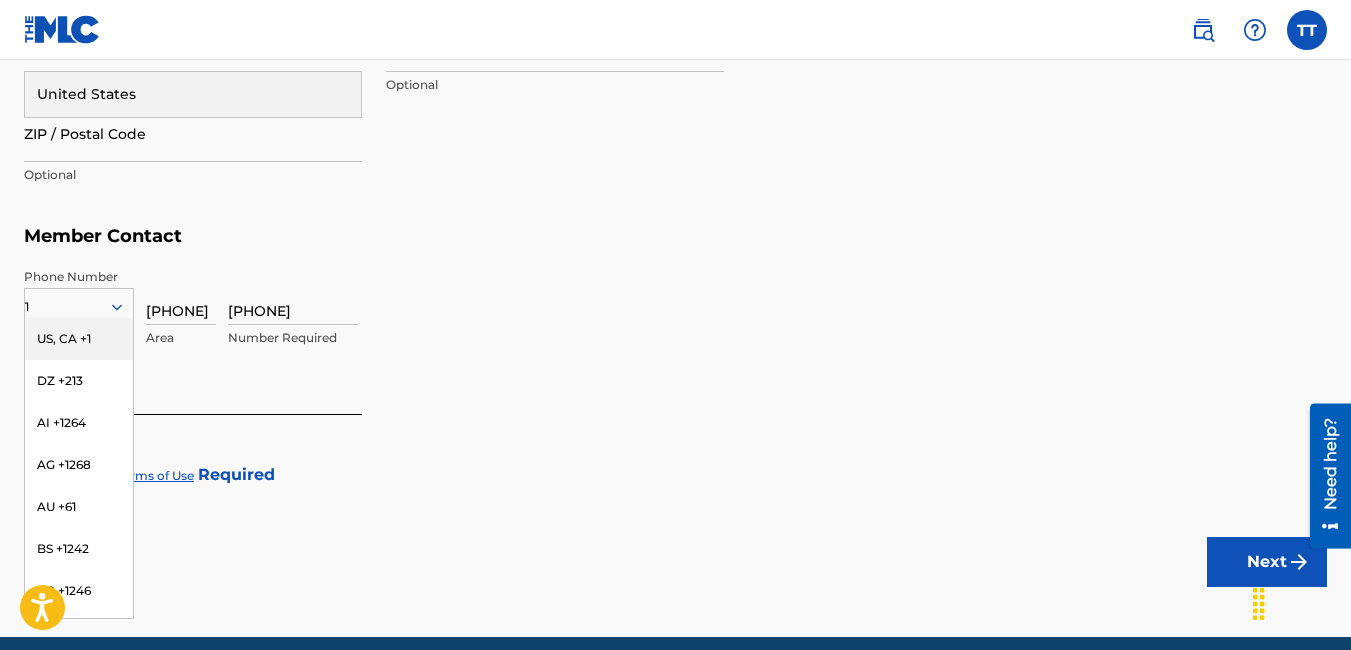 scroll, scrollTop: 1102, scrollLeft: 0, axis: vertical 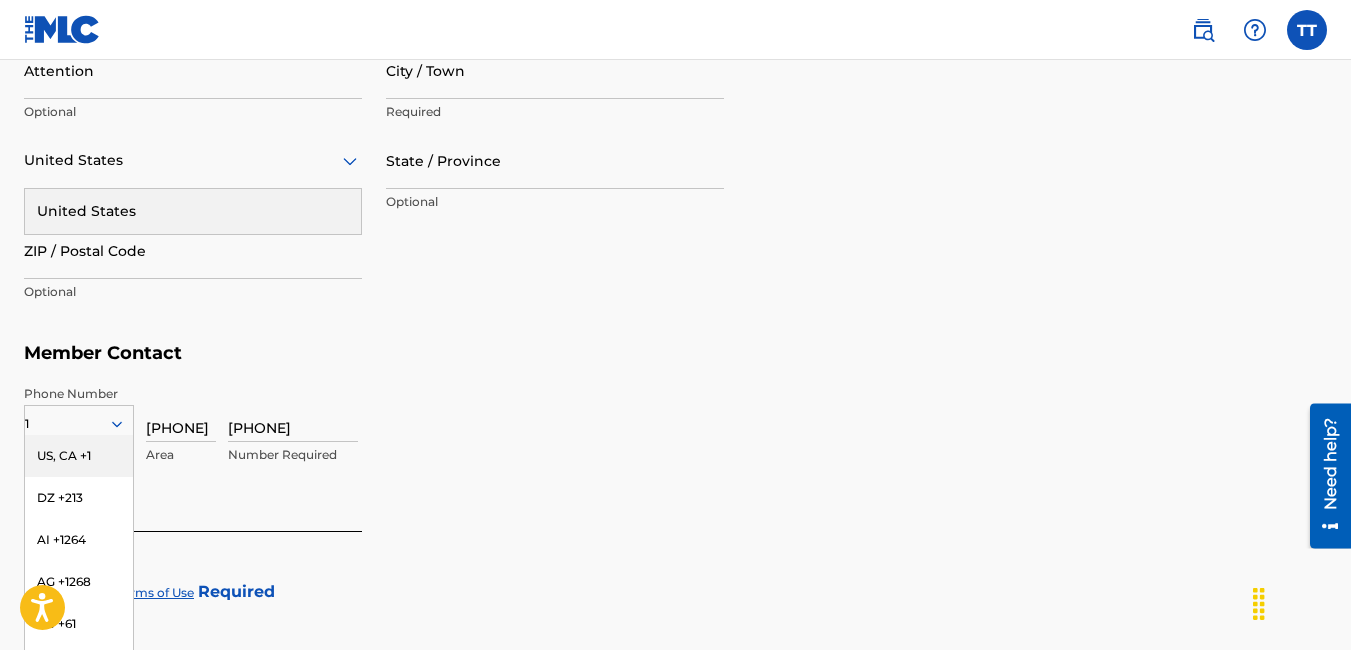 drag, startPoint x: 303, startPoint y: 430, endPoint x: 212, endPoint y: 431, distance: 91.00549 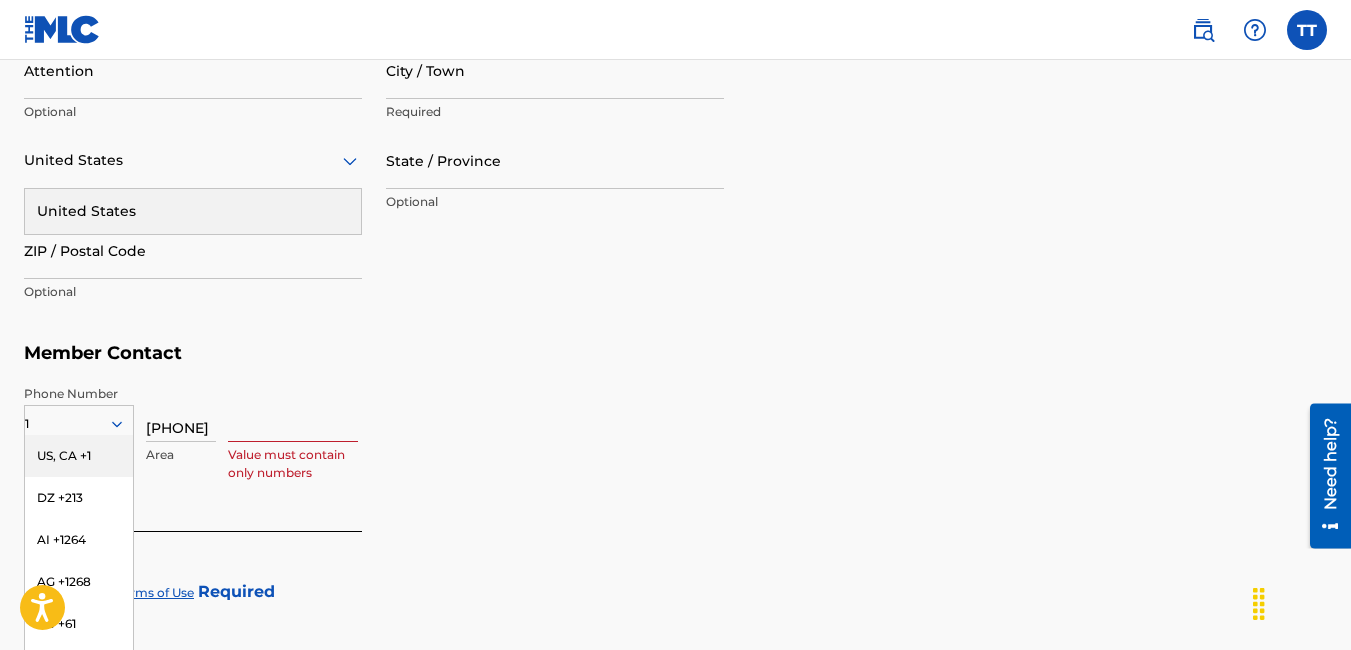 type 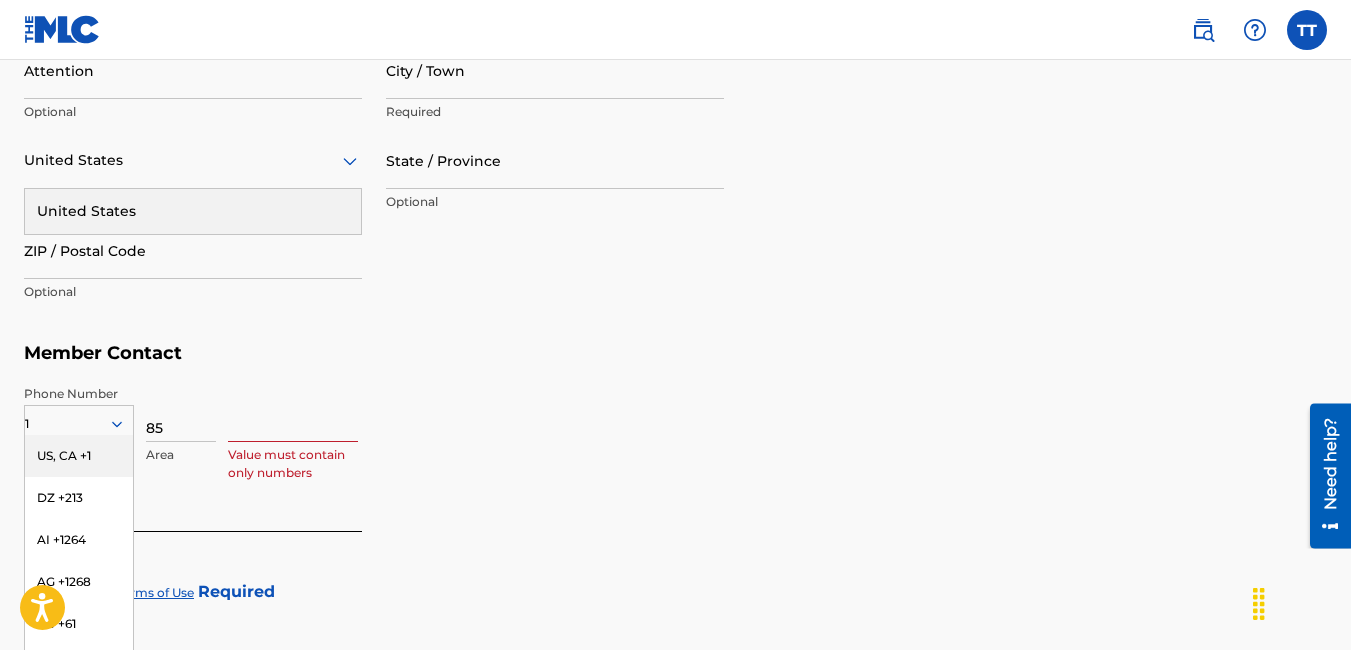 type on "8" 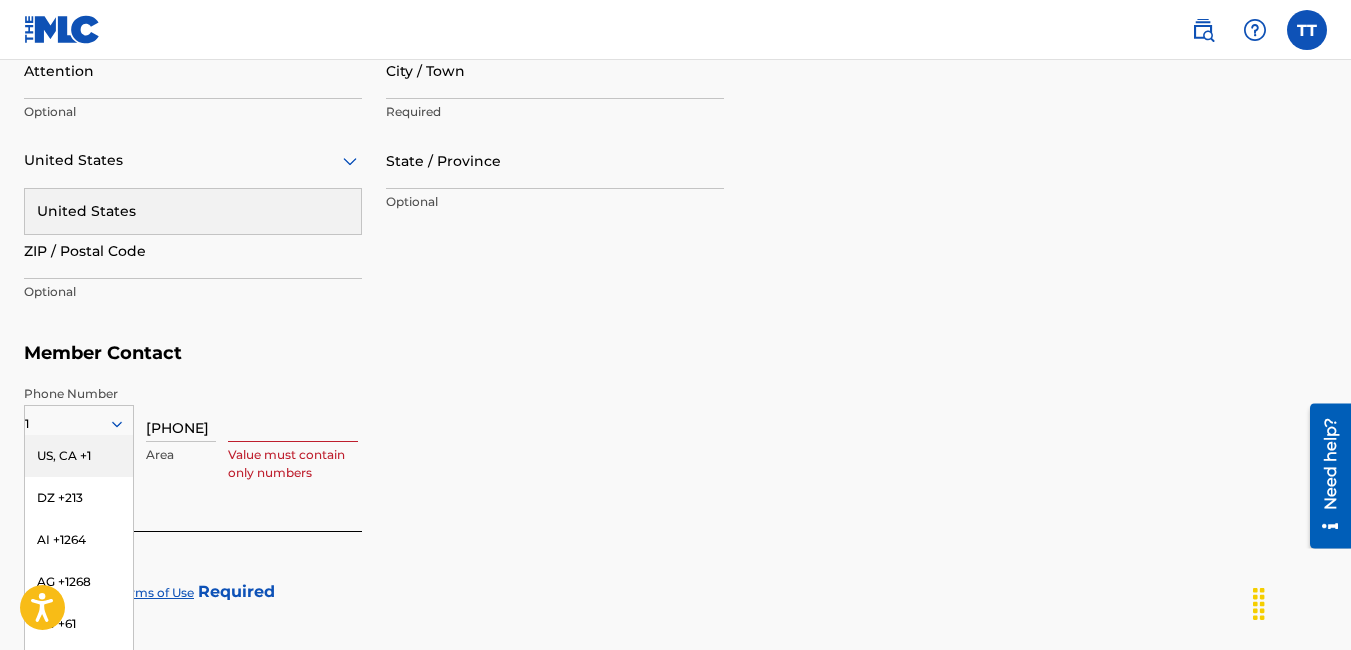 type on "[PHONE]" 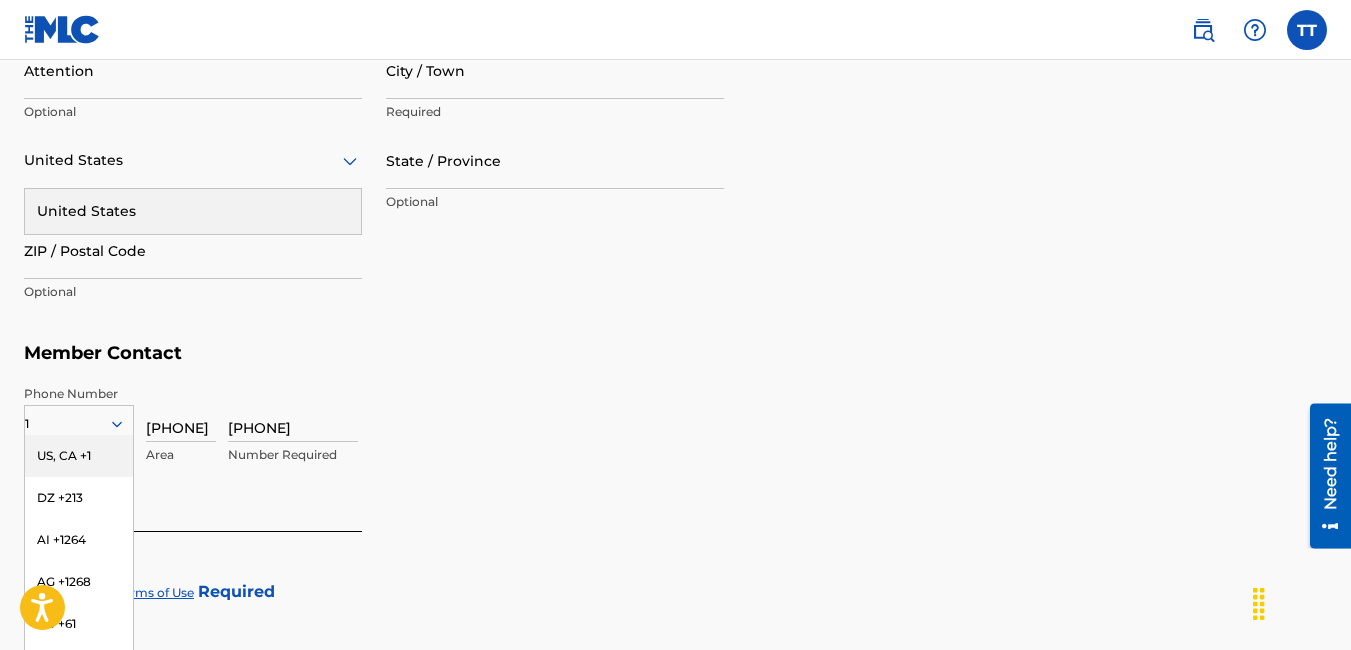 type on "[PHONE]" 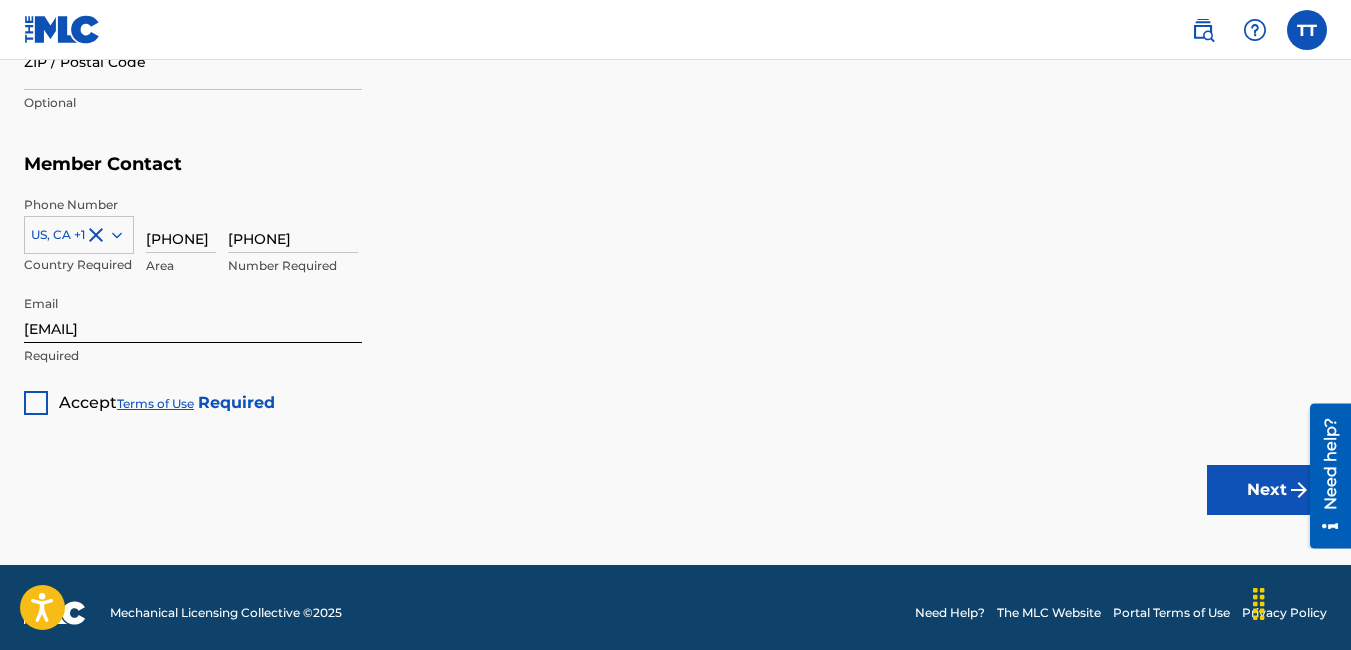 scroll, scrollTop: 1302, scrollLeft: 0, axis: vertical 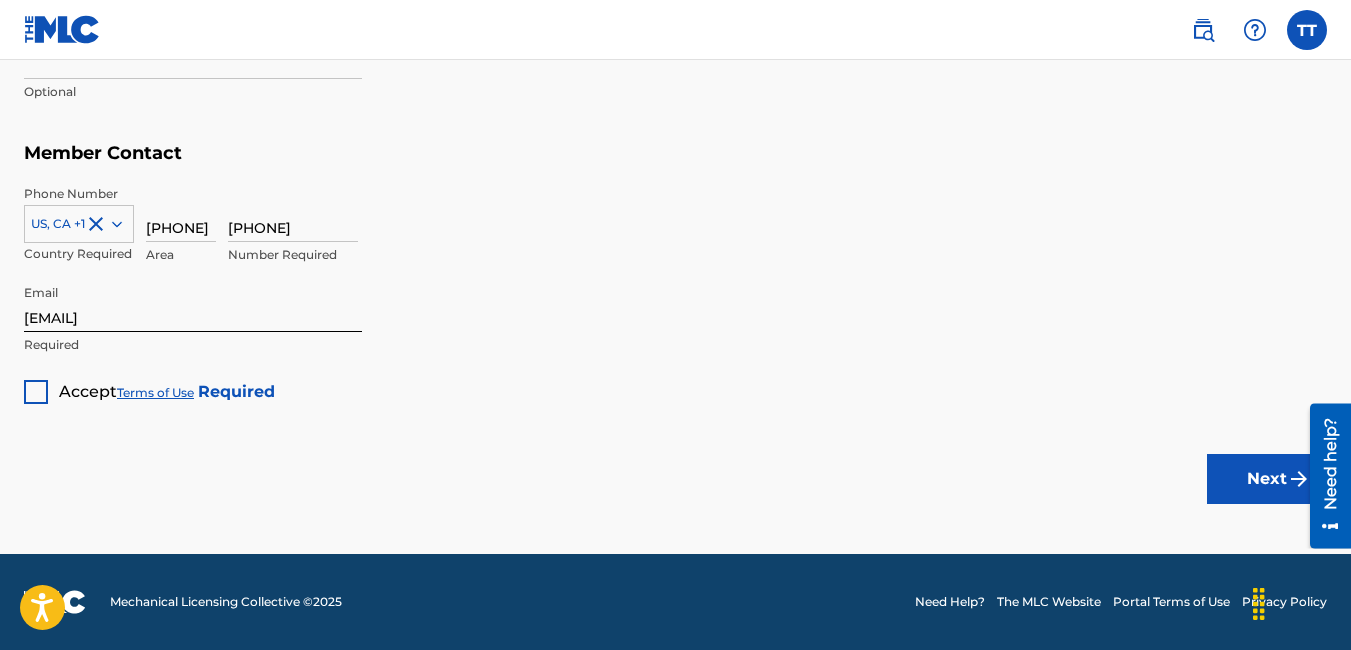 click at bounding box center [36, 392] 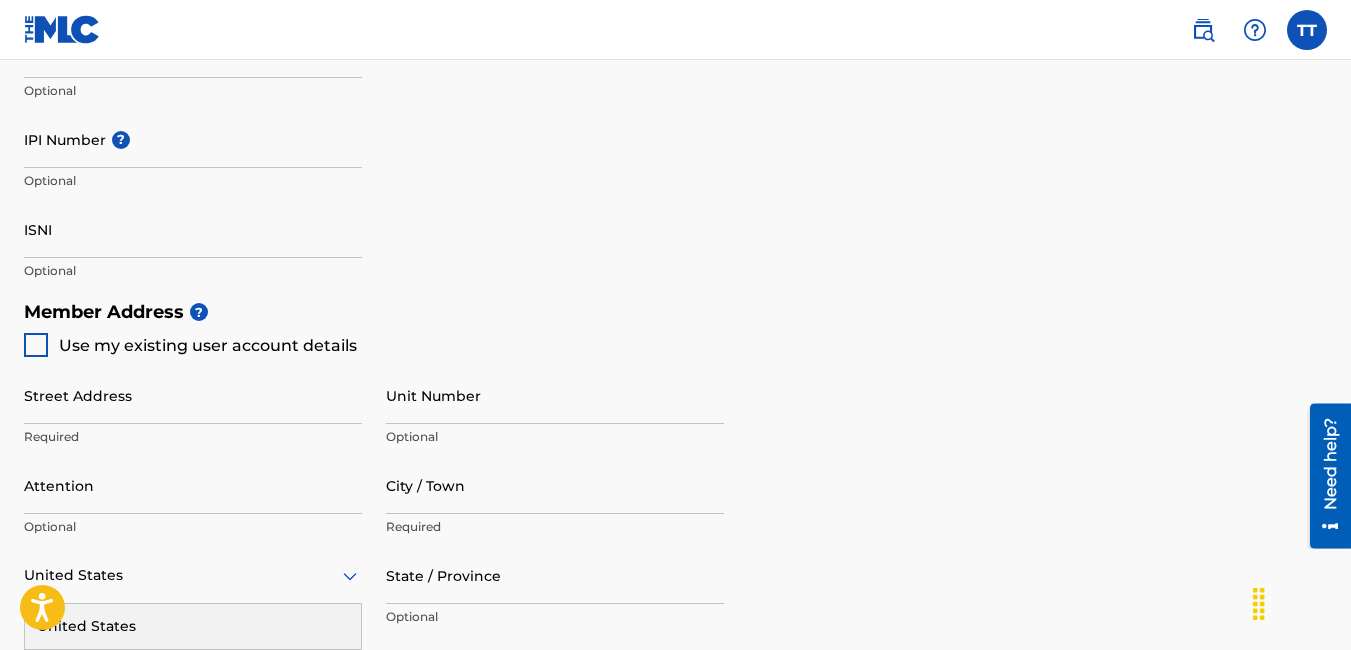 scroll, scrollTop: 802, scrollLeft: 0, axis: vertical 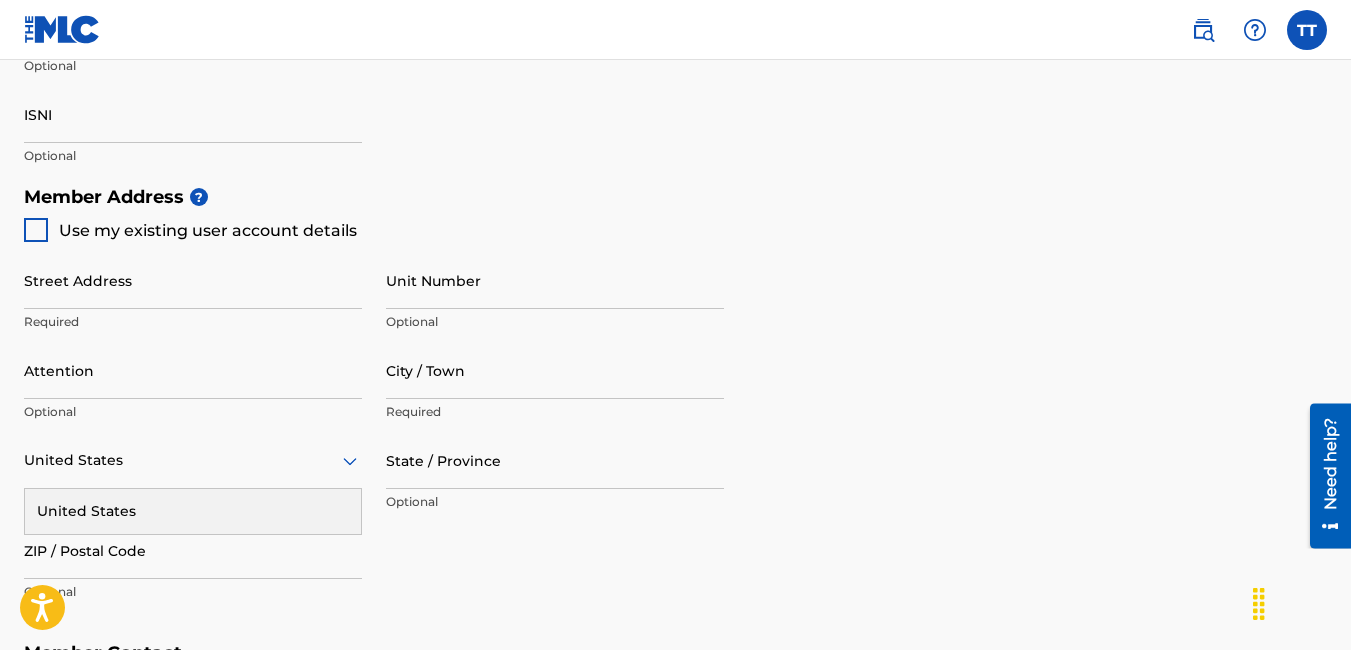 click on "Attention" at bounding box center (193, 370) 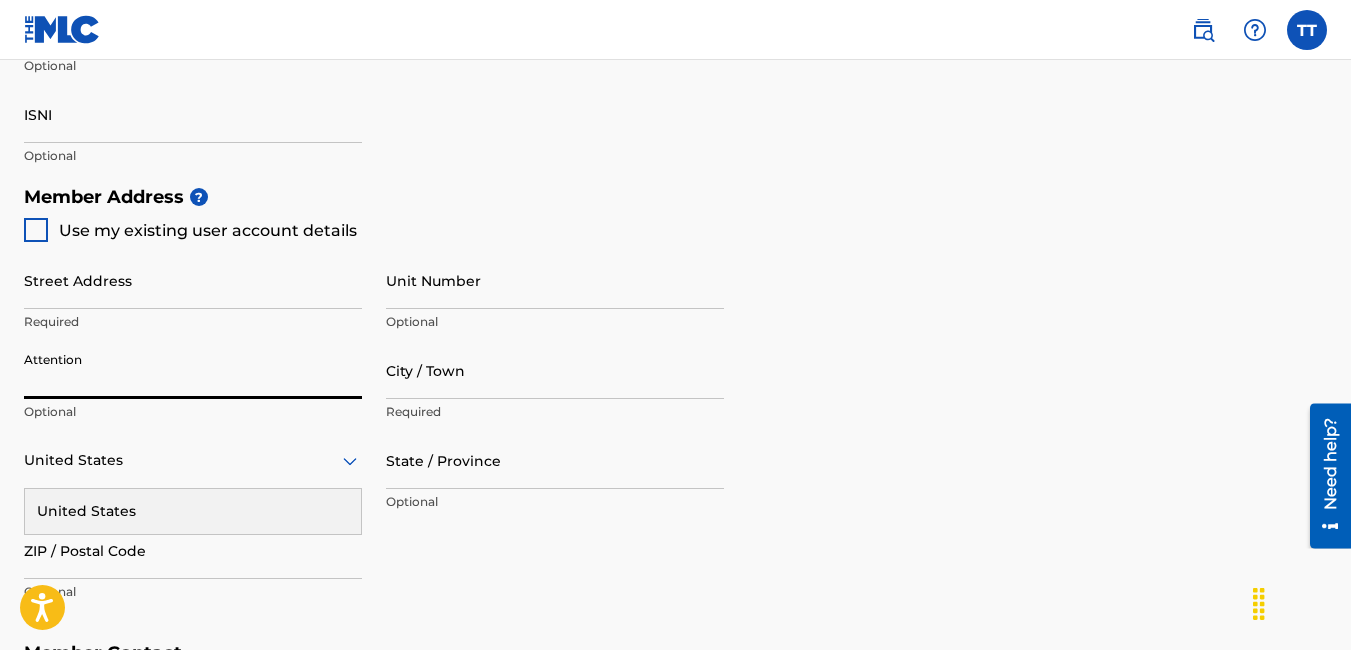 click at bounding box center (36, 230) 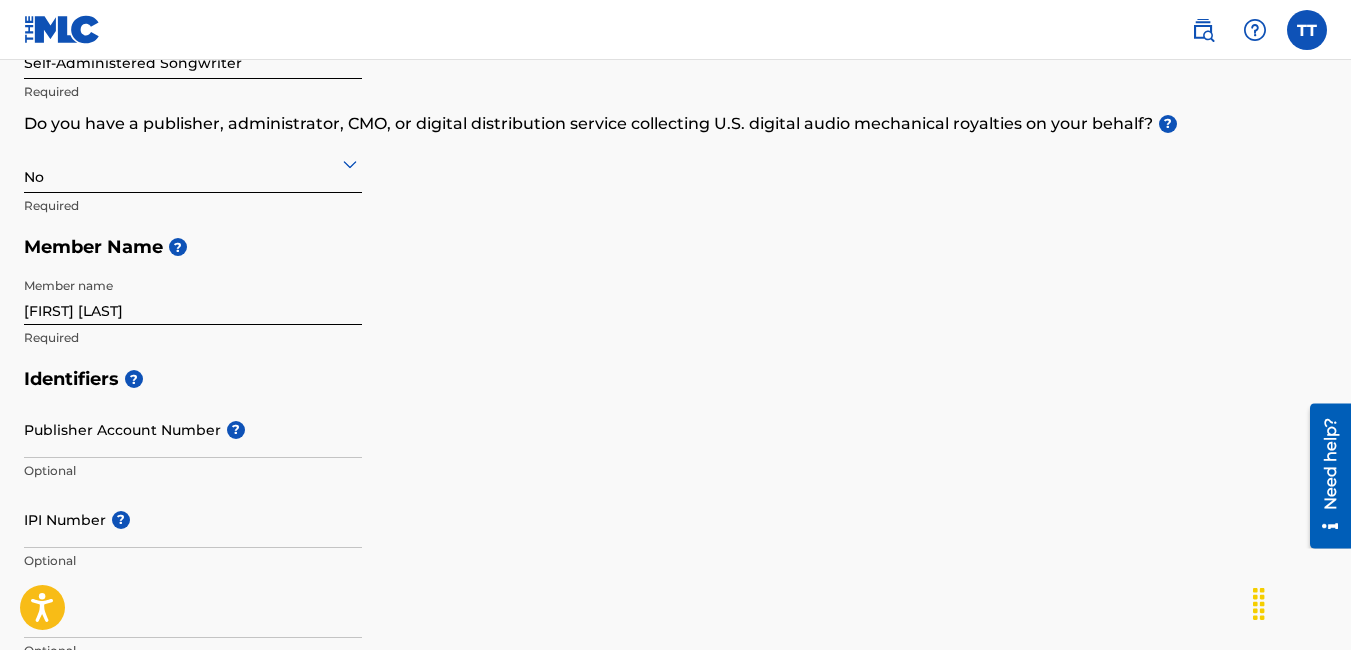 scroll, scrollTop: 302, scrollLeft: 0, axis: vertical 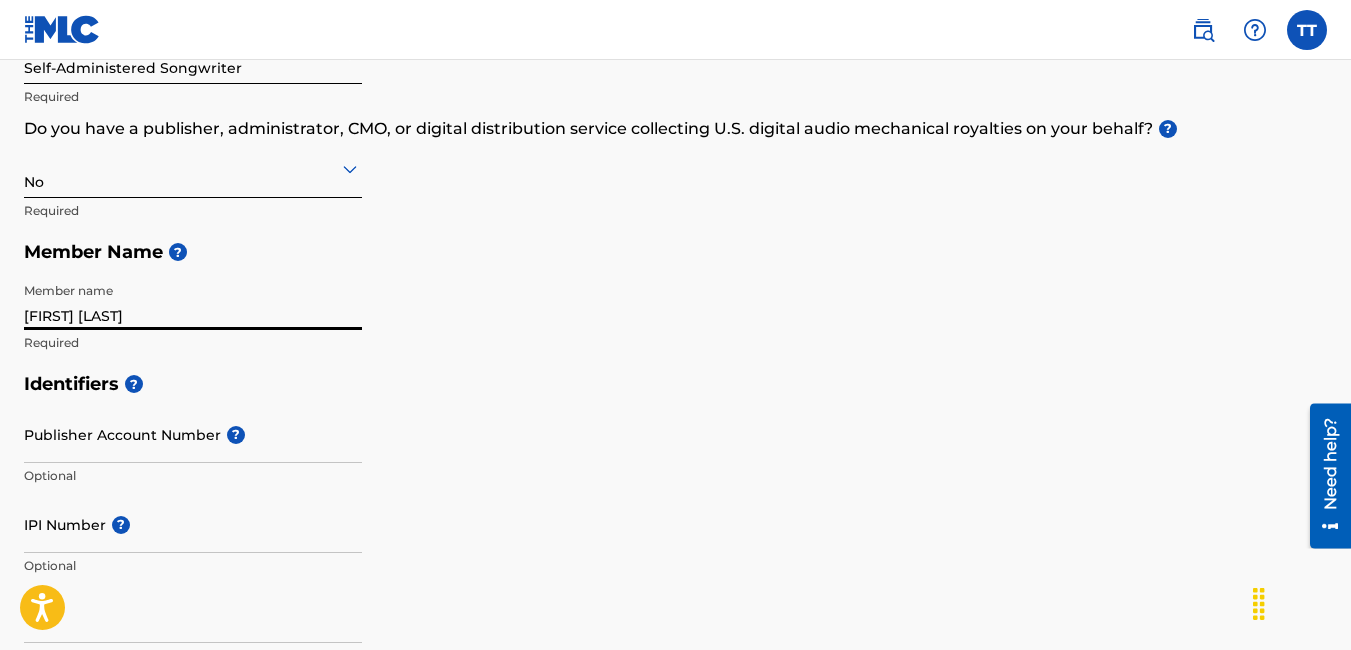 click on "[FIRST] [LAST]" at bounding box center [193, 301] 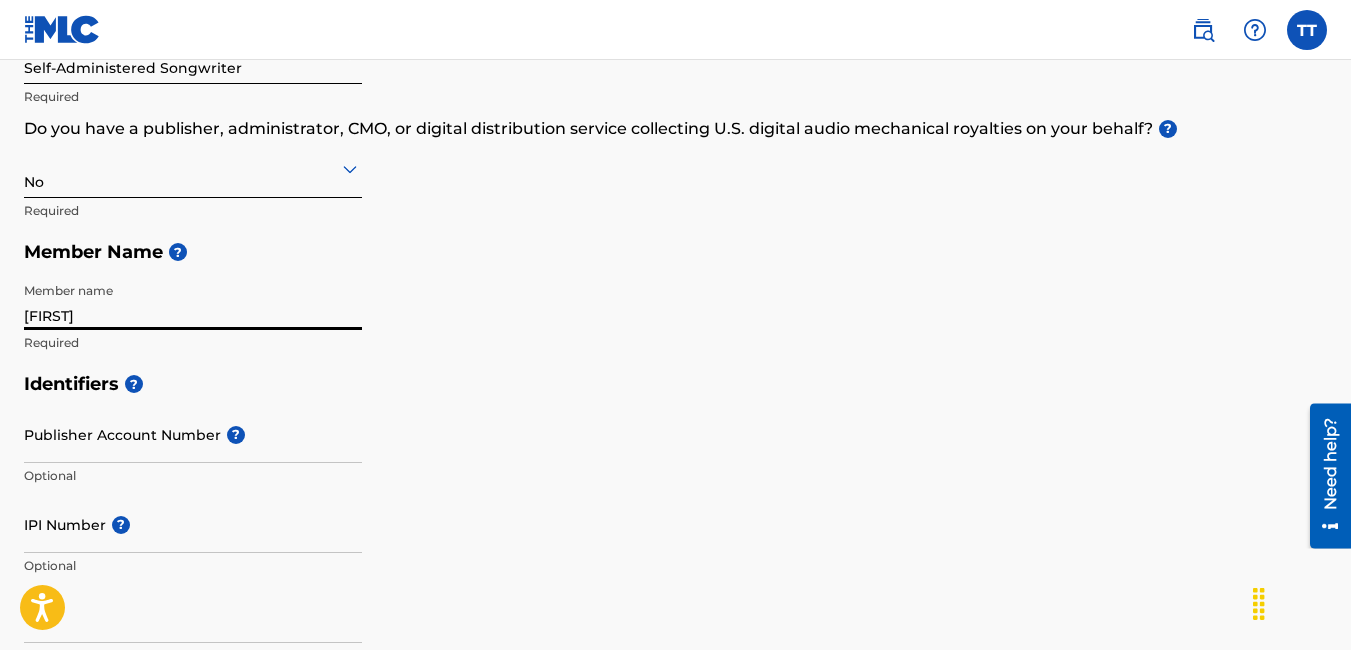 type on "[FIRST] [LAST]" 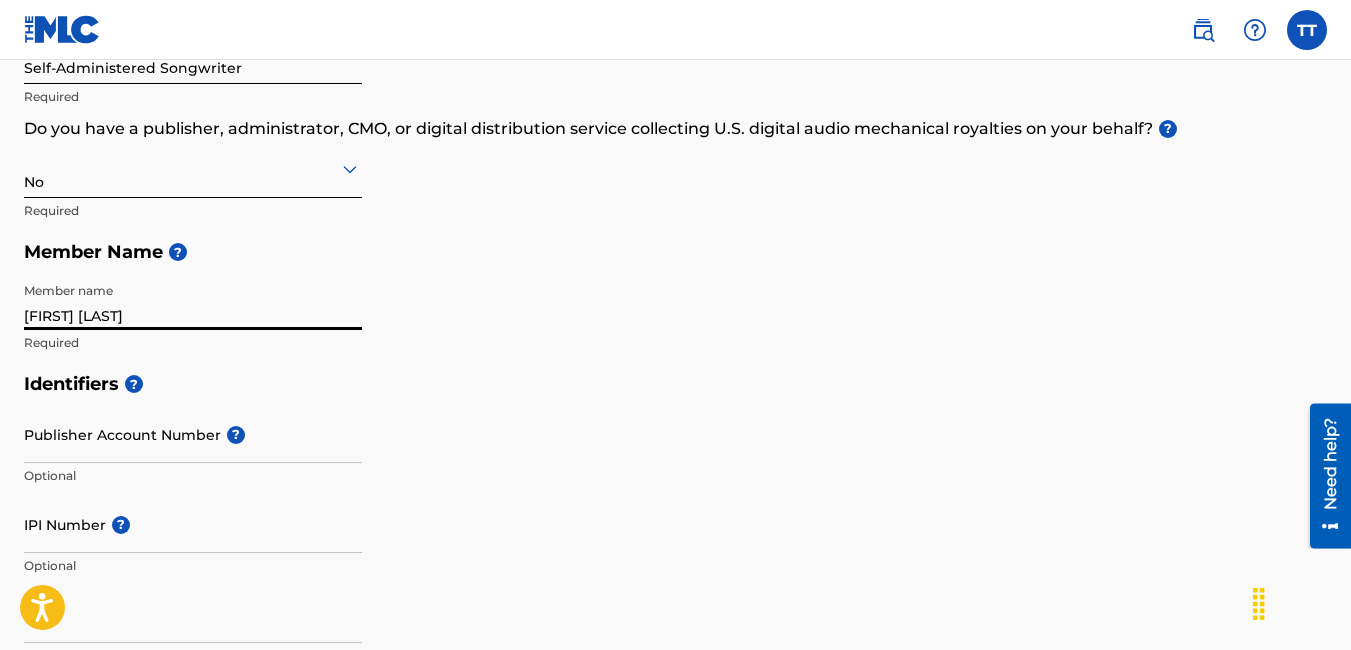 type on "United States" 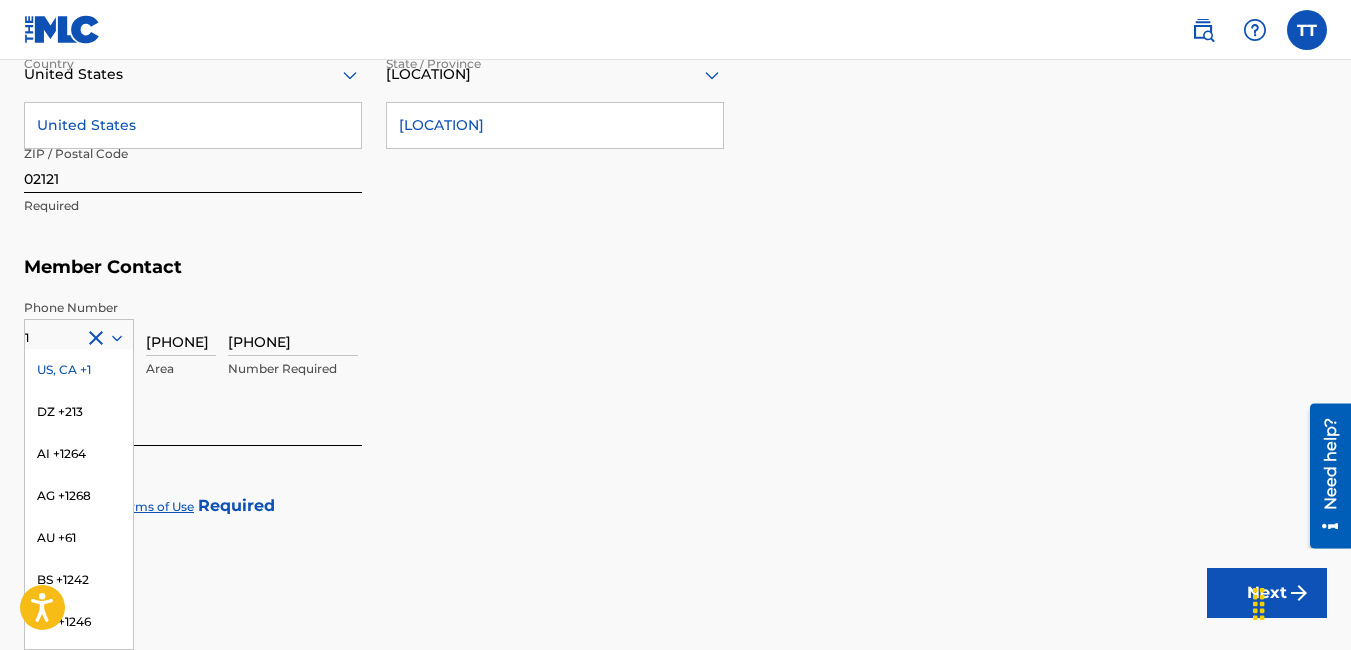 type on "[FIRST] [LAST]" 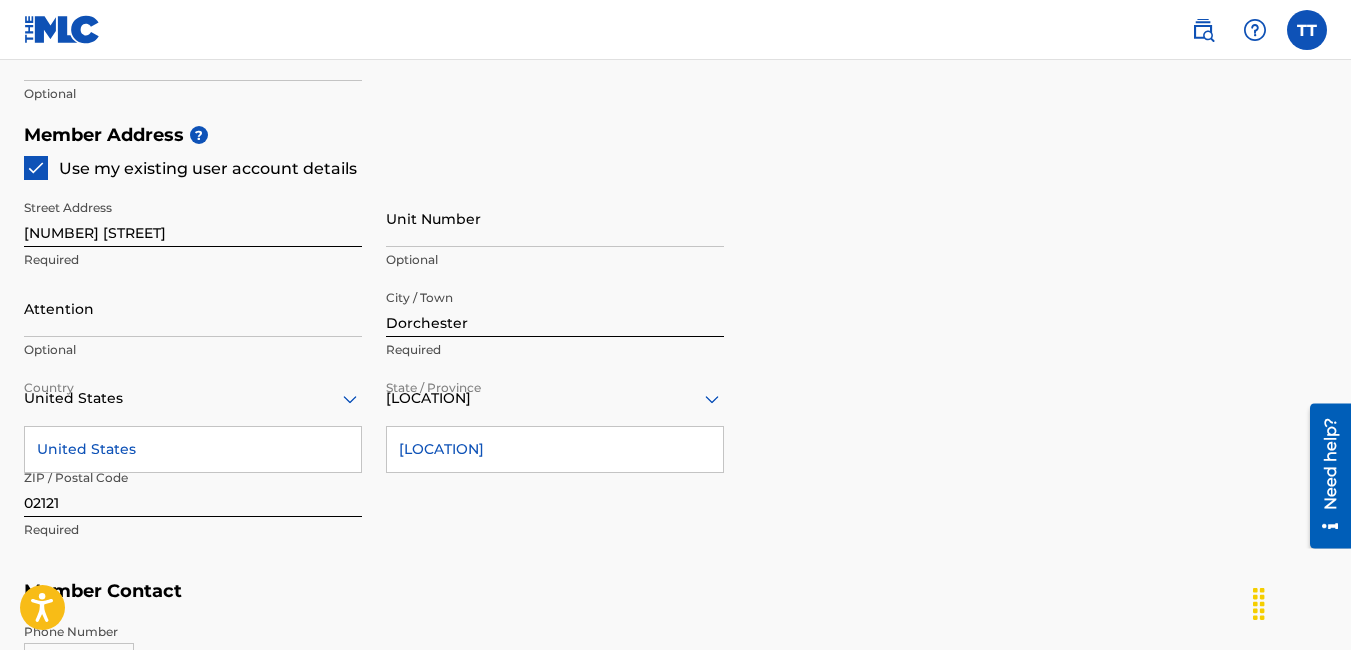 scroll, scrollTop: 688, scrollLeft: 0, axis: vertical 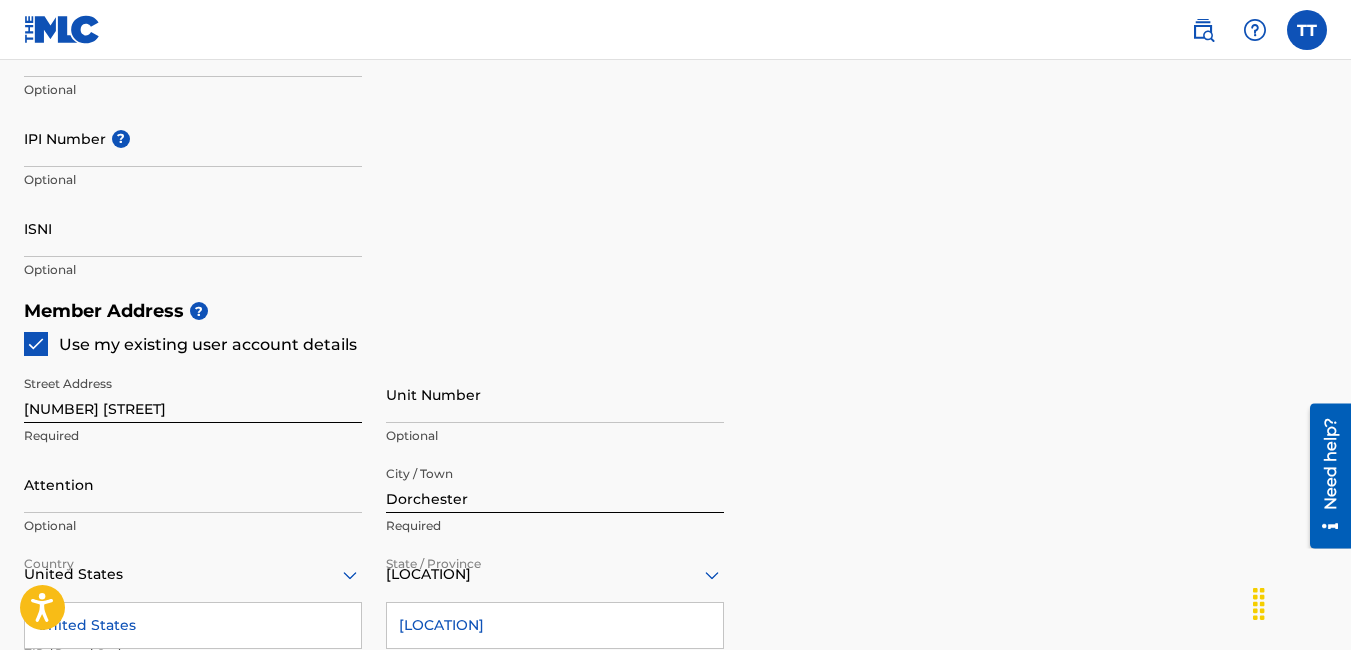 drag, startPoint x: 242, startPoint y: 518, endPoint x: 267, endPoint y: 509, distance: 26.57066 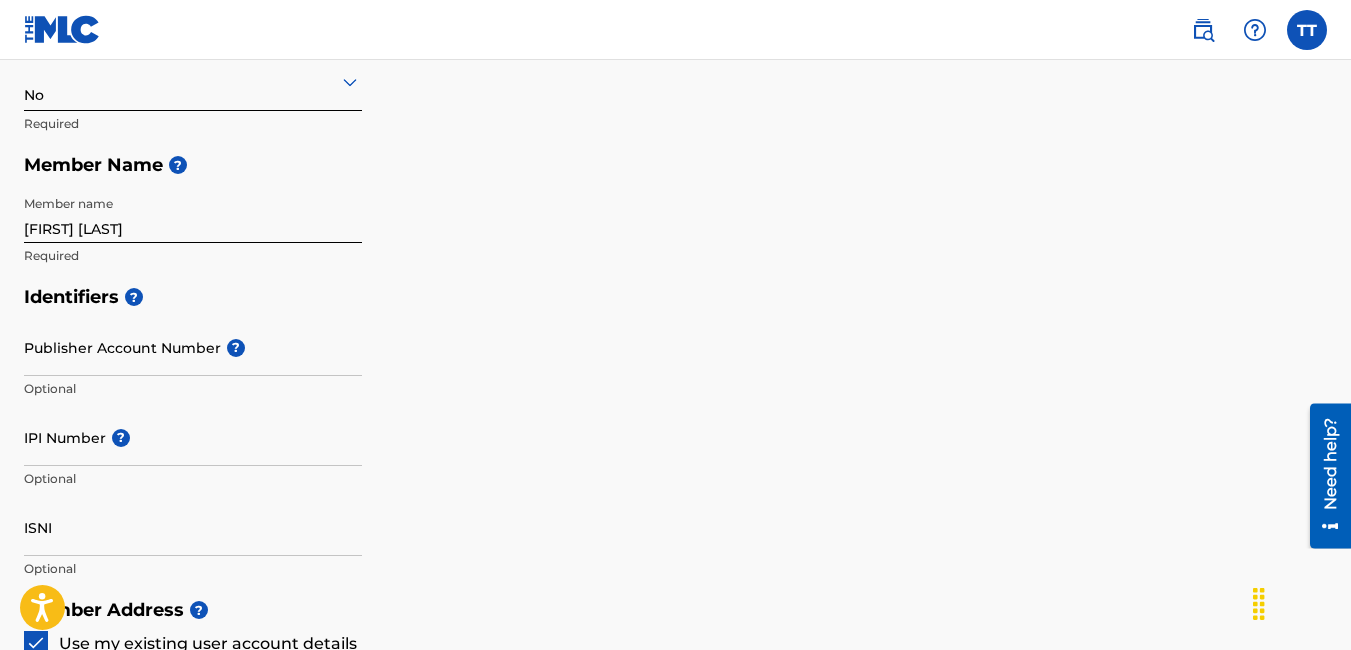 scroll, scrollTop: 188, scrollLeft: 0, axis: vertical 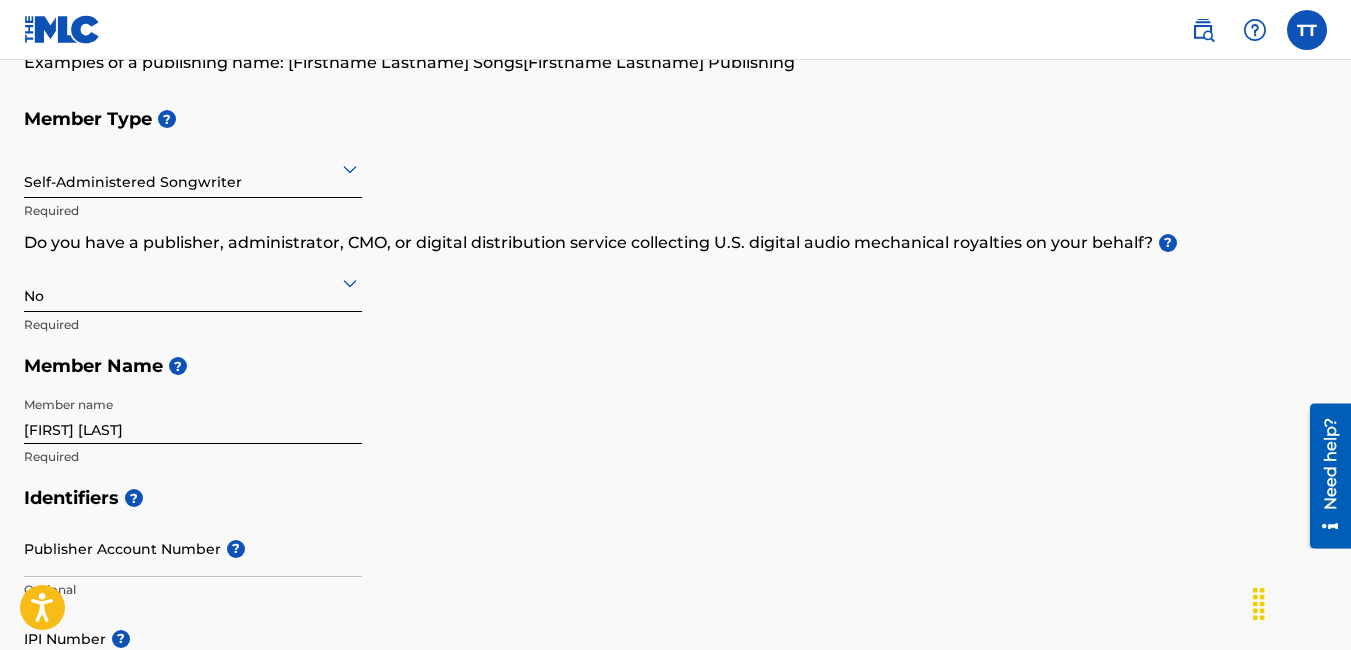 click on "[FIRST] [LAST]" at bounding box center (193, 415) 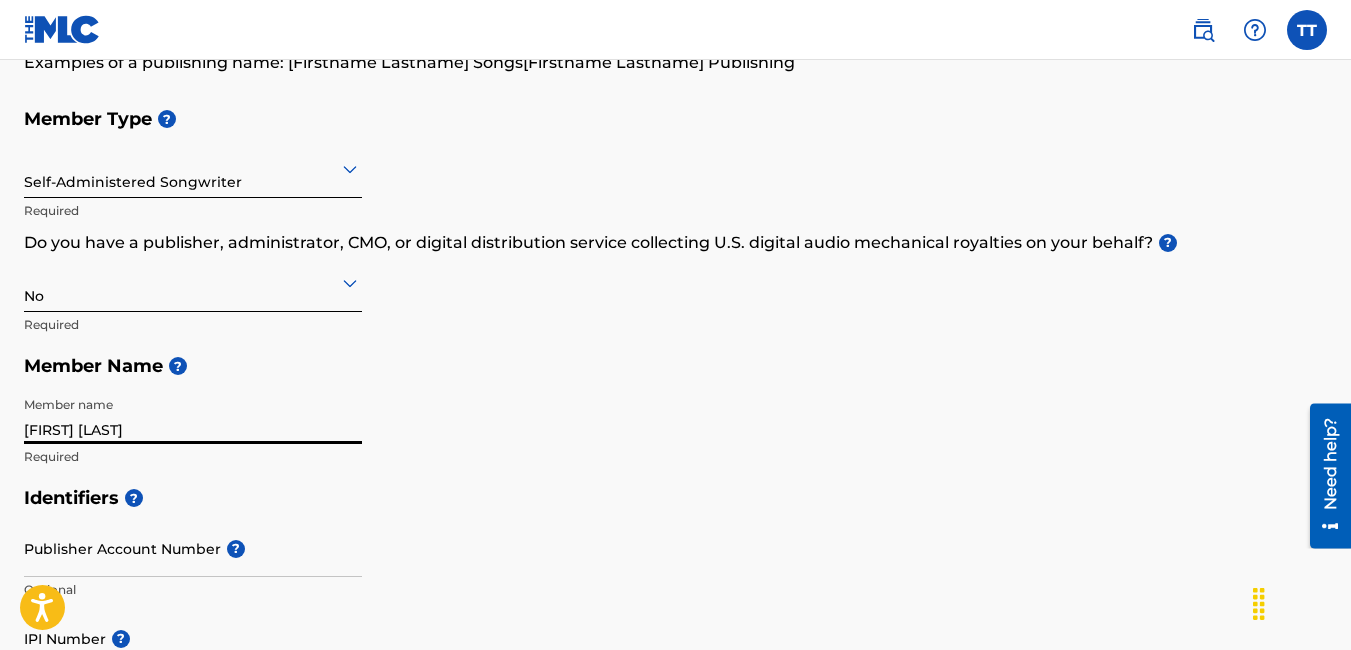 click on "[FIRST] [LAST]" at bounding box center (193, 415) 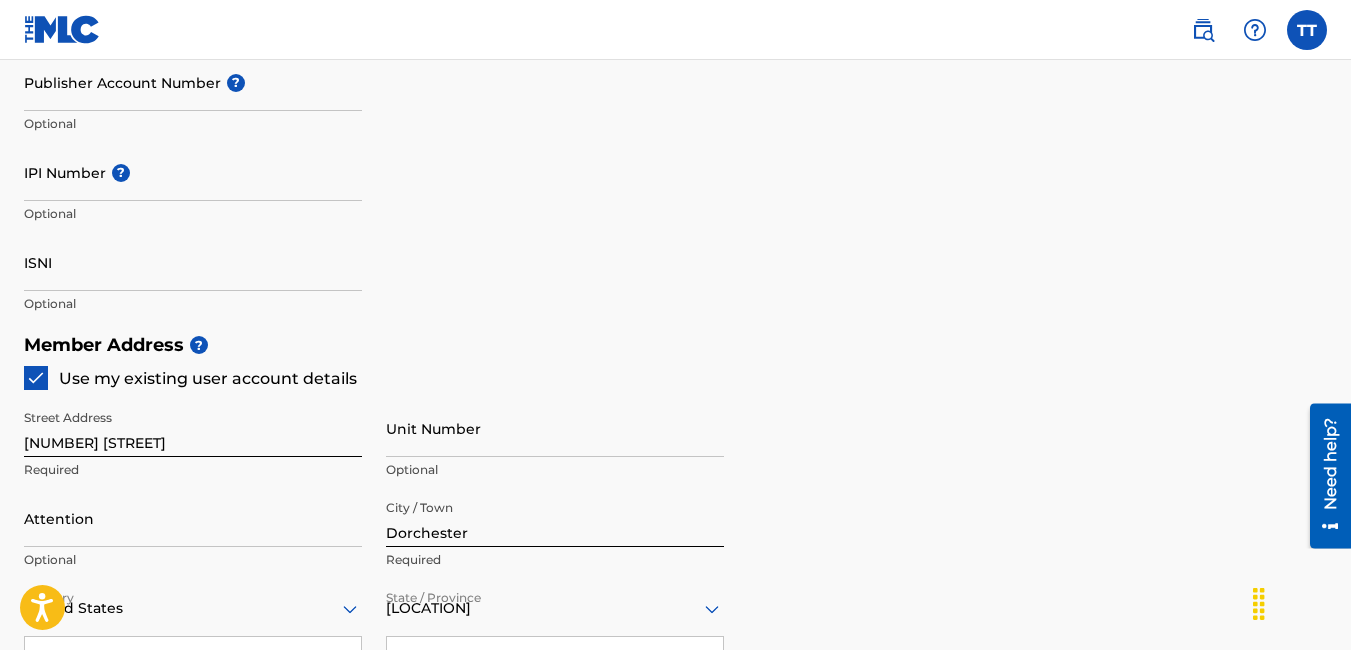 scroll, scrollTop: 688, scrollLeft: 0, axis: vertical 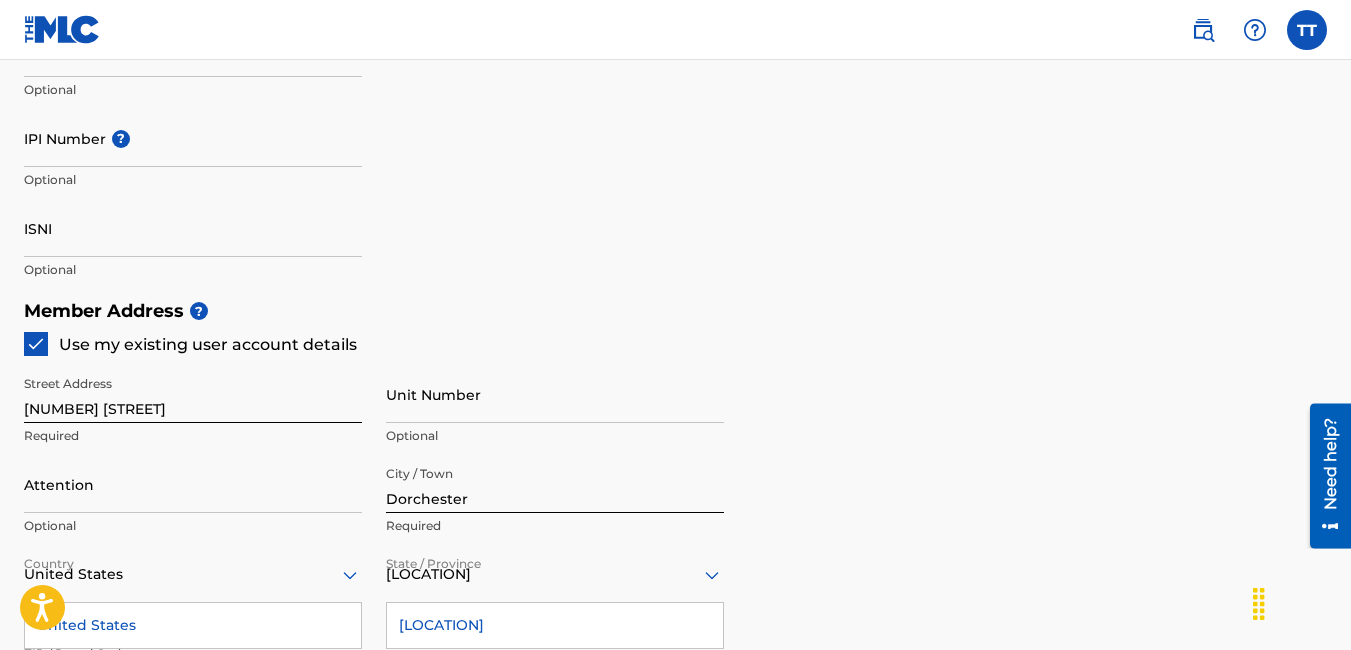 click on "ISNI" at bounding box center [193, 228] 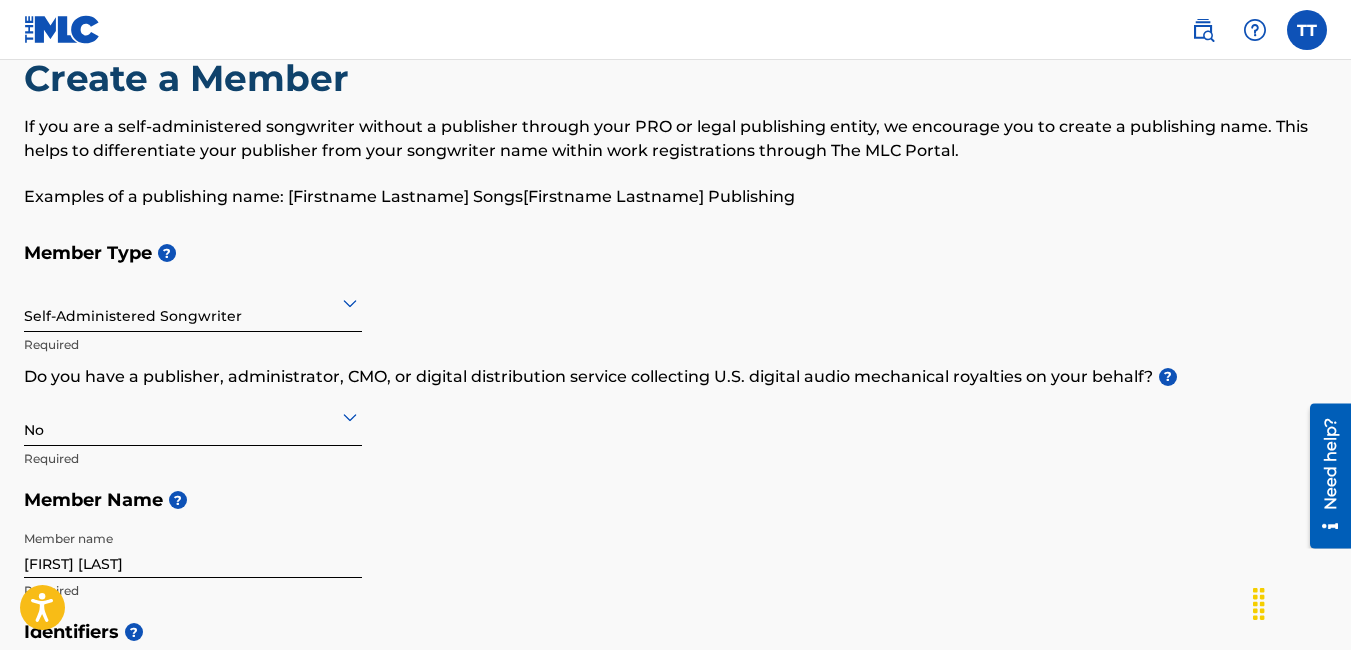 scroll, scrollTop: 0, scrollLeft: 0, axis: both 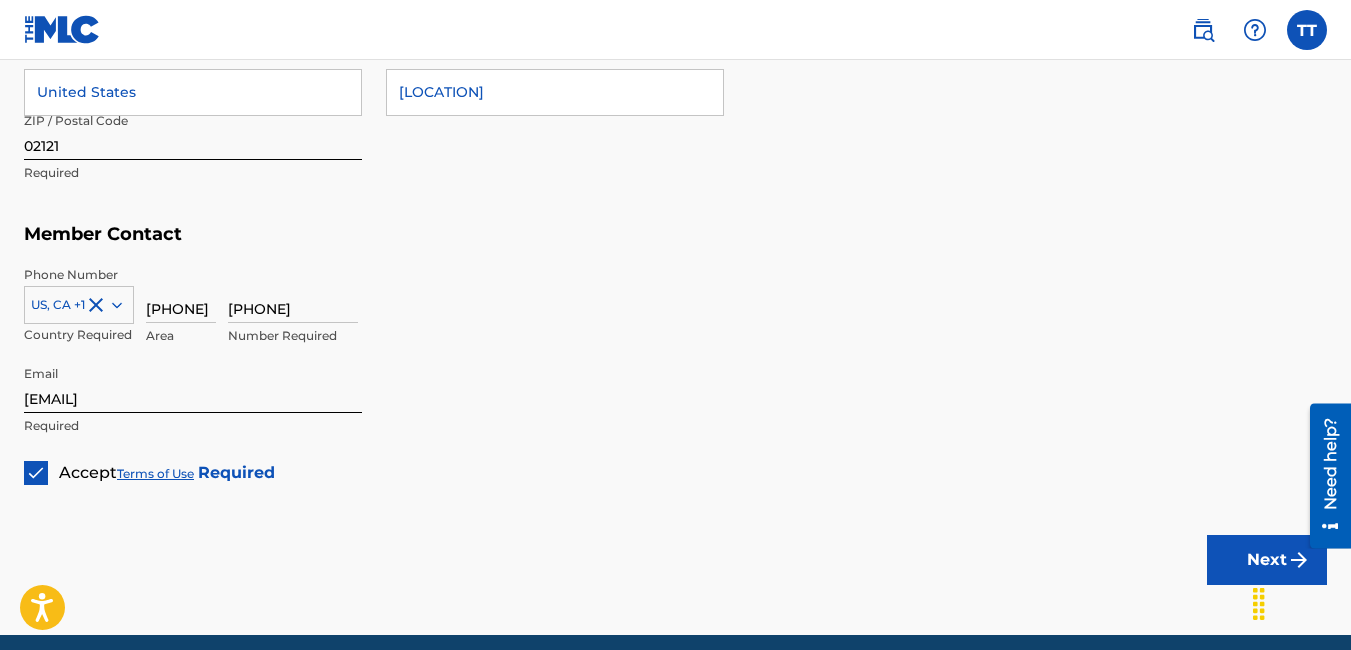 click on "Next" at bounding box center [1267, 560] 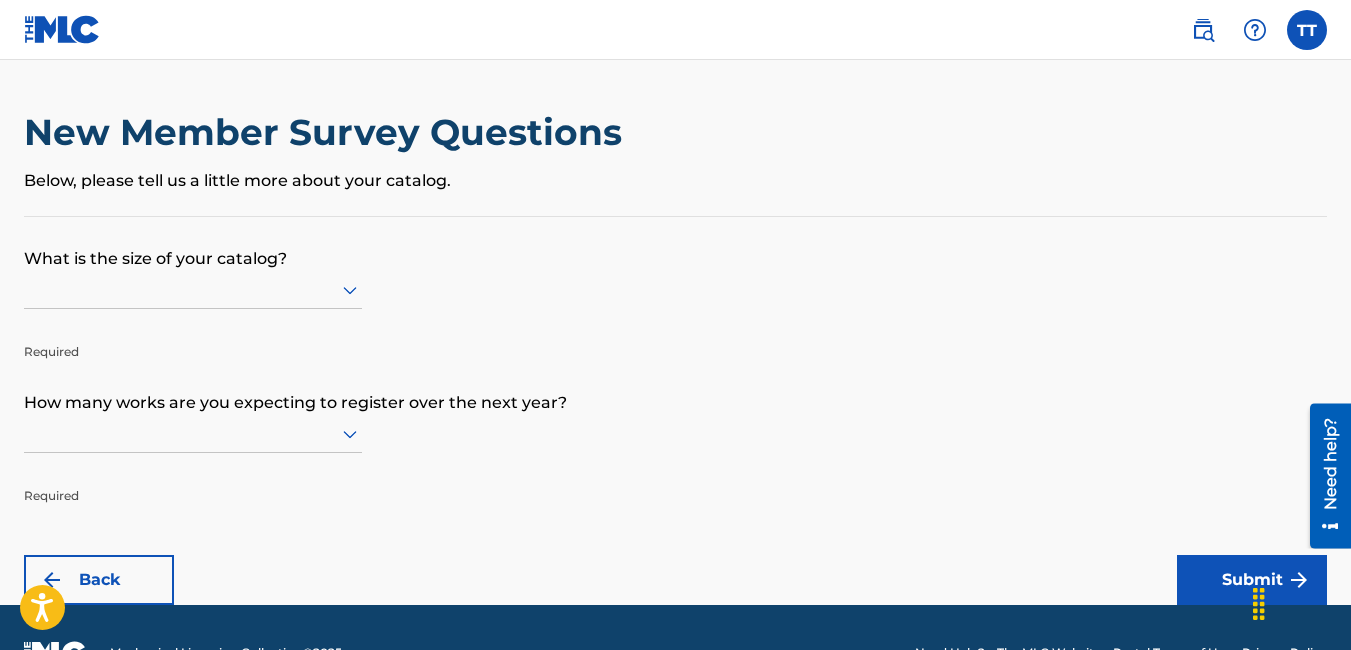 click at bounding box center [193, 289] 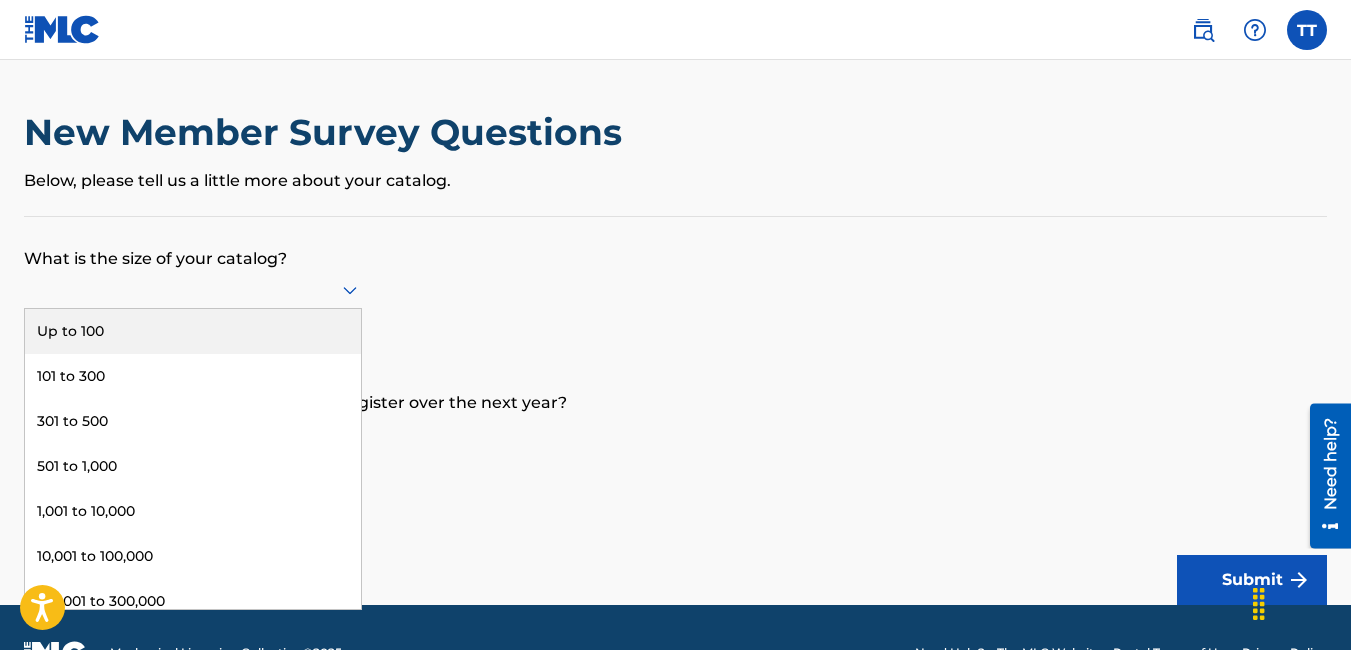 click on "Up to 100" at bounding box center (193, 331) 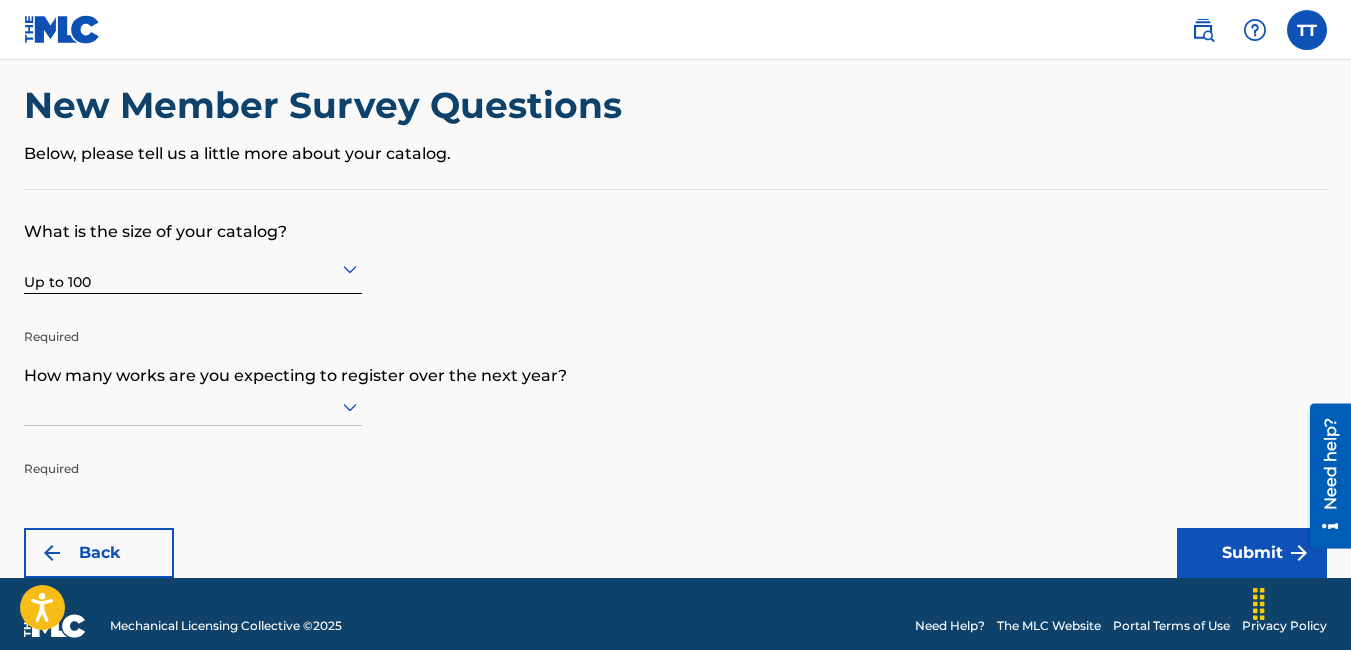 scroll, scrollTop: 51, scrollLeft: 0, axis: vertical 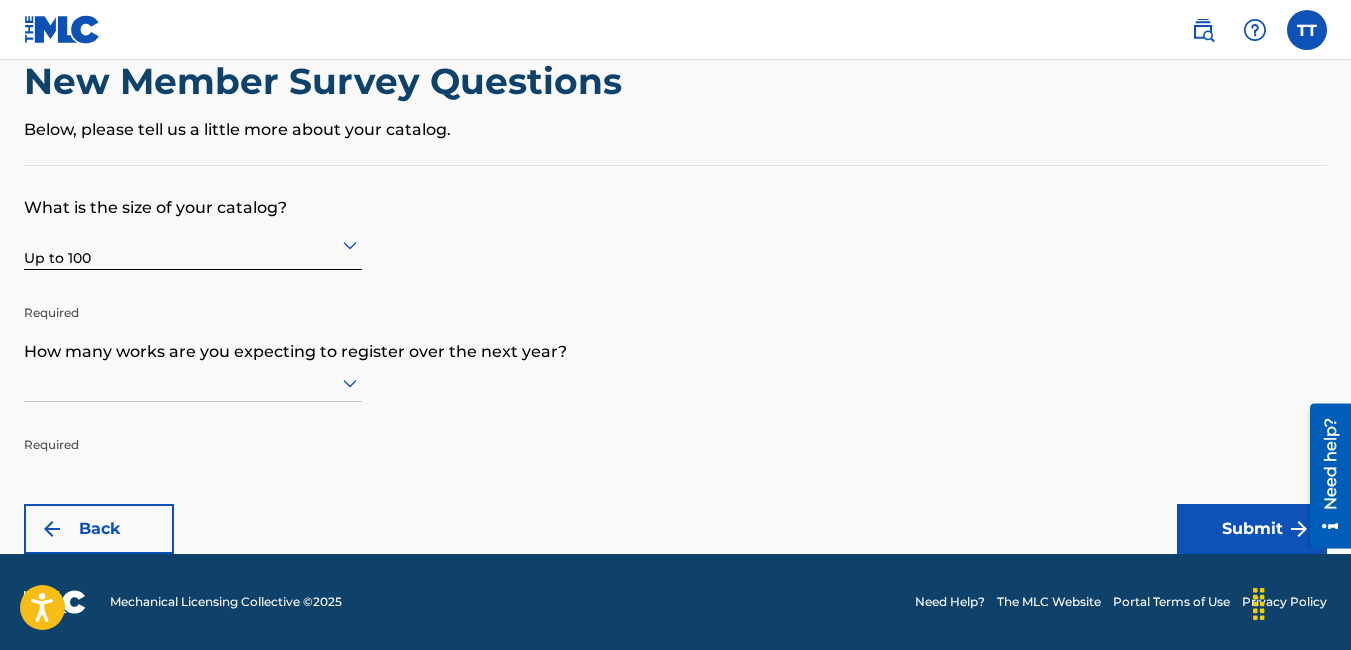 click at bounding box center (193, 382) 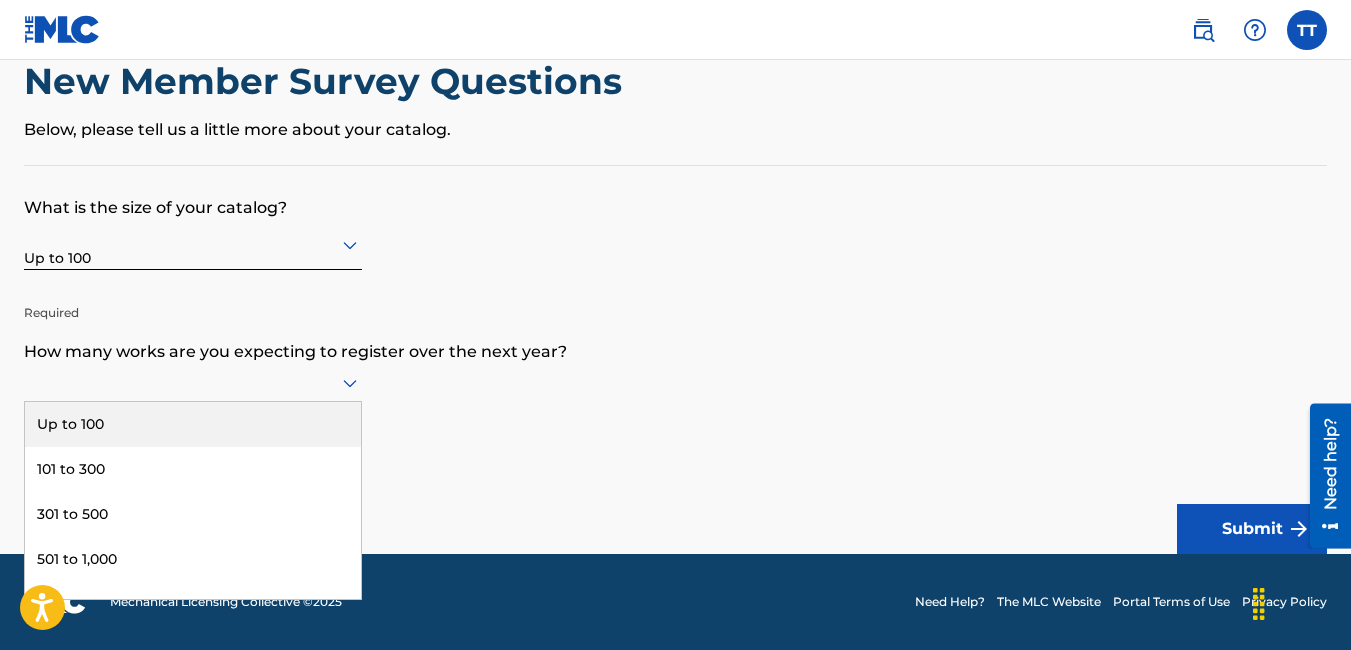 click on "Up to 100" at bounding box center [193, 424] 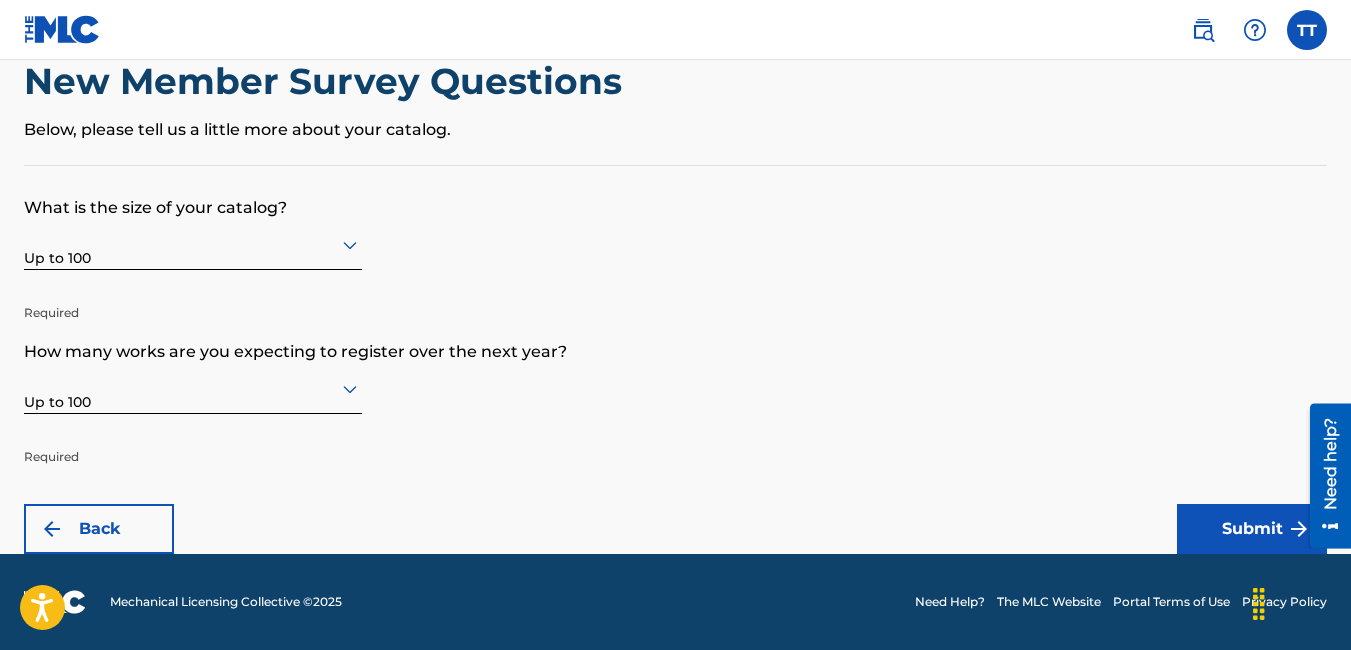 click on "Submit" at bounding box center (1252, 529) 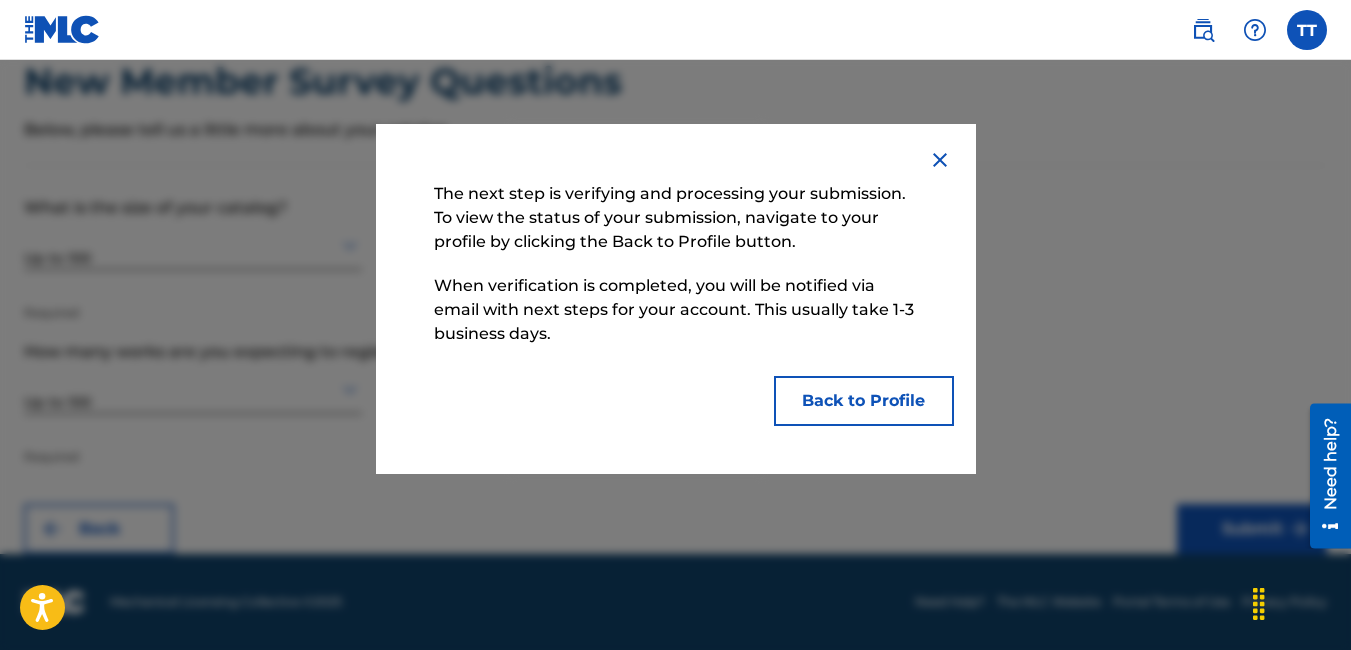 click on "Back to Profile" at bounding box center [864, 401] 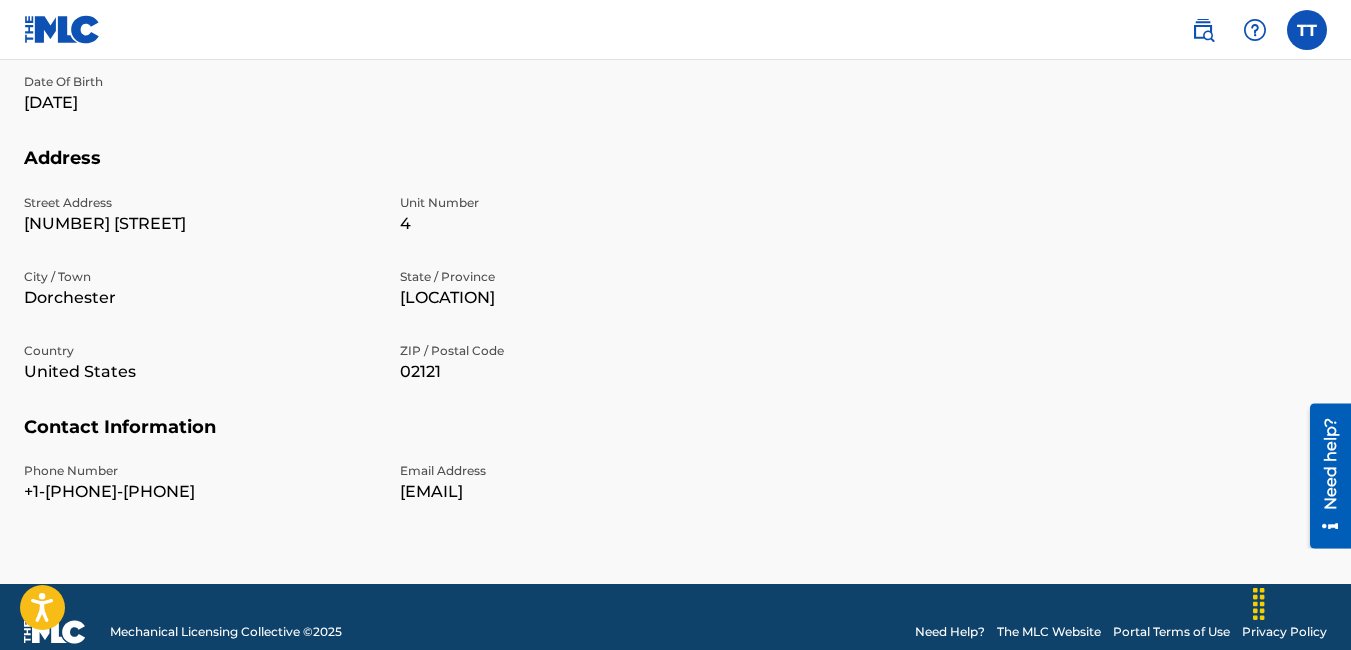 scroll, scrollTop: 696, scrollLeft: 0, axis: vertical 